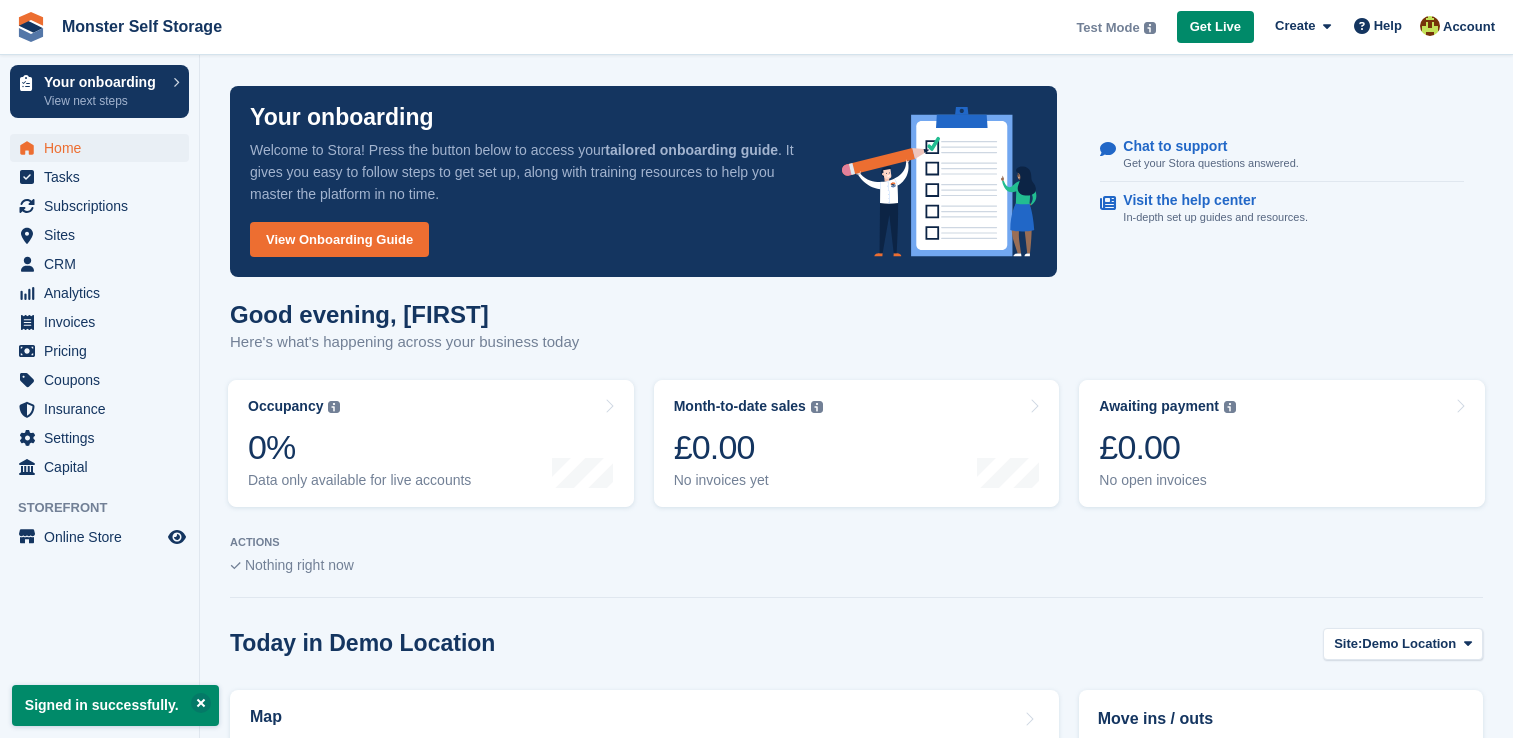scroll, scrollTop: 0, scrollLeft: 0, axis: both 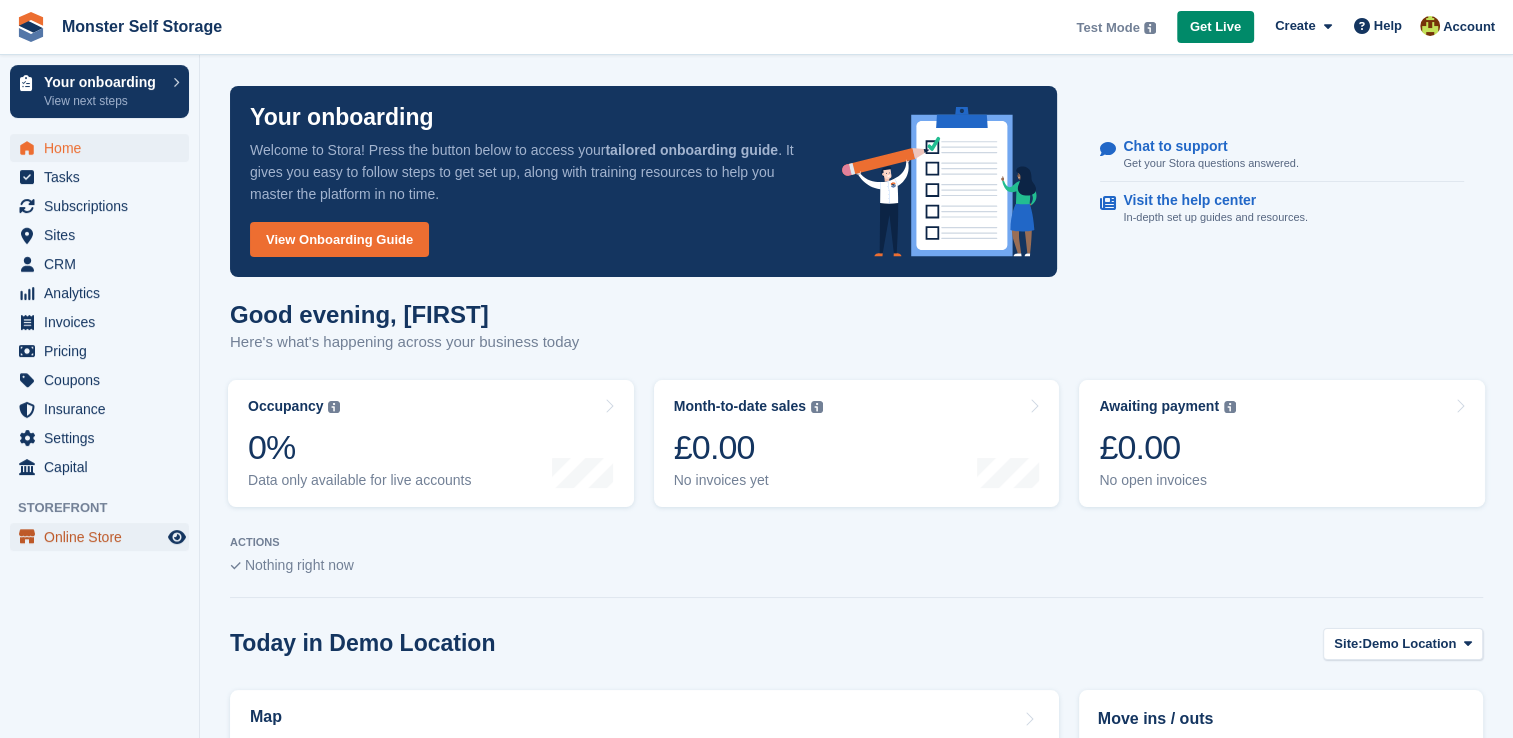 click on "Online Store" at bounding box center (104, 537) 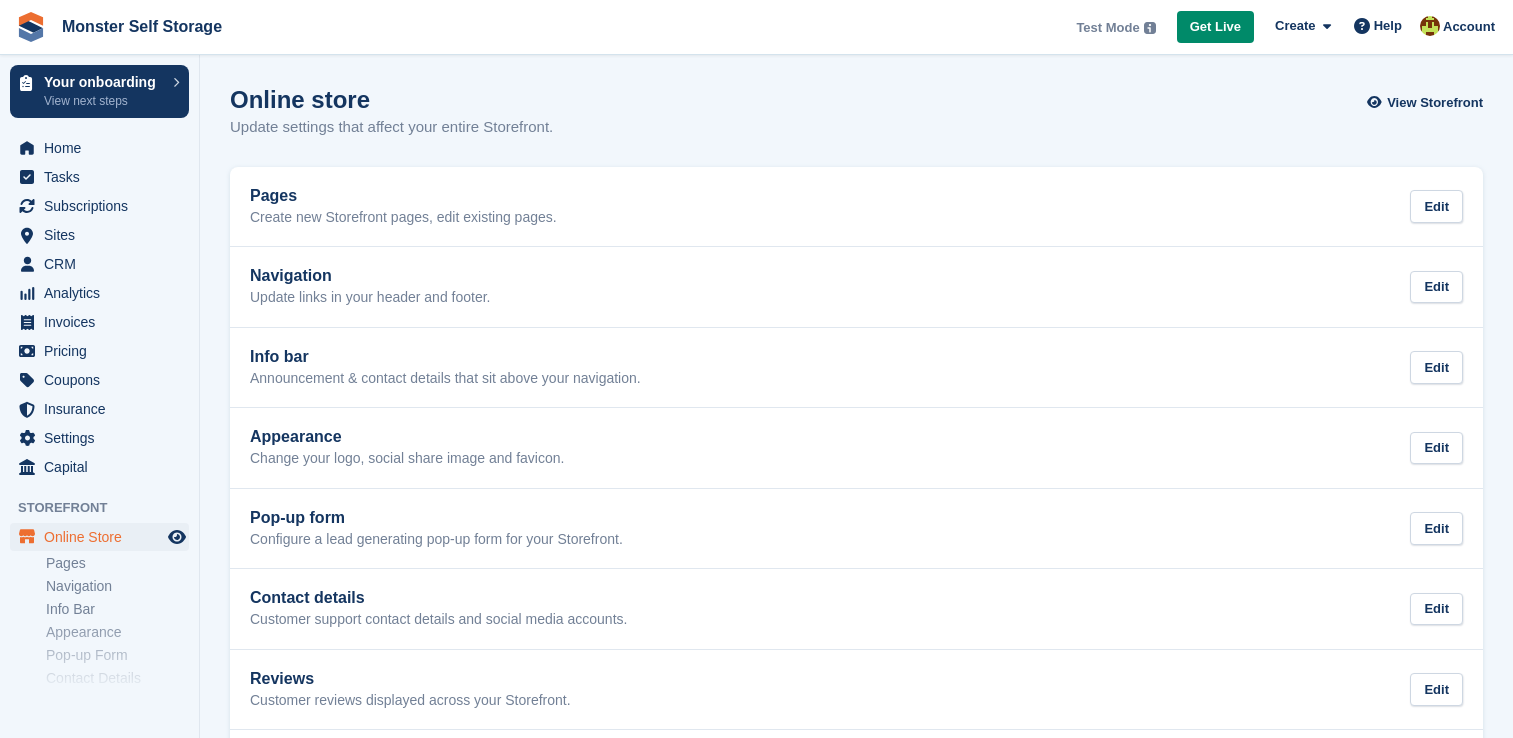 scroll, scrollTop: 0, scrollLeft: 0, axis: both 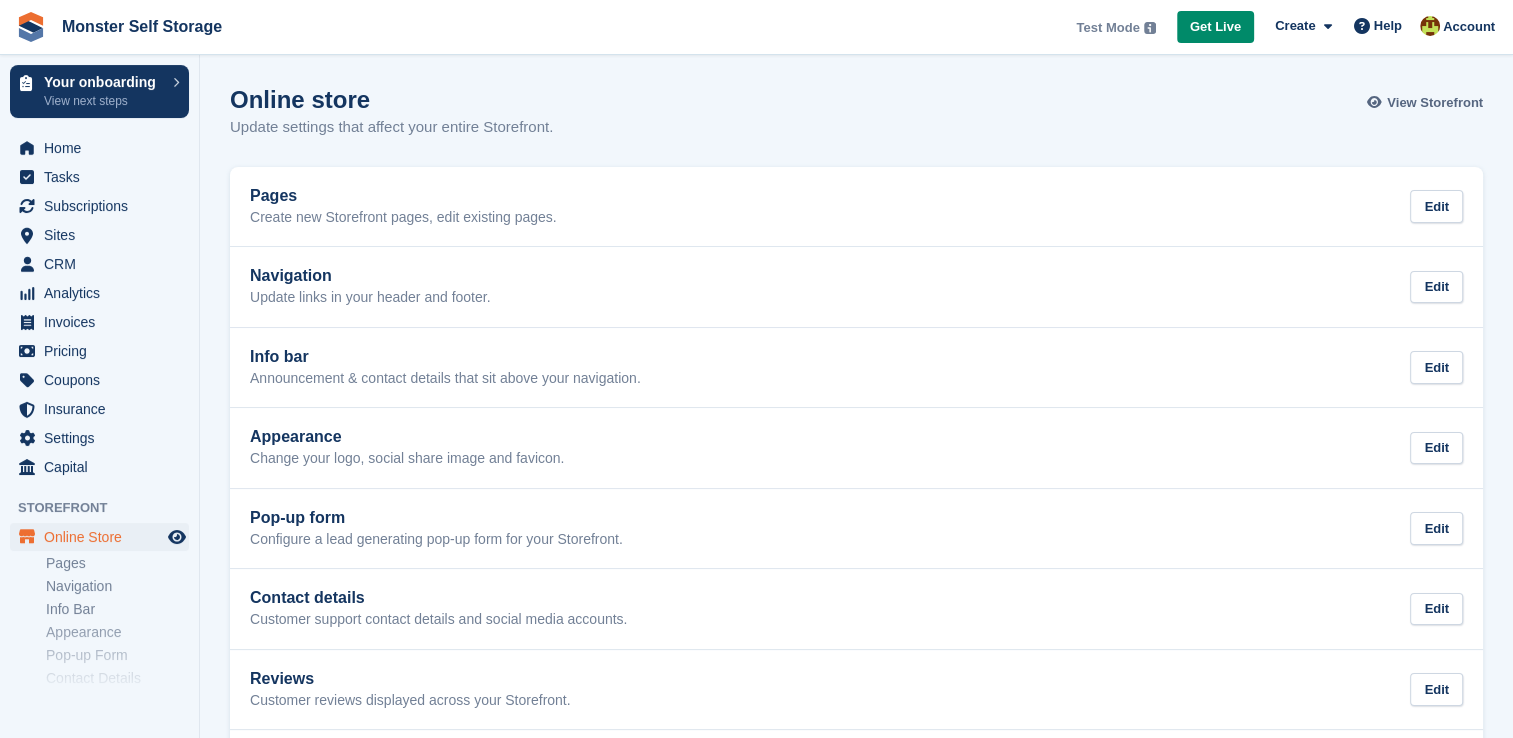 click on "View Storefront" at bounding box center (1435, 103) 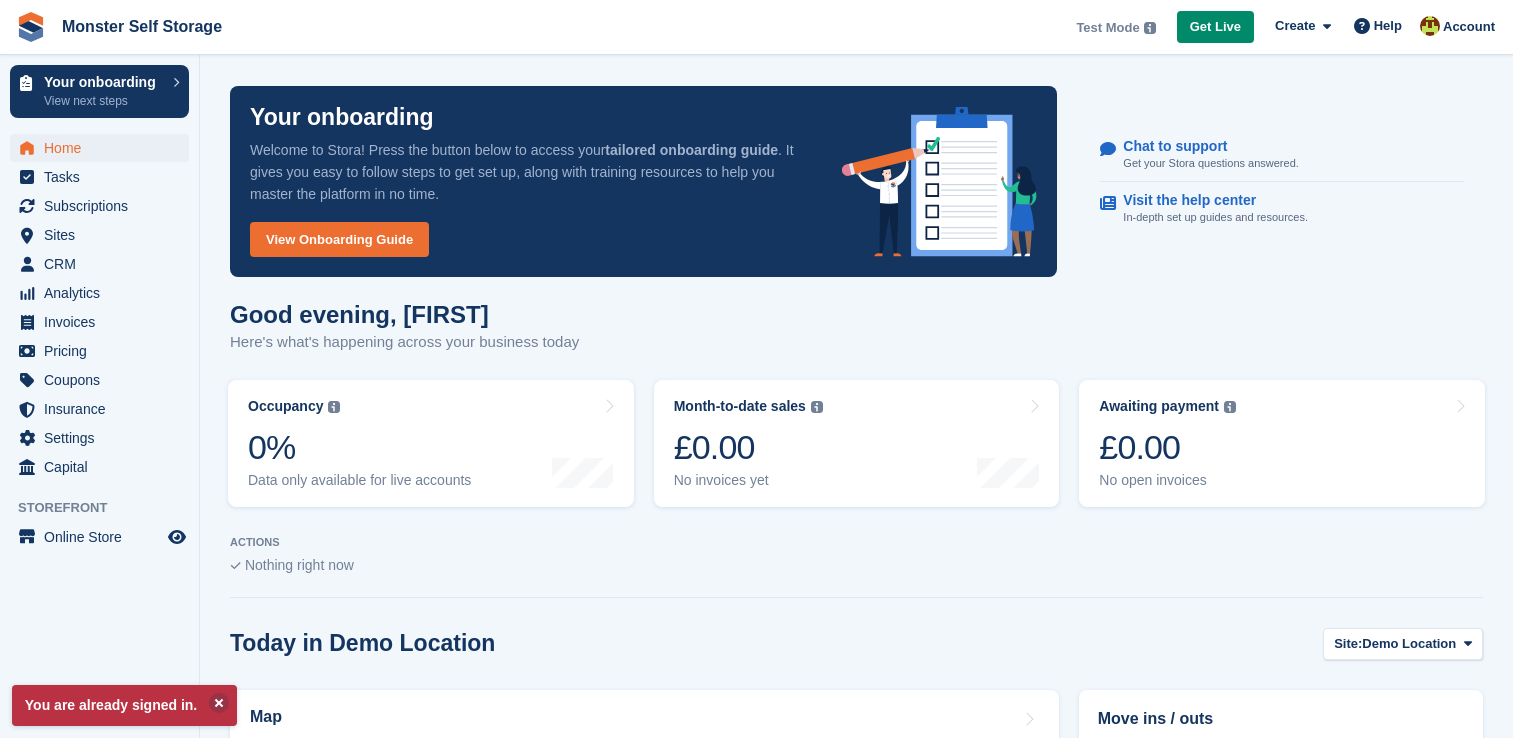 scroll, scrollTop: 0, scrollLeft: 0, axis: both 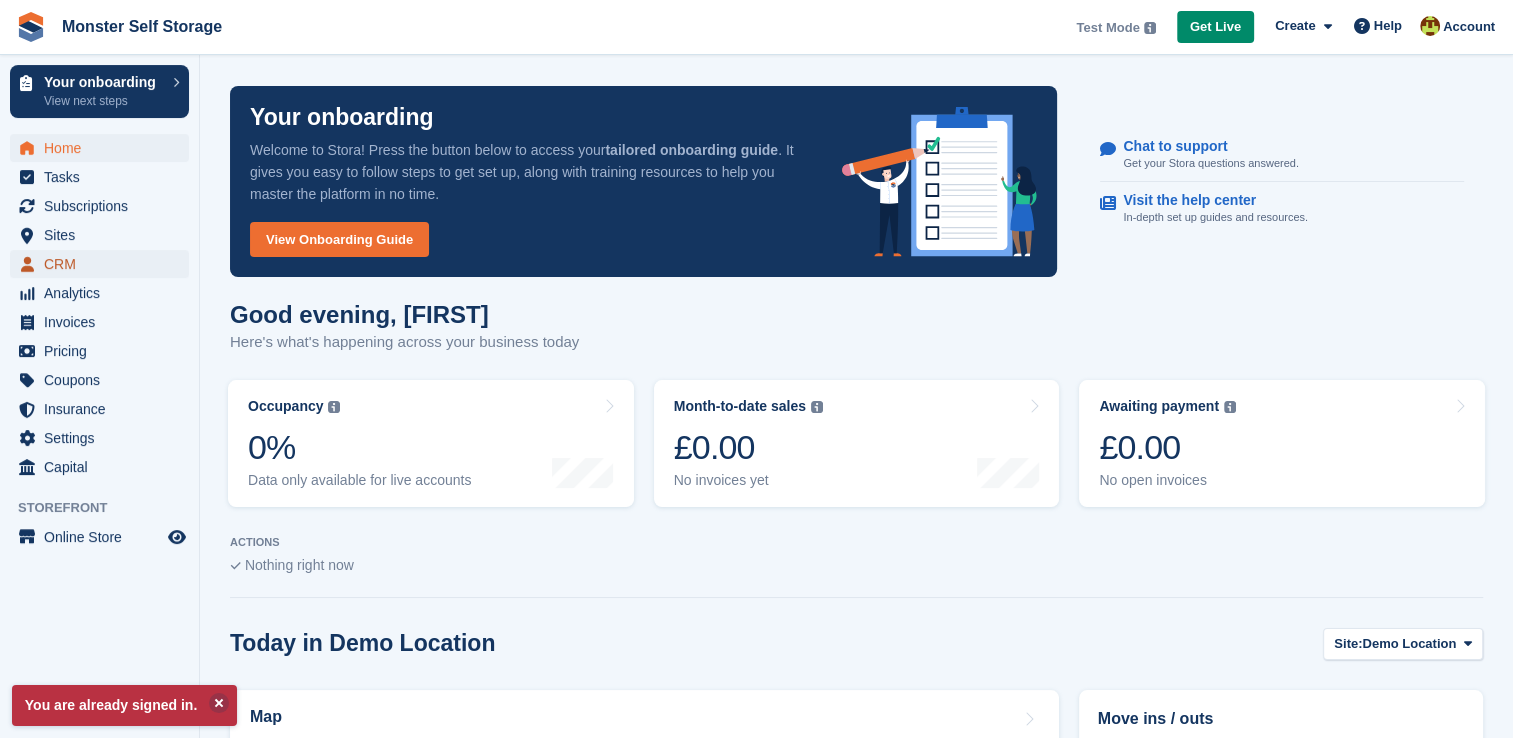 click on "CRM" at bounding box center [104, 264] 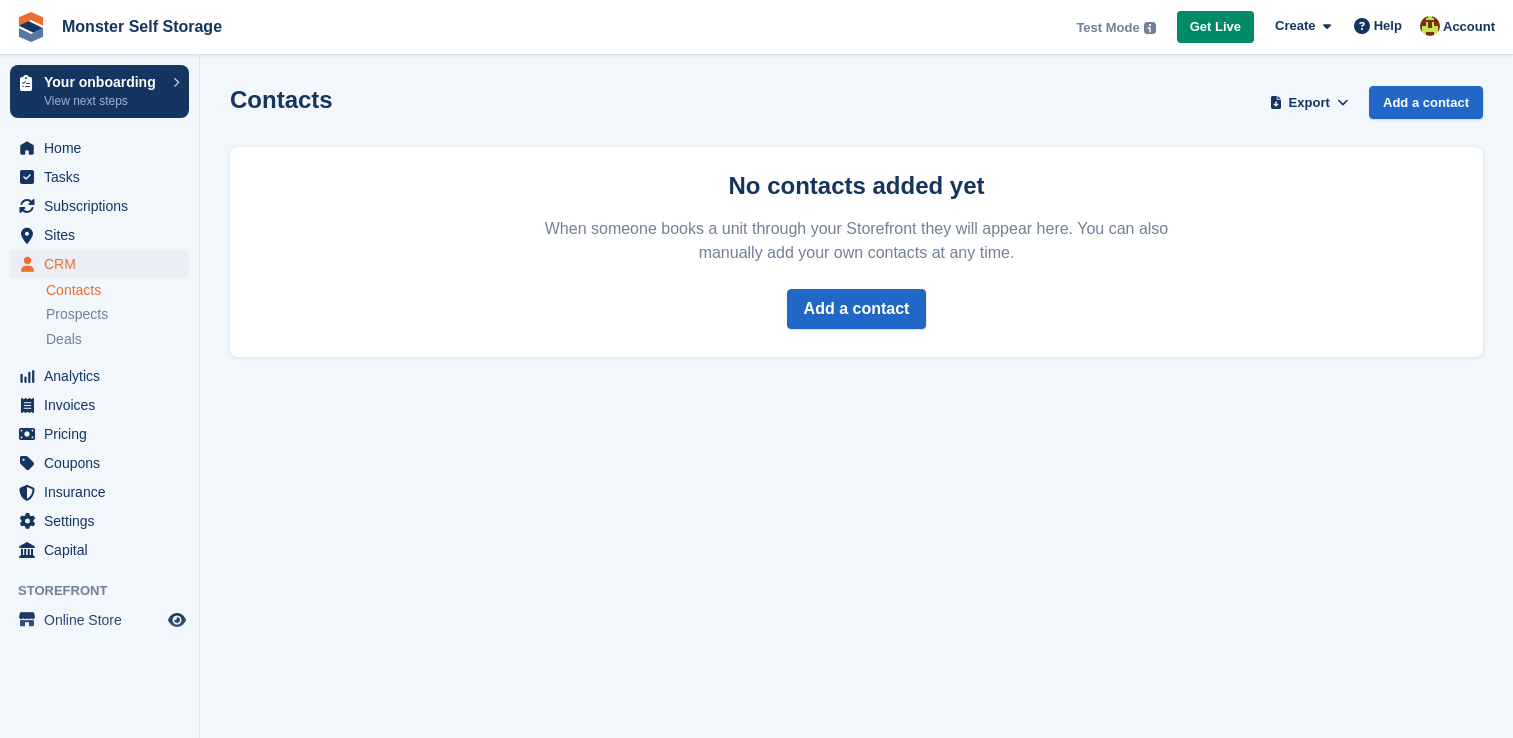 scroll, scrollTop: 0, scrollLeft: 0, axis: both 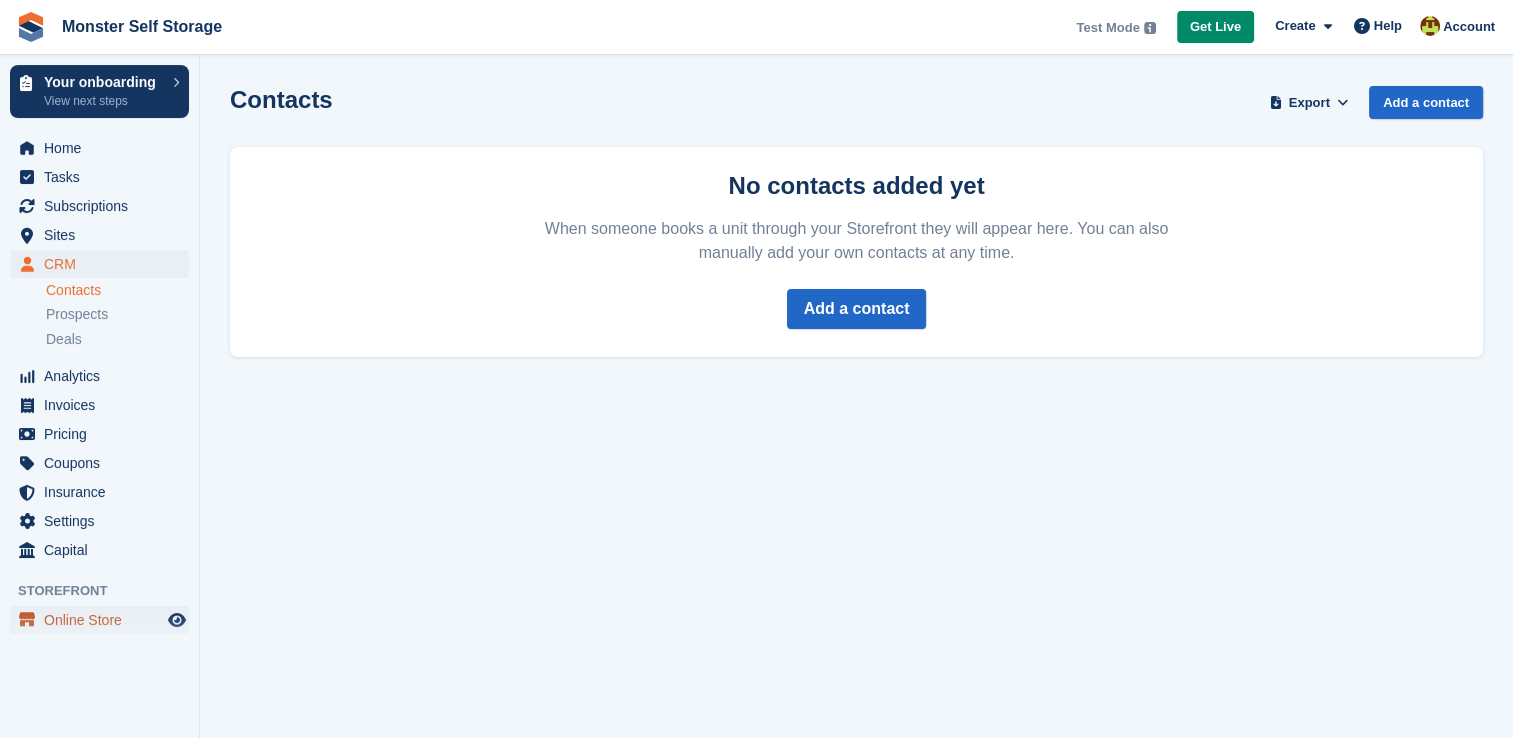 click on "Online Store" at bounding box center [104, 620] 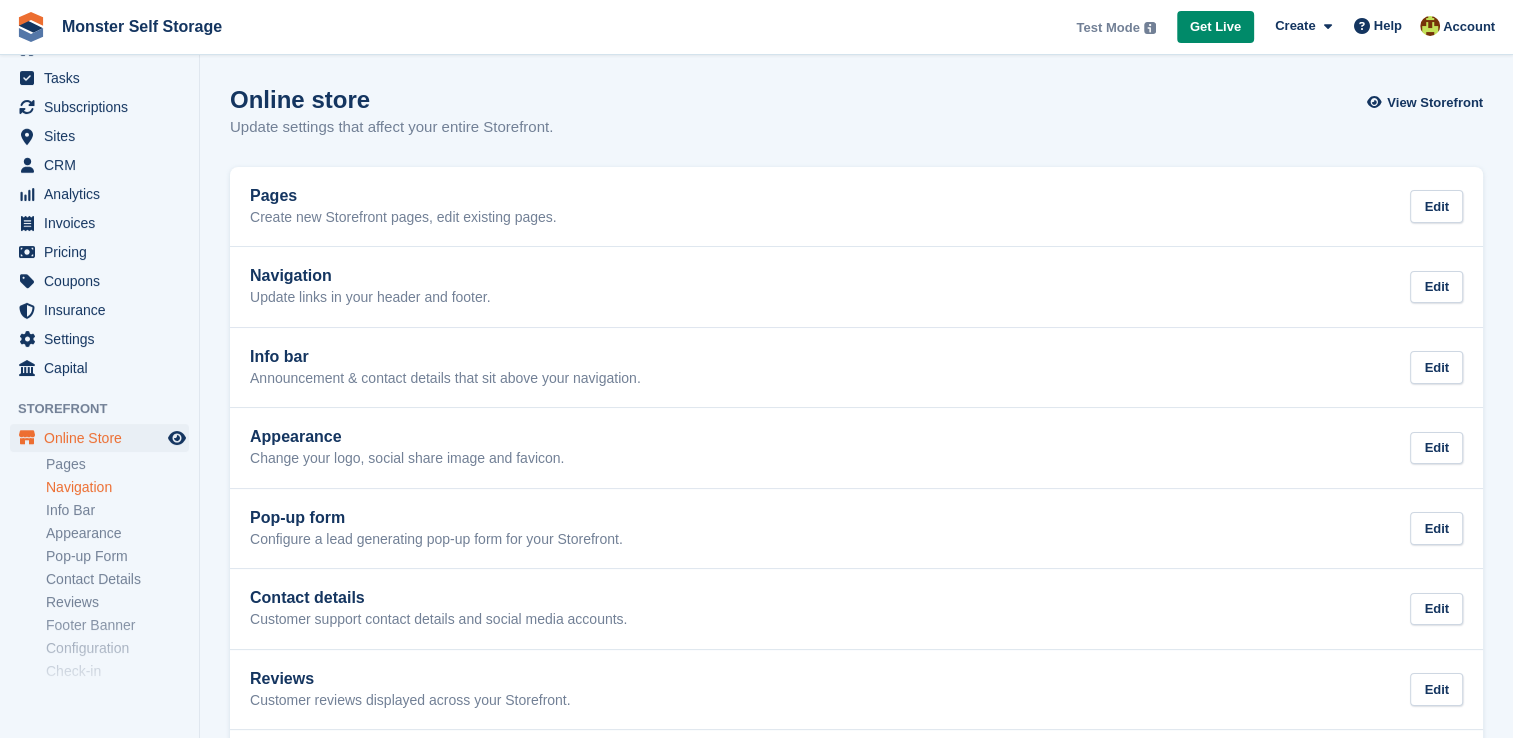 scroll, scrollTop: 161, scrollLeft: 0, axis: vertical 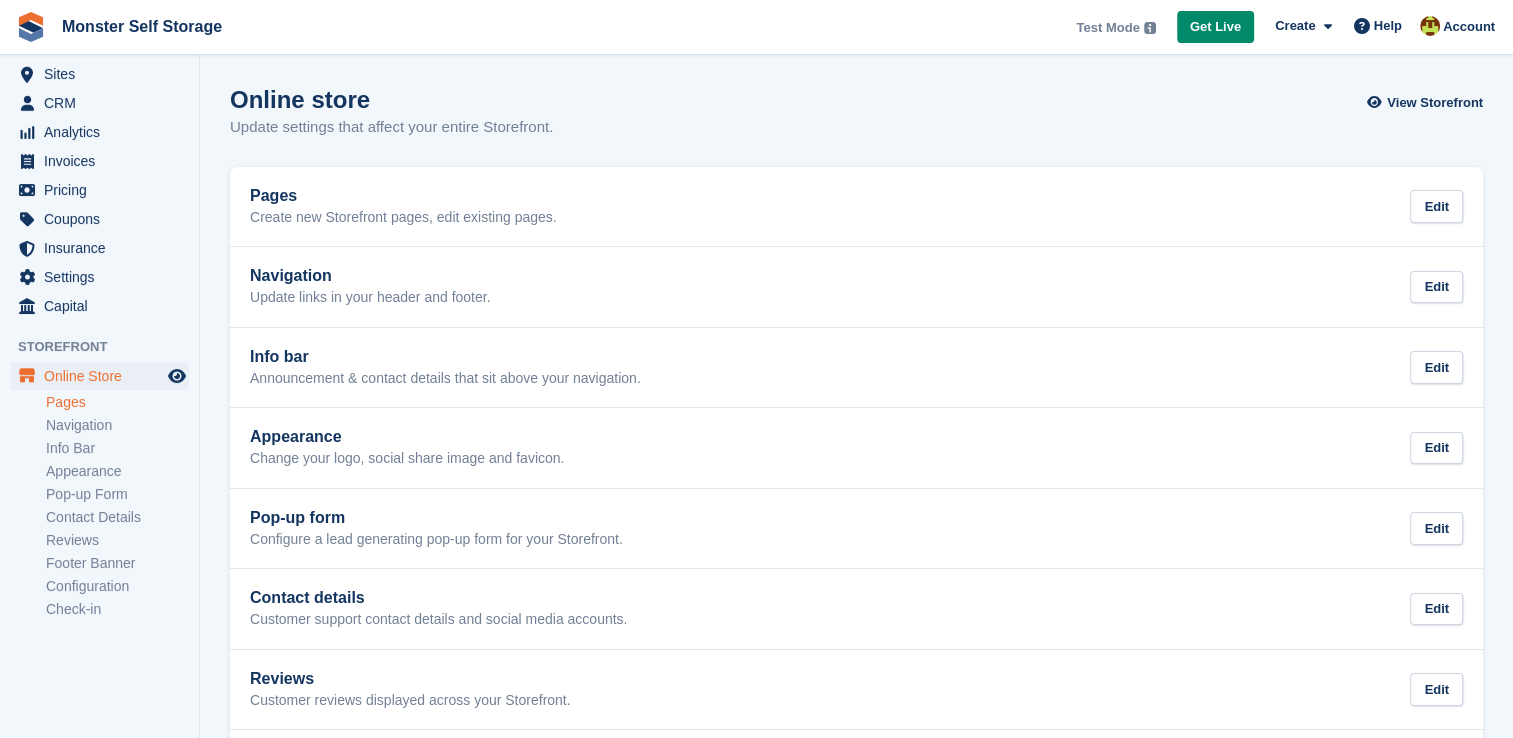 click on "Pages" at bounding box center [117, 402] 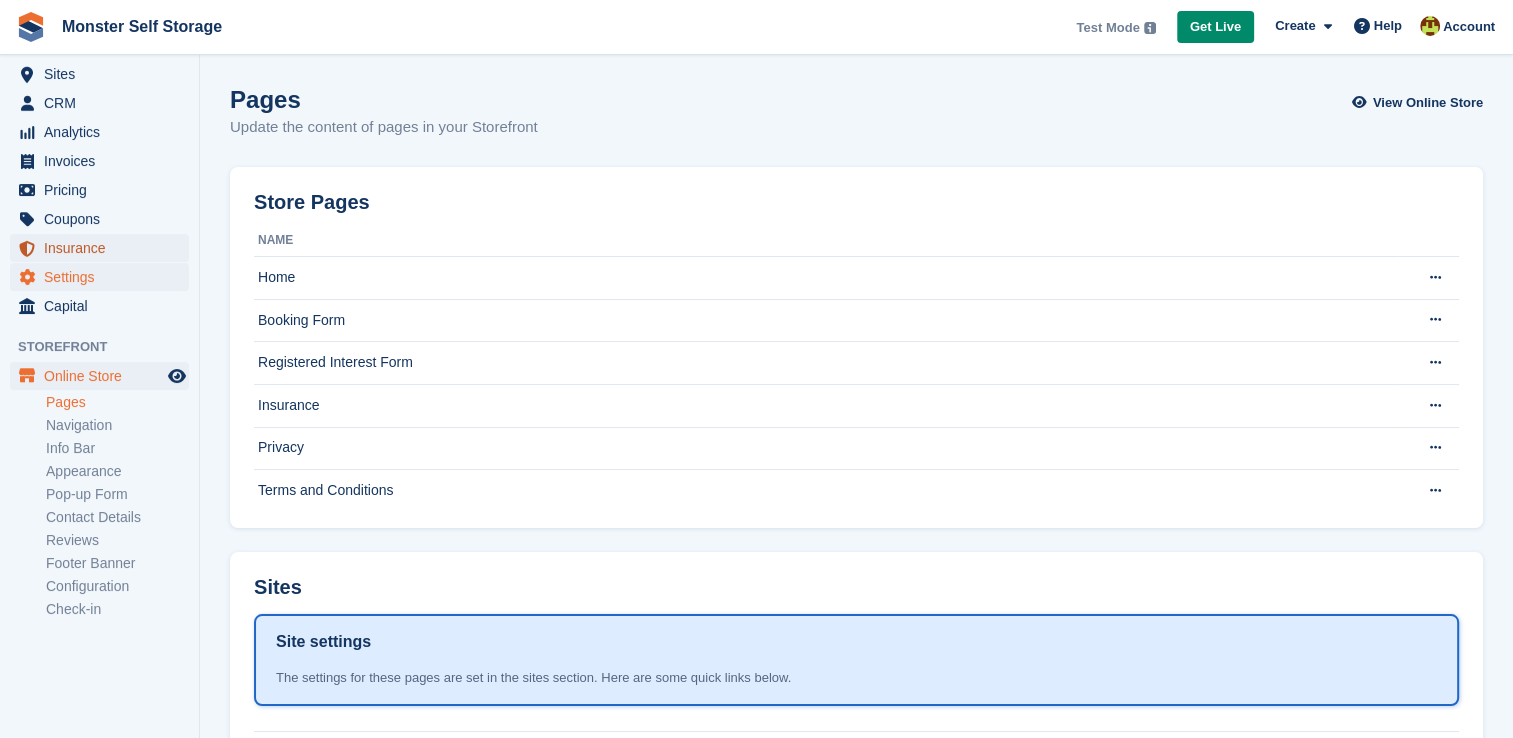 scroll, scrollTop: 158, scrollLeft: 0, axis: vertical 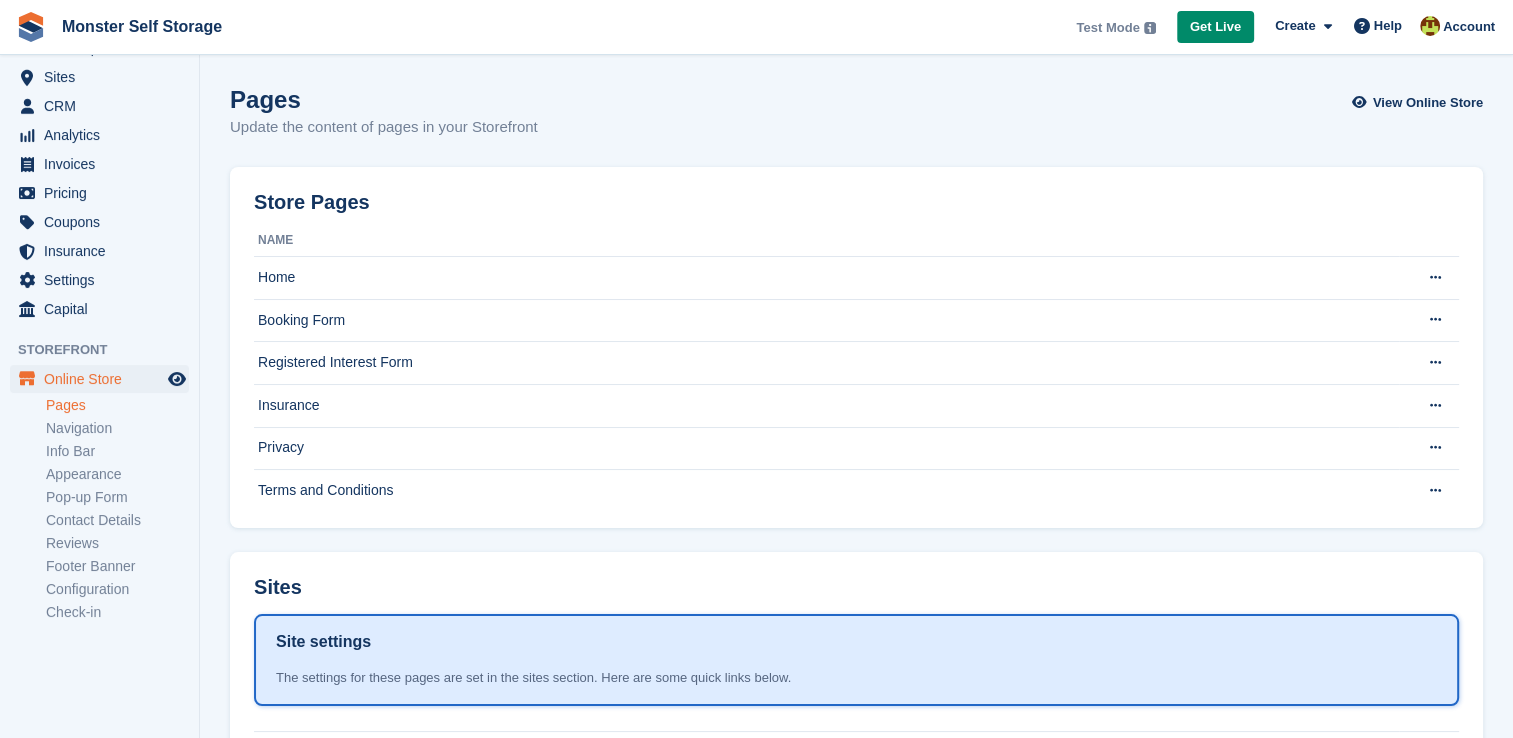 click on "Navigation" at bounding box center [122, 428] 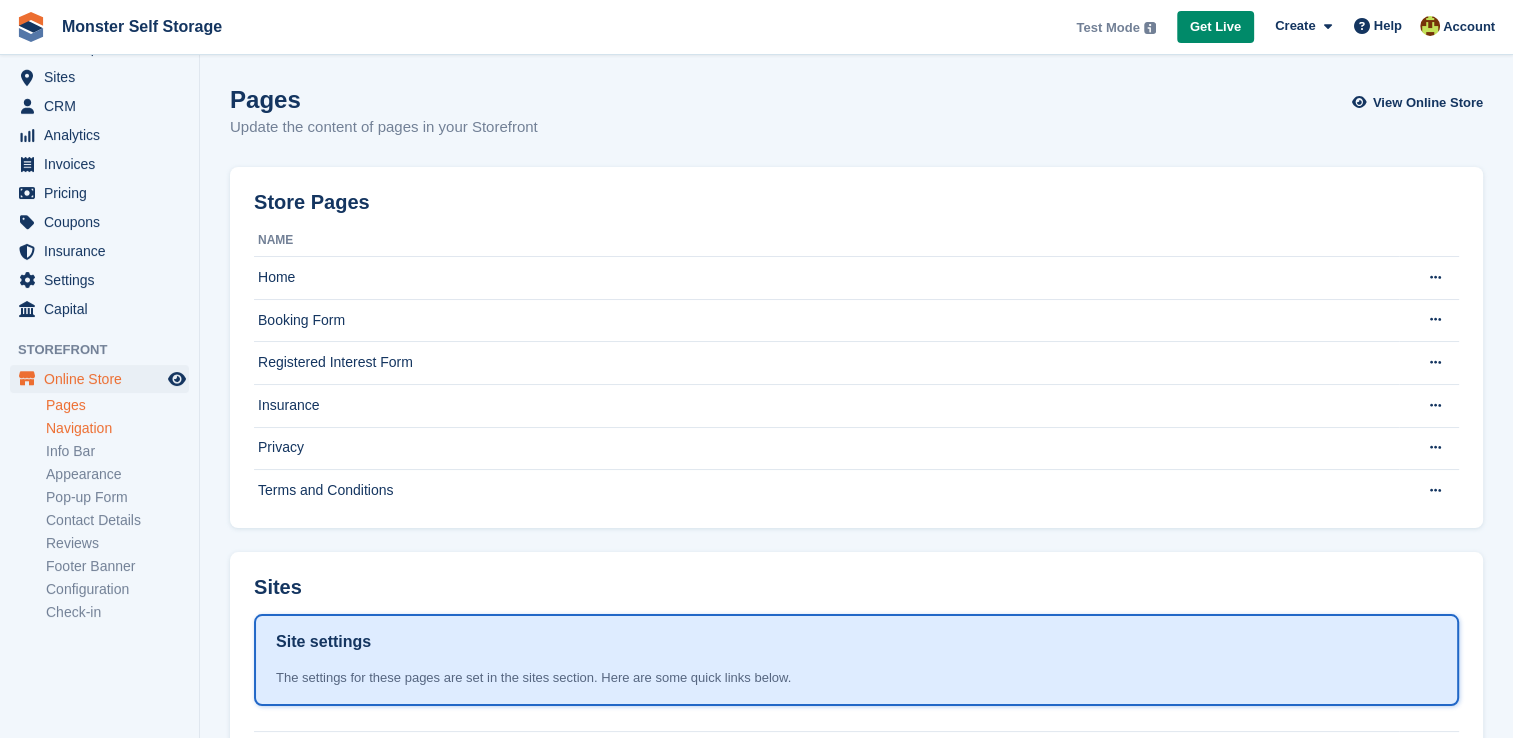 click on "Navigation" at bounding box center (117, 428) 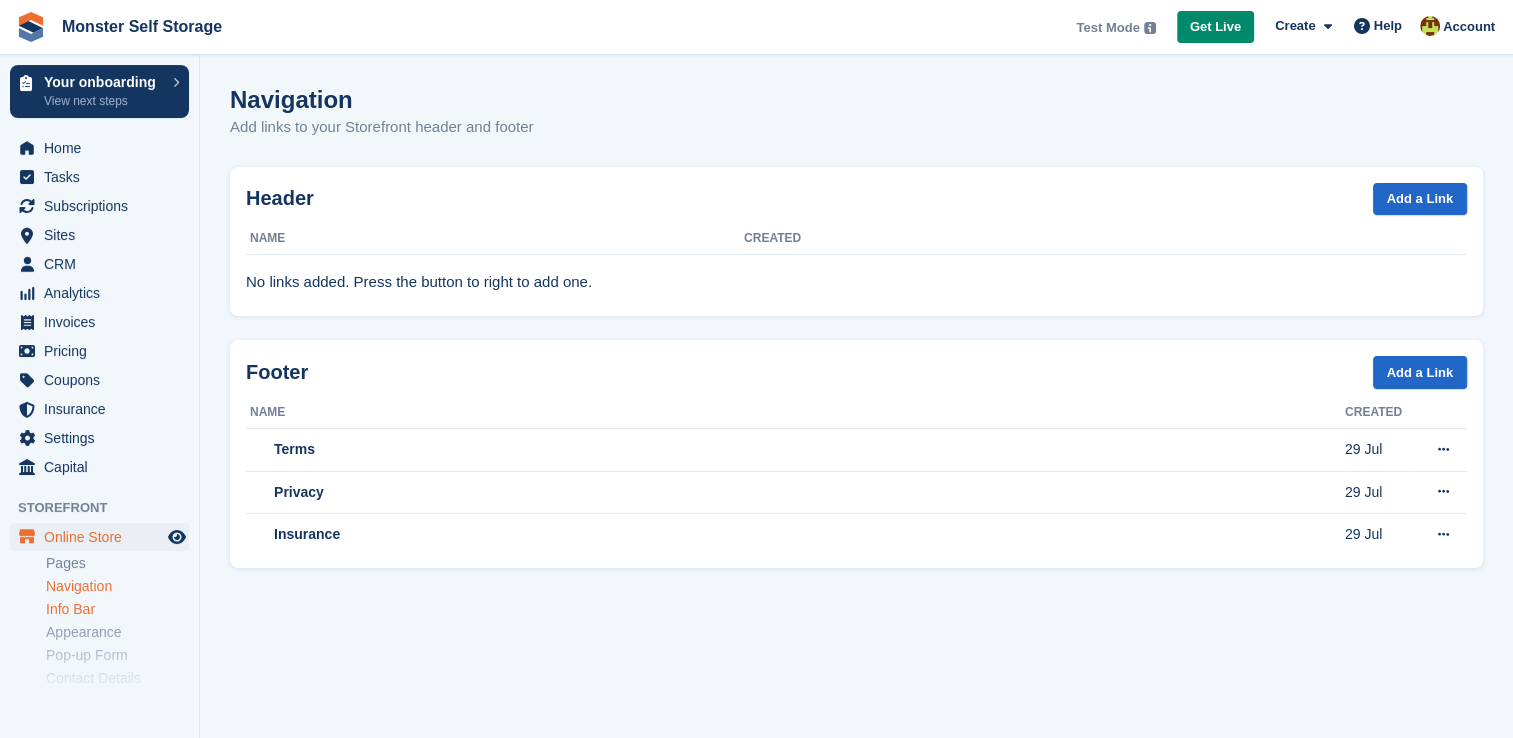 click on "Info Bar" at bounding box center (117, 609) 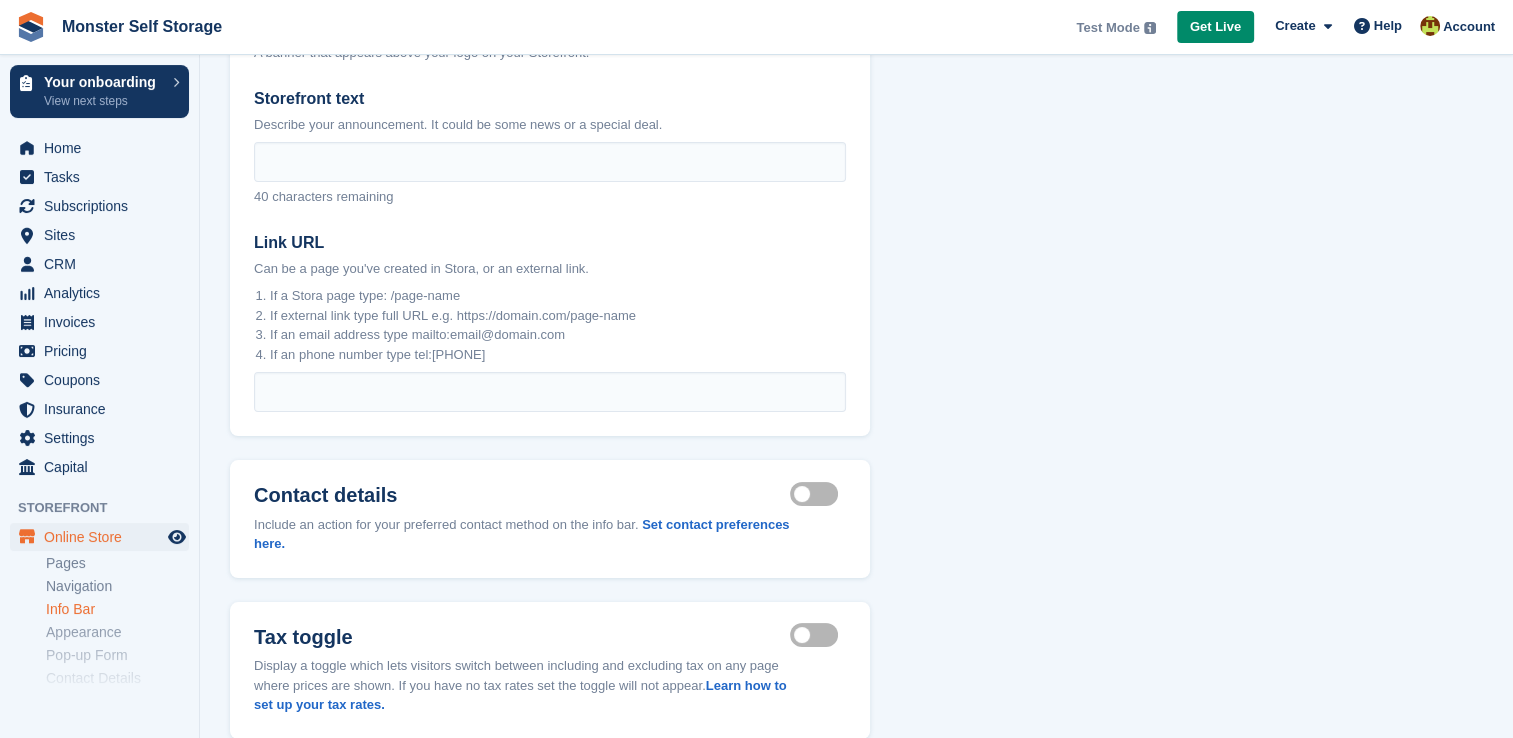 scroll, scrollTop: 296, scrollLeft: 0, axis: vertical 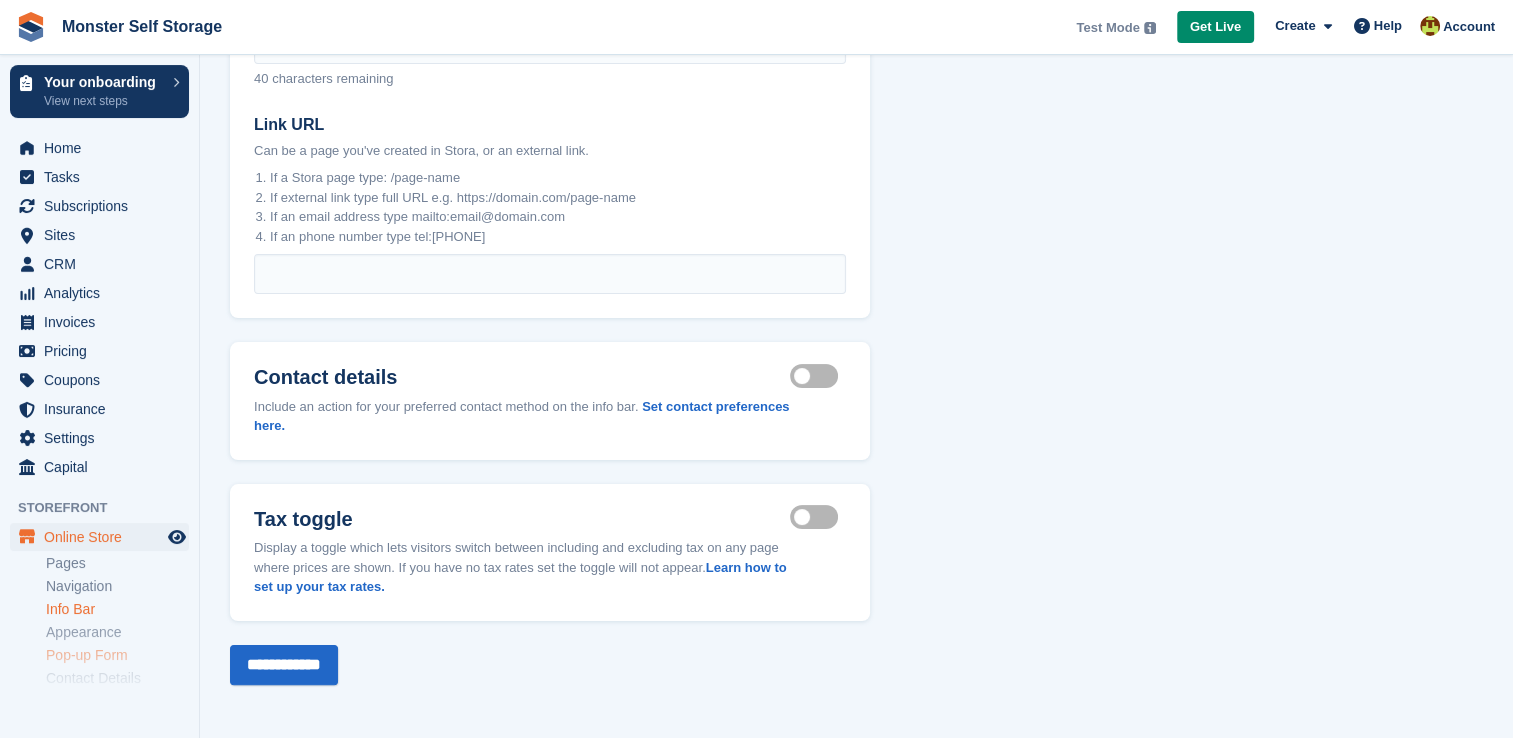 click on "Pop-up Form" at bounding box center [117, 655] 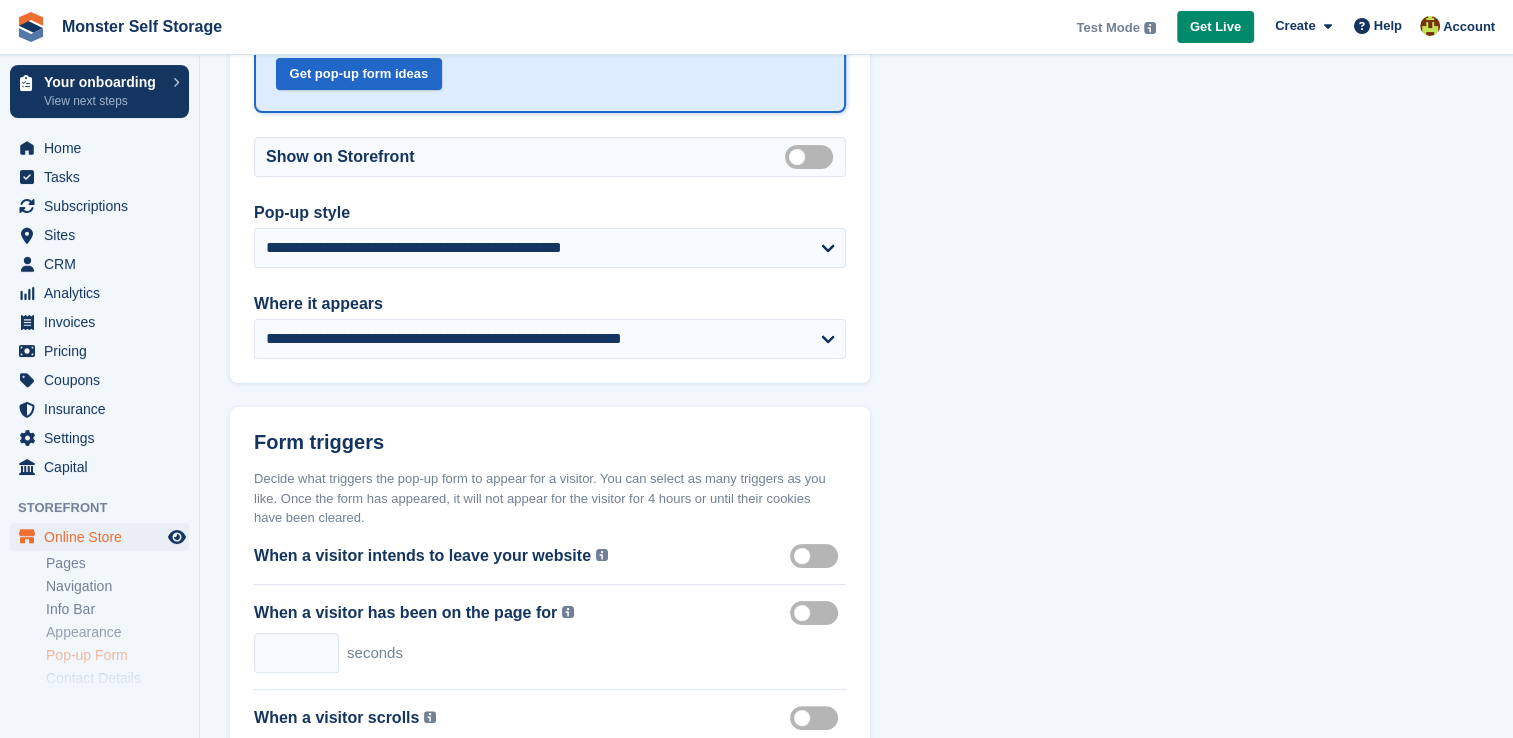 scroll, scrollTop: 0, scrollLeft: 0, axis: both 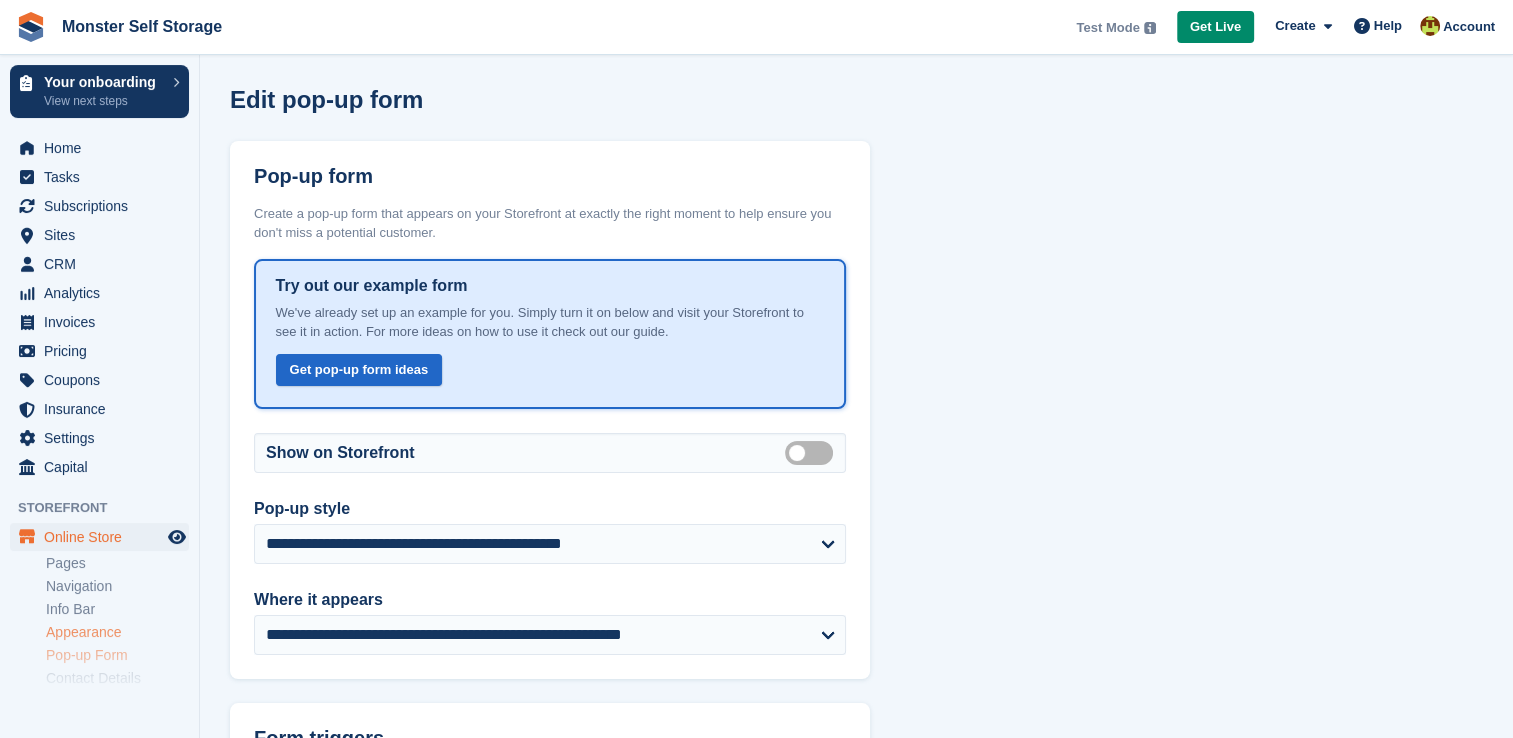 click on "Appearance" at bounding box center (117, 632) 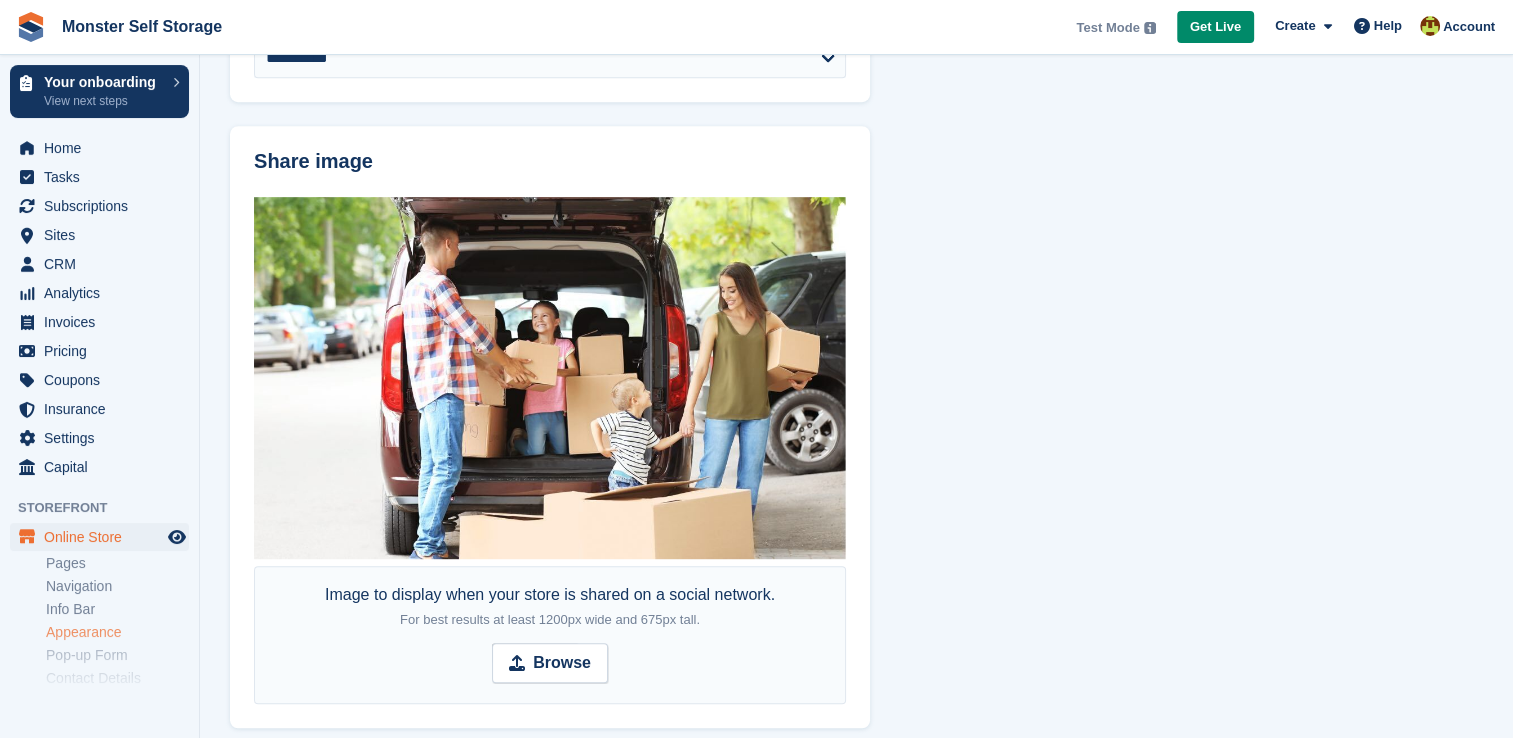 scroll, scrollTop: 911, scrollLeft: 0, axis: vertical 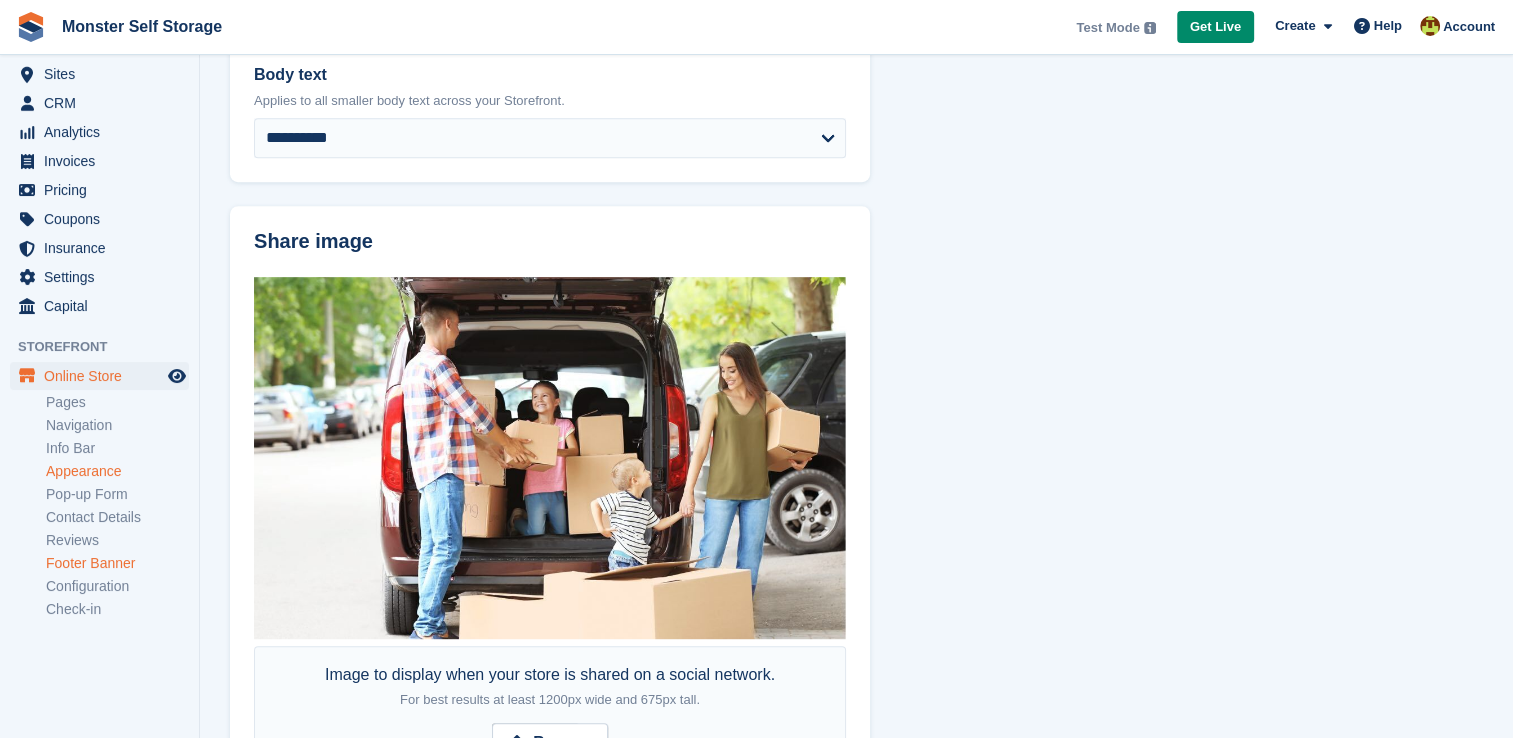 click on "Footer Banner" at bounding box center [117, 563] 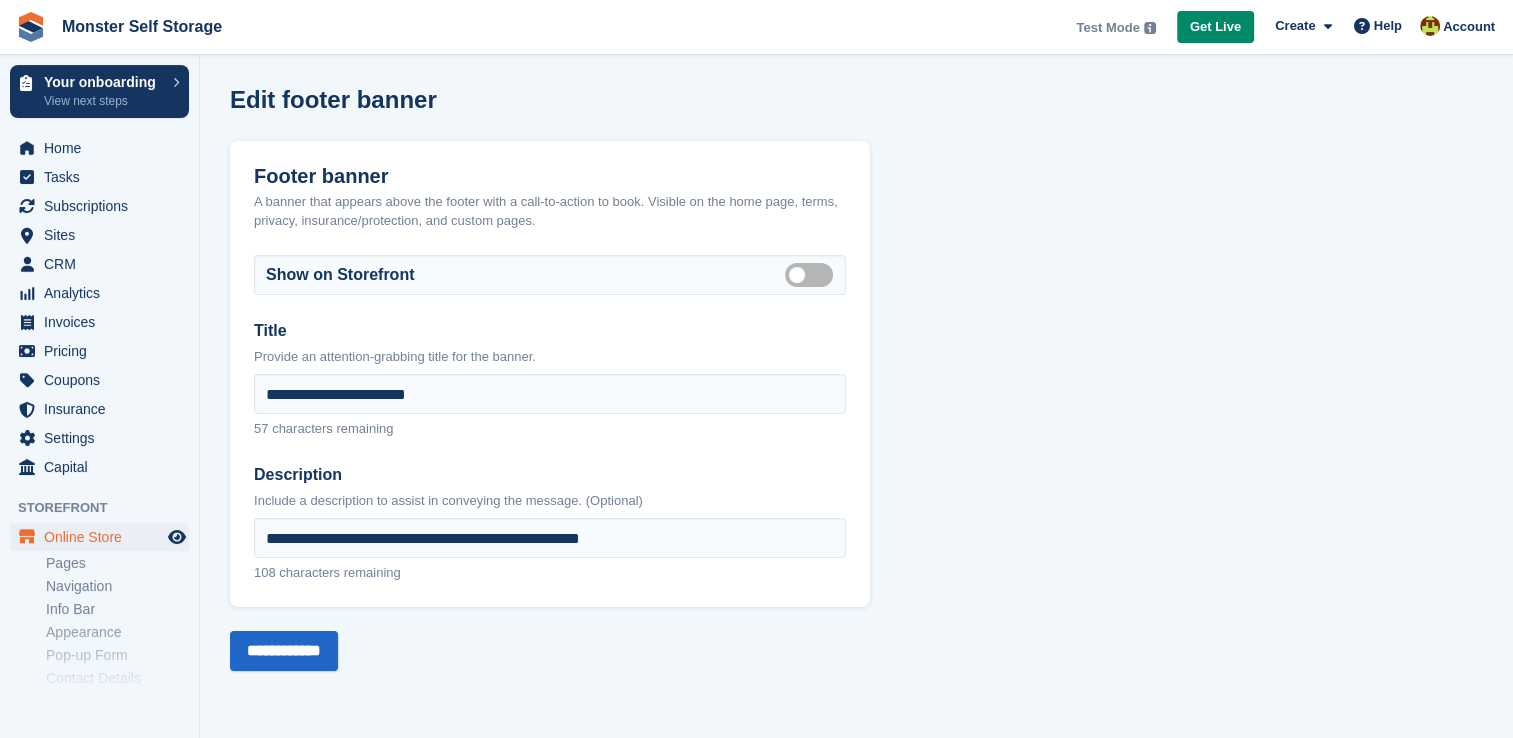 scroll, scrollTop: 0, scrollLeft: 0, axis: both 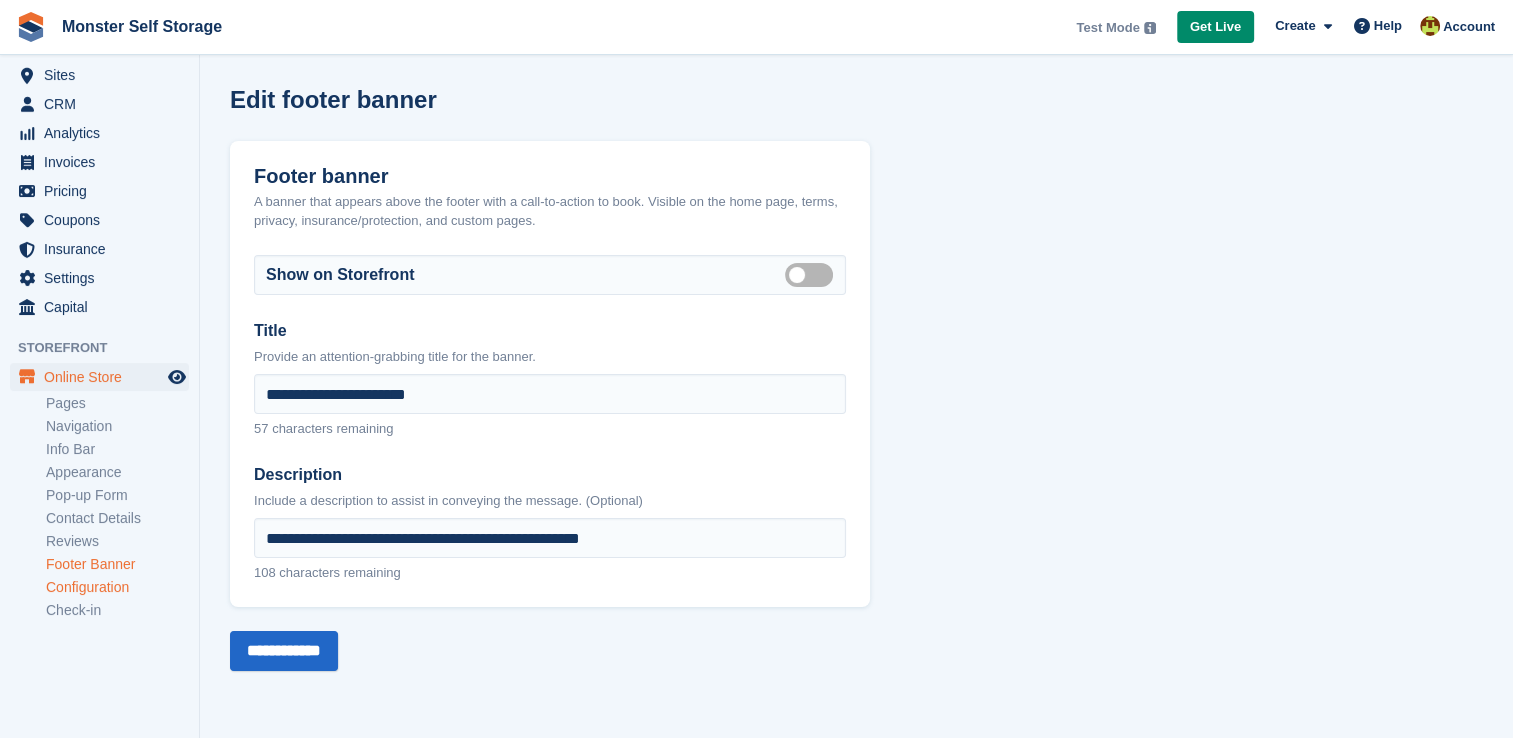 click on "Configuration" at bounding box center (117, 587) 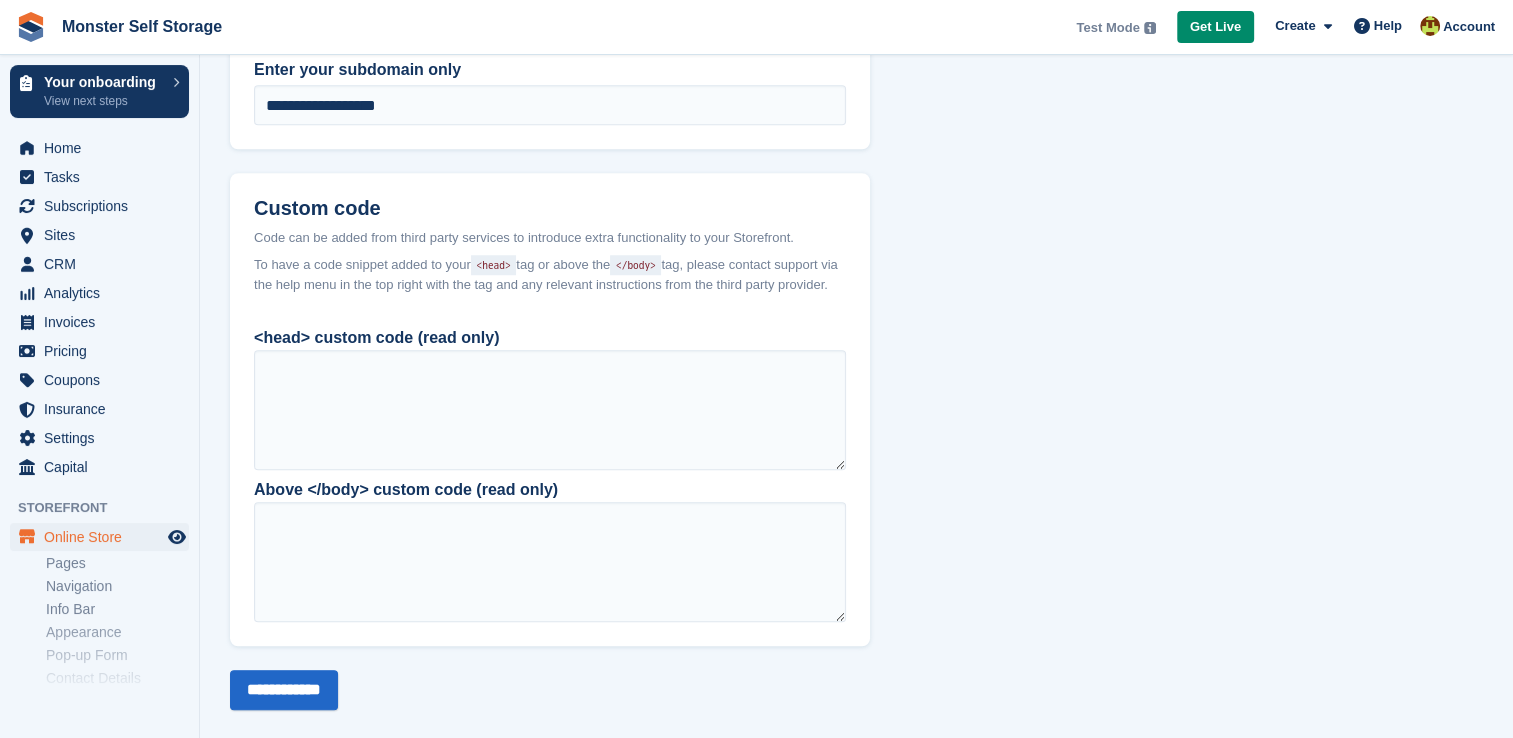 scroll, scrollTop: 1646, scrollLeft: 0, axis: vertical 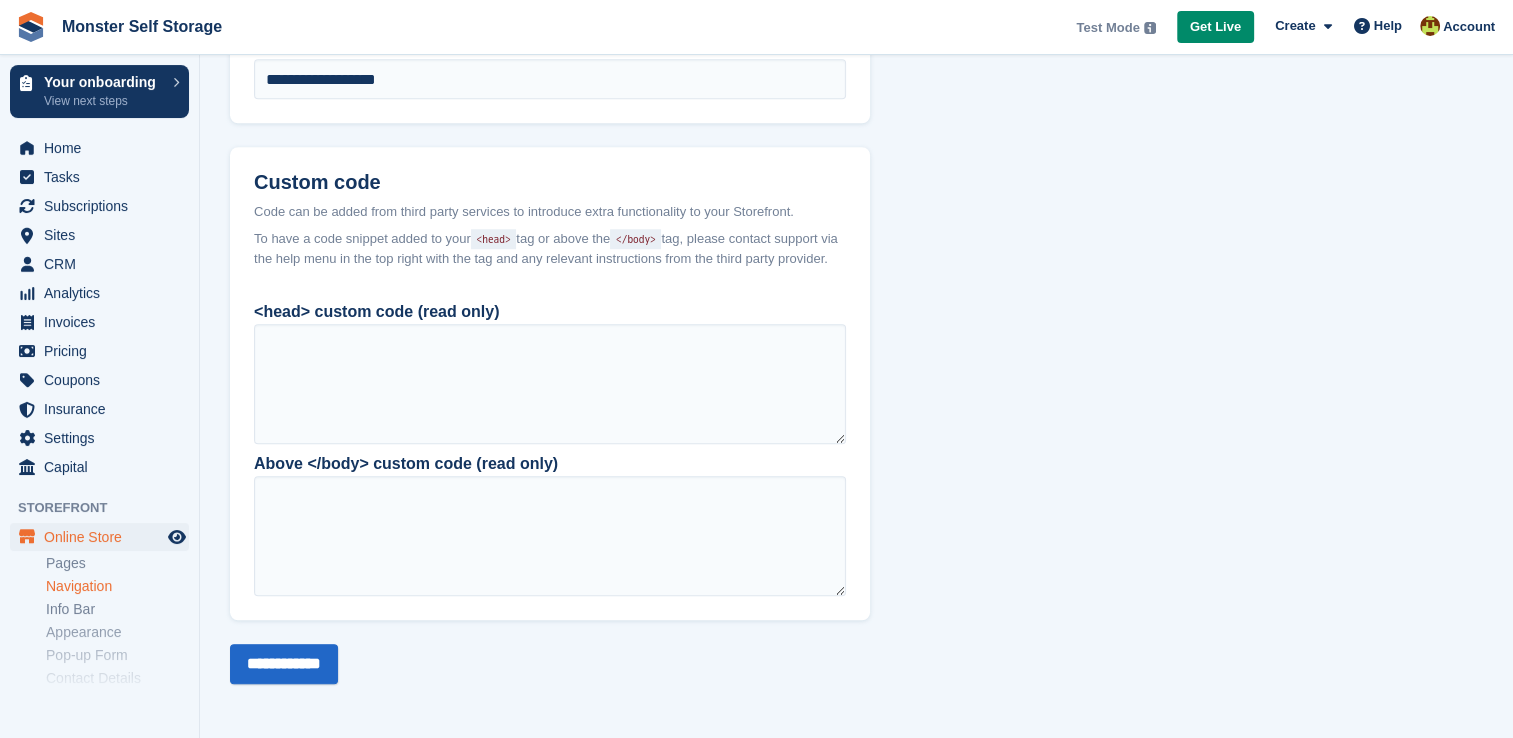 drag, startPoint x: 412, startPoint y: 610, endPoint x: 109, endPoint y: 586, distance: 303.949 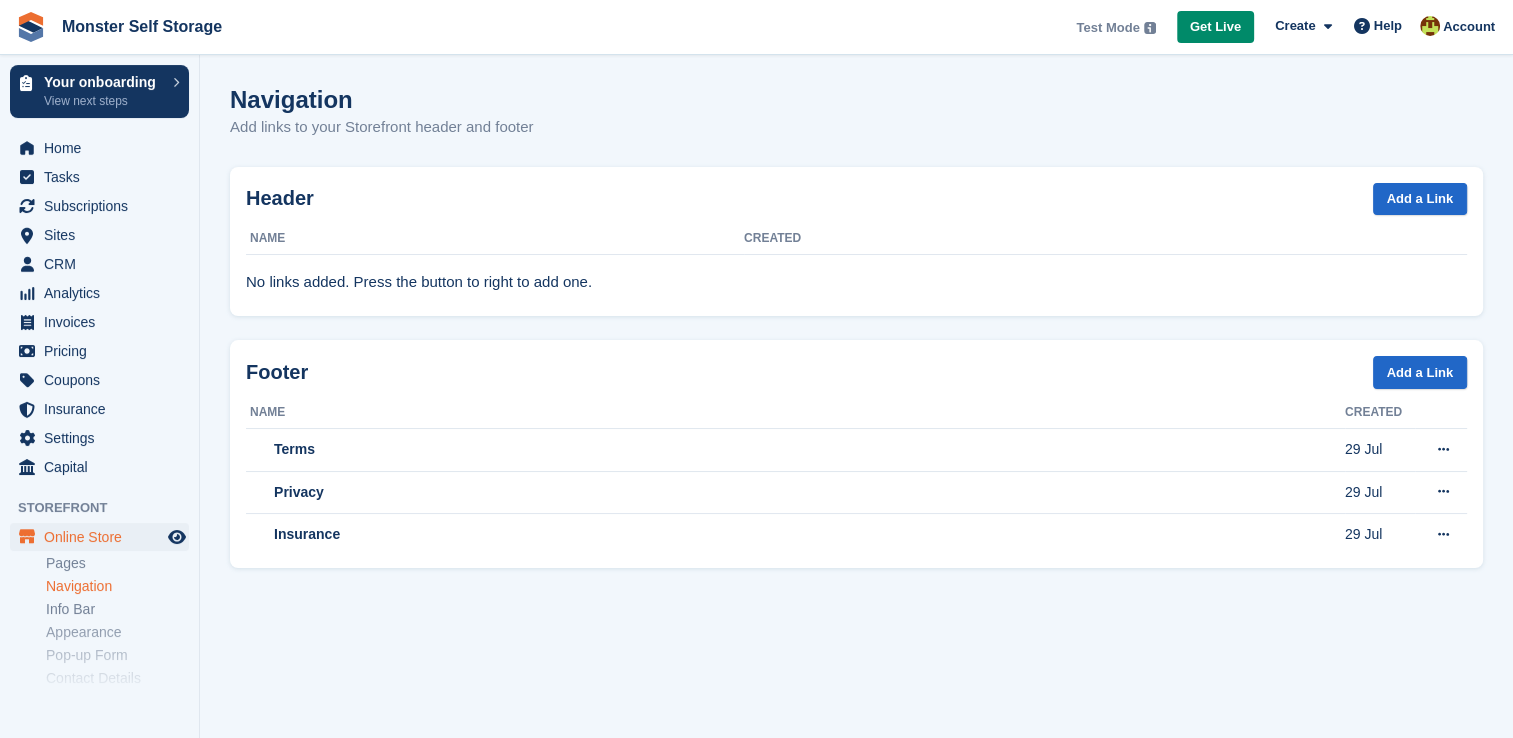 scroll, scrollTop: 0, scrollLeft: 0, axis: both 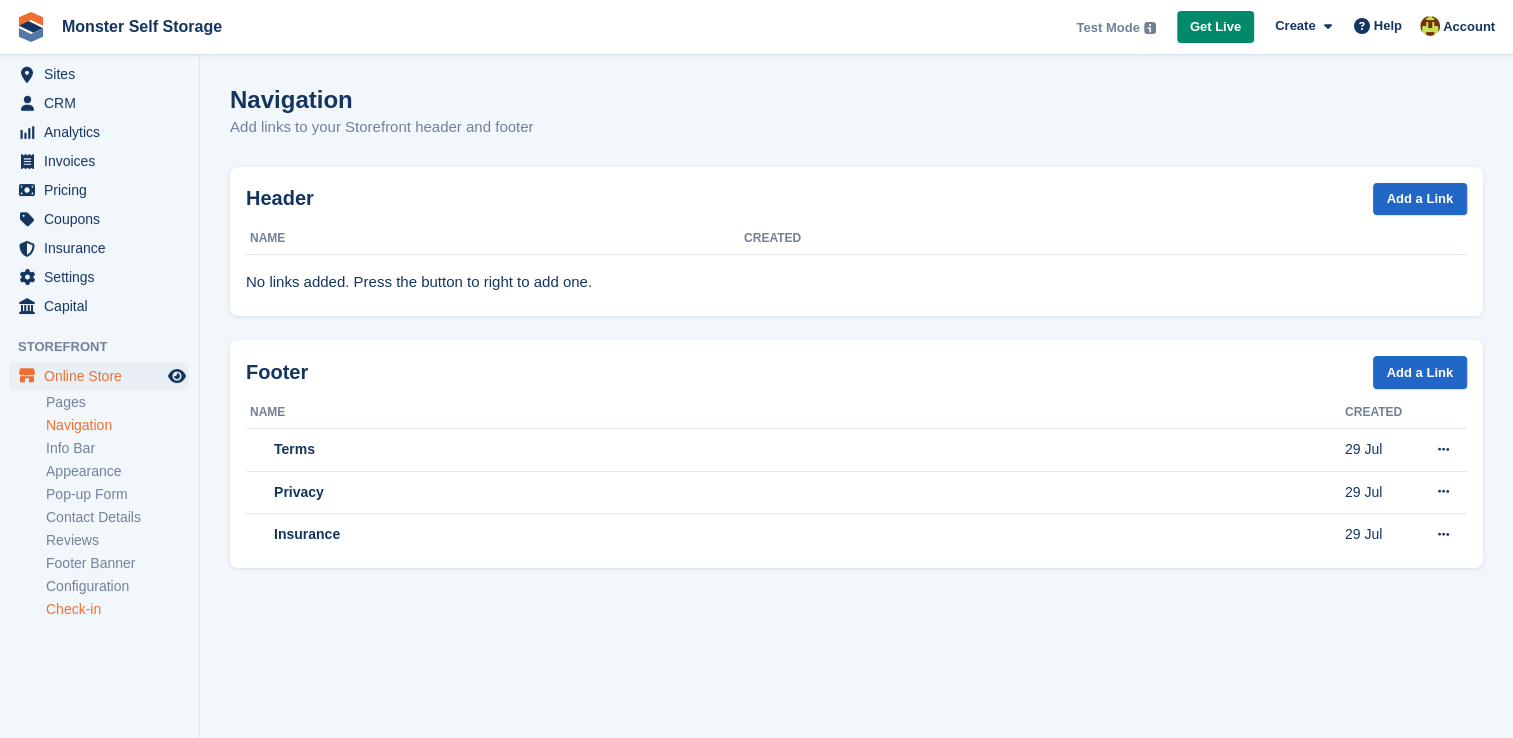 click on "Check-in" at bounding box center [117, 609] 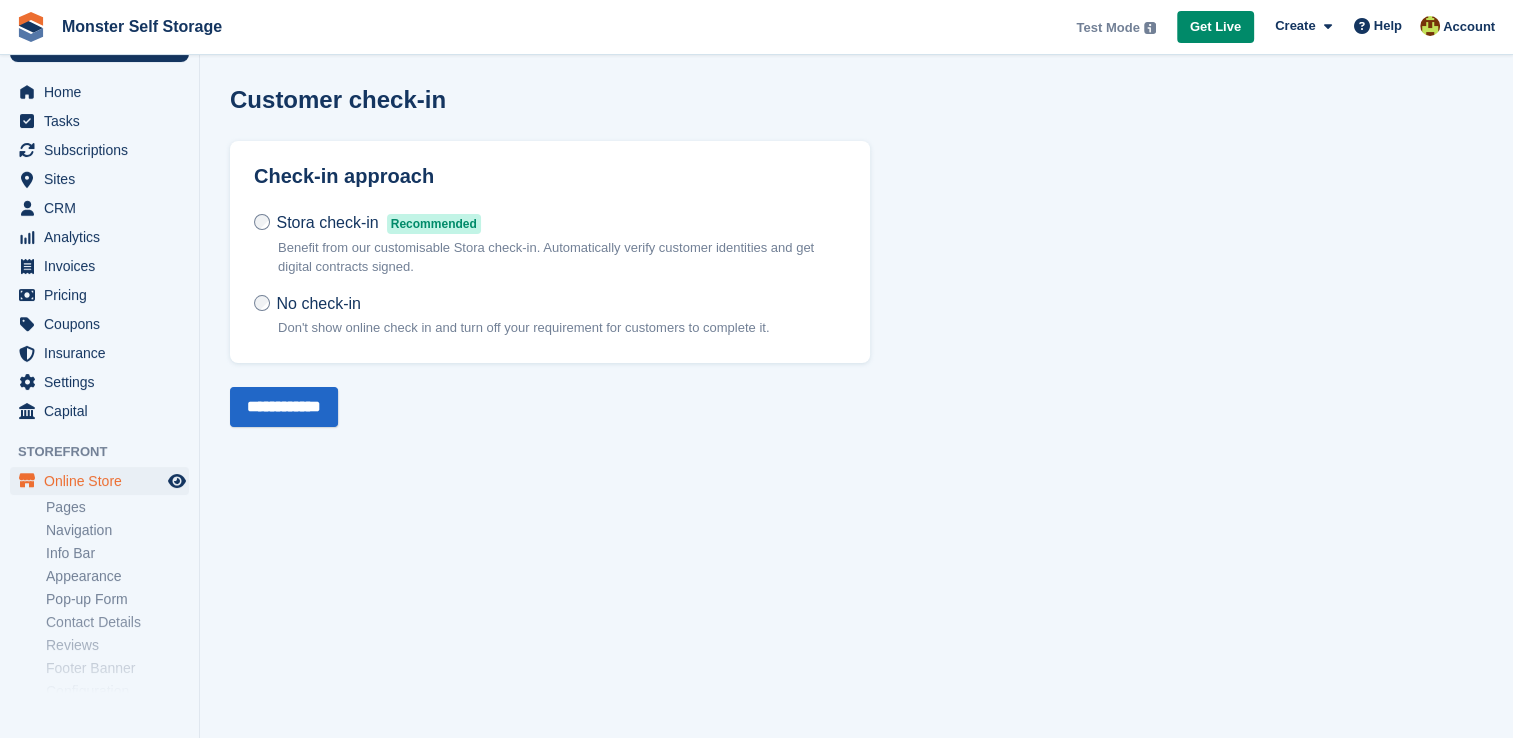 scroll, scrollTop: 58, scrollLeft: 0, axis: vertical 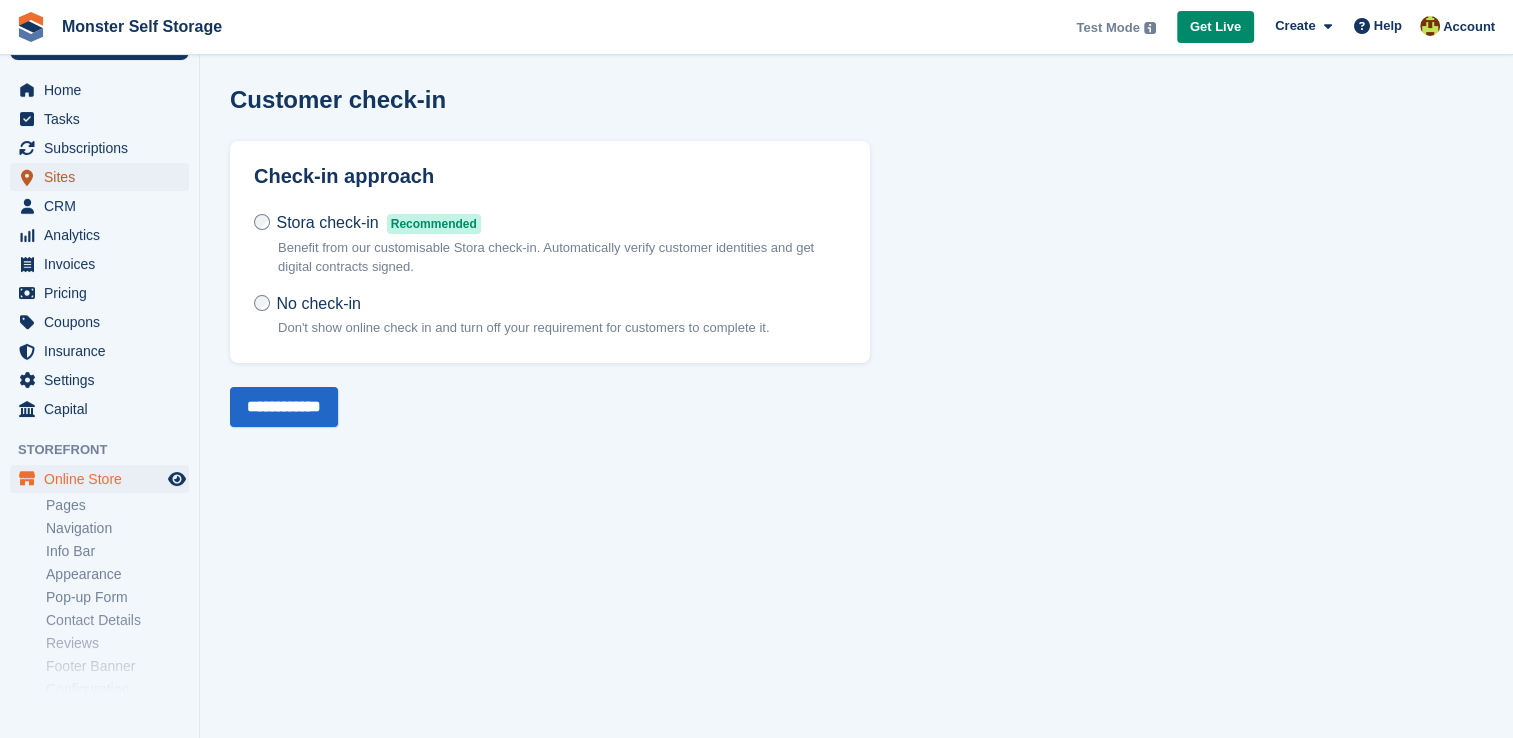 click on "Sites" at bounding box center (104, 177) 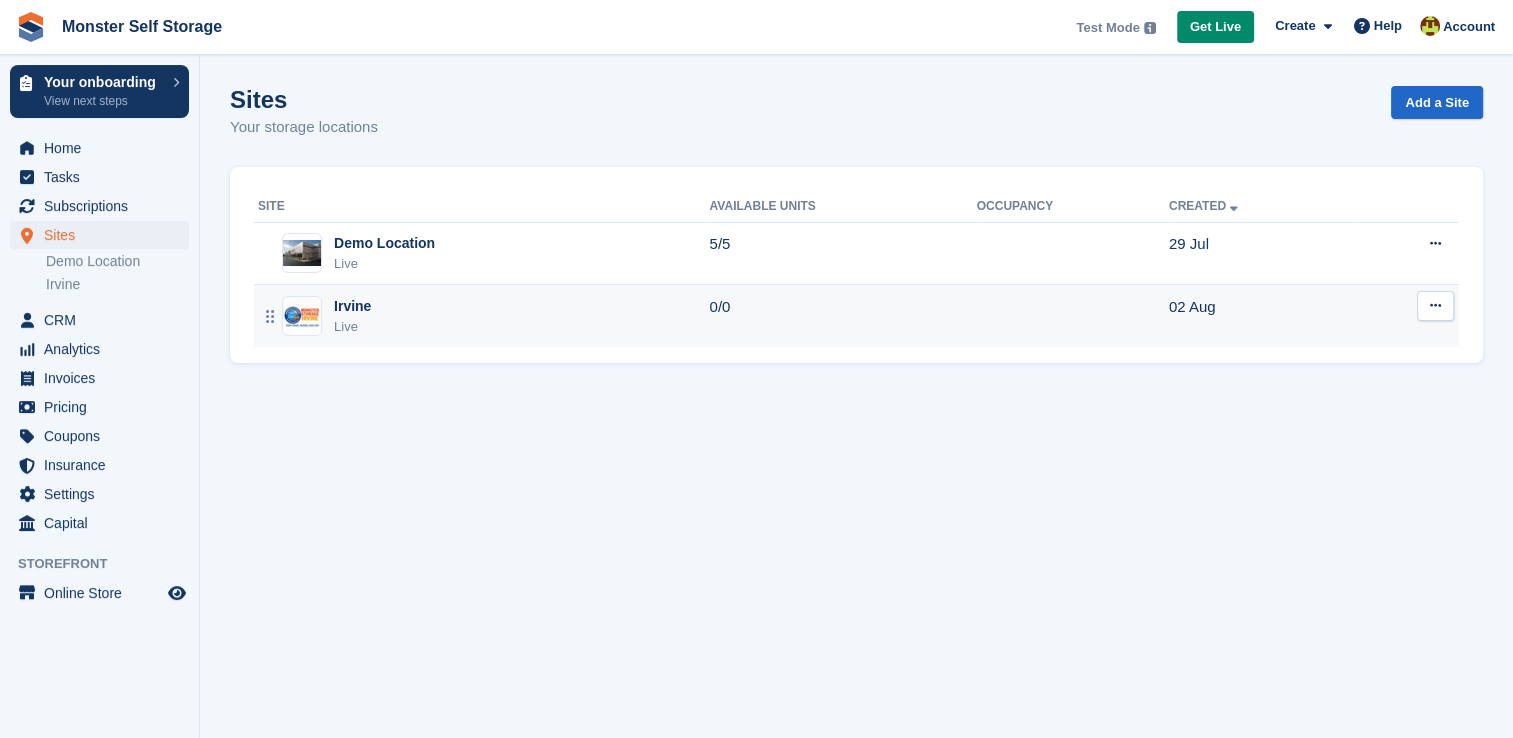 click on "Irvine
Live" at bounding box center (481, 316) 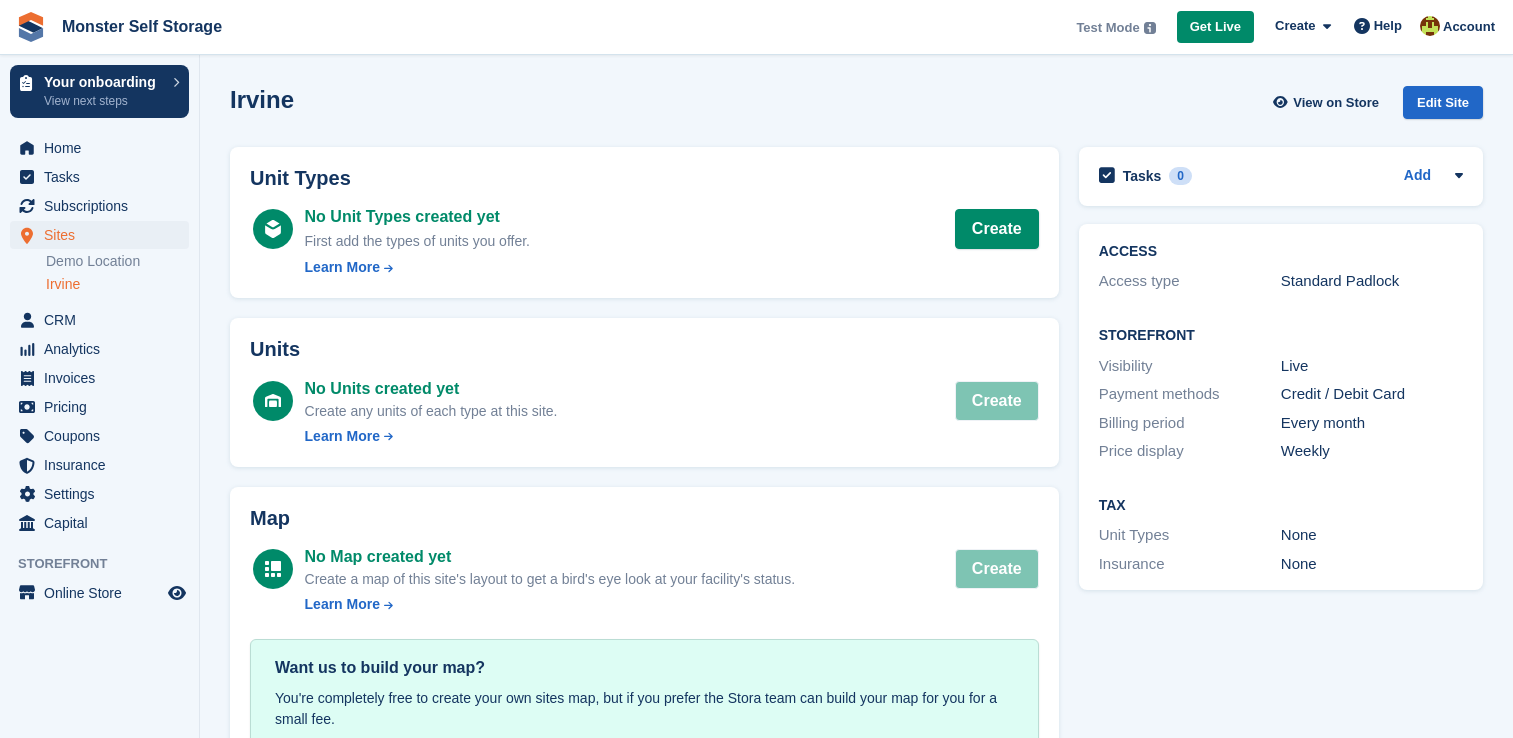 scroll, scrollTop: 87, scrollLeft: 0, axis: vertical 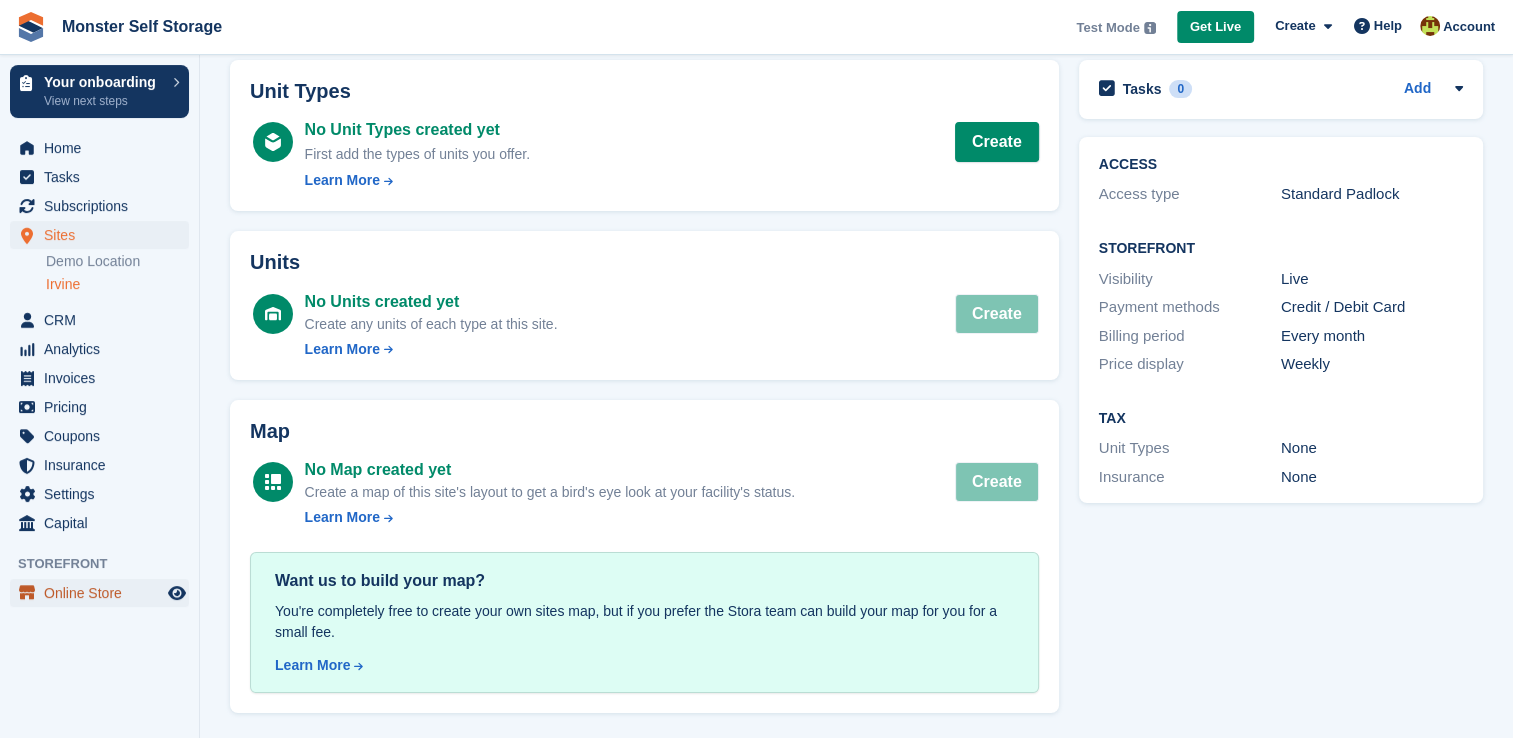 click on "Online Store" at bounding box center [104, 593] 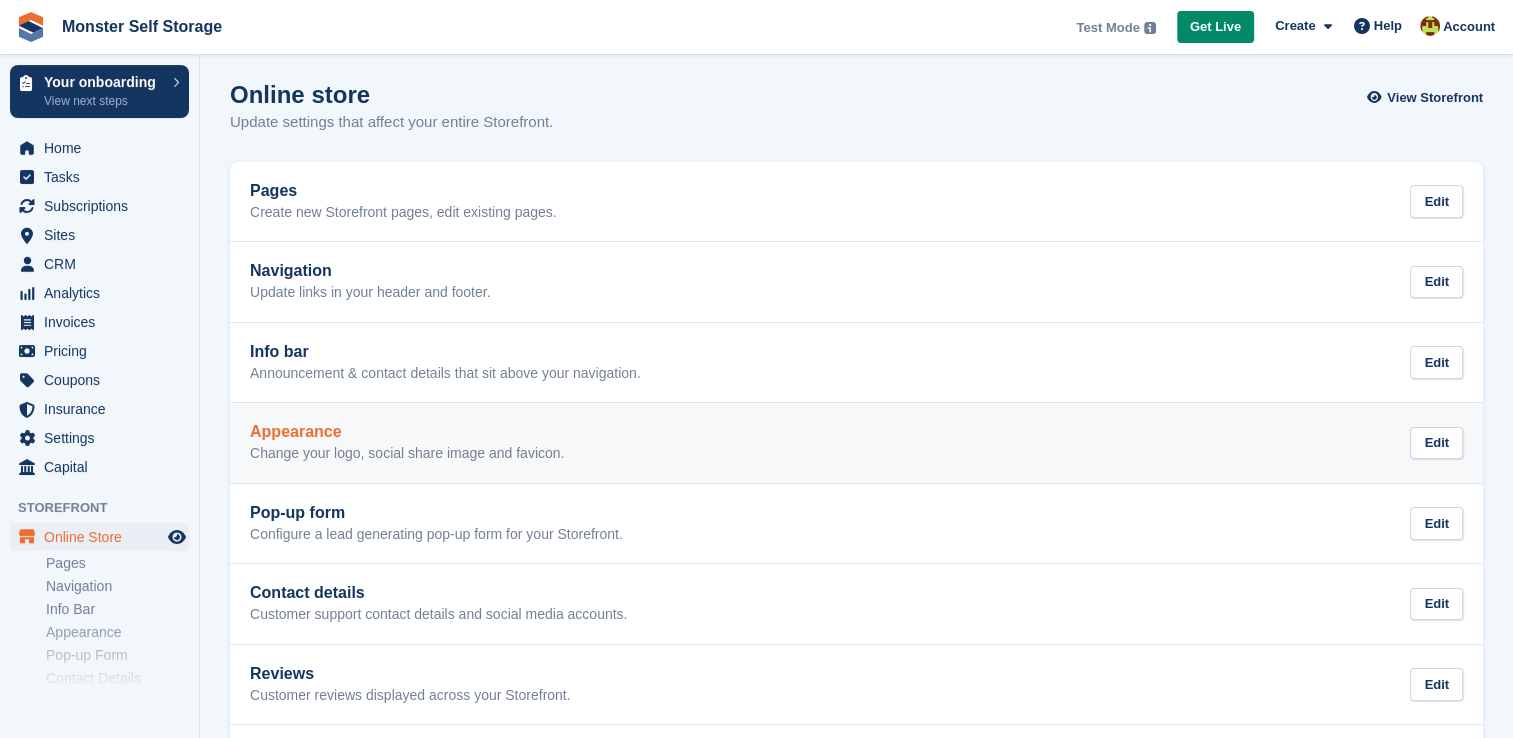 scroll, scrollTop: 8, scrollLeft: 0, axis: vertical 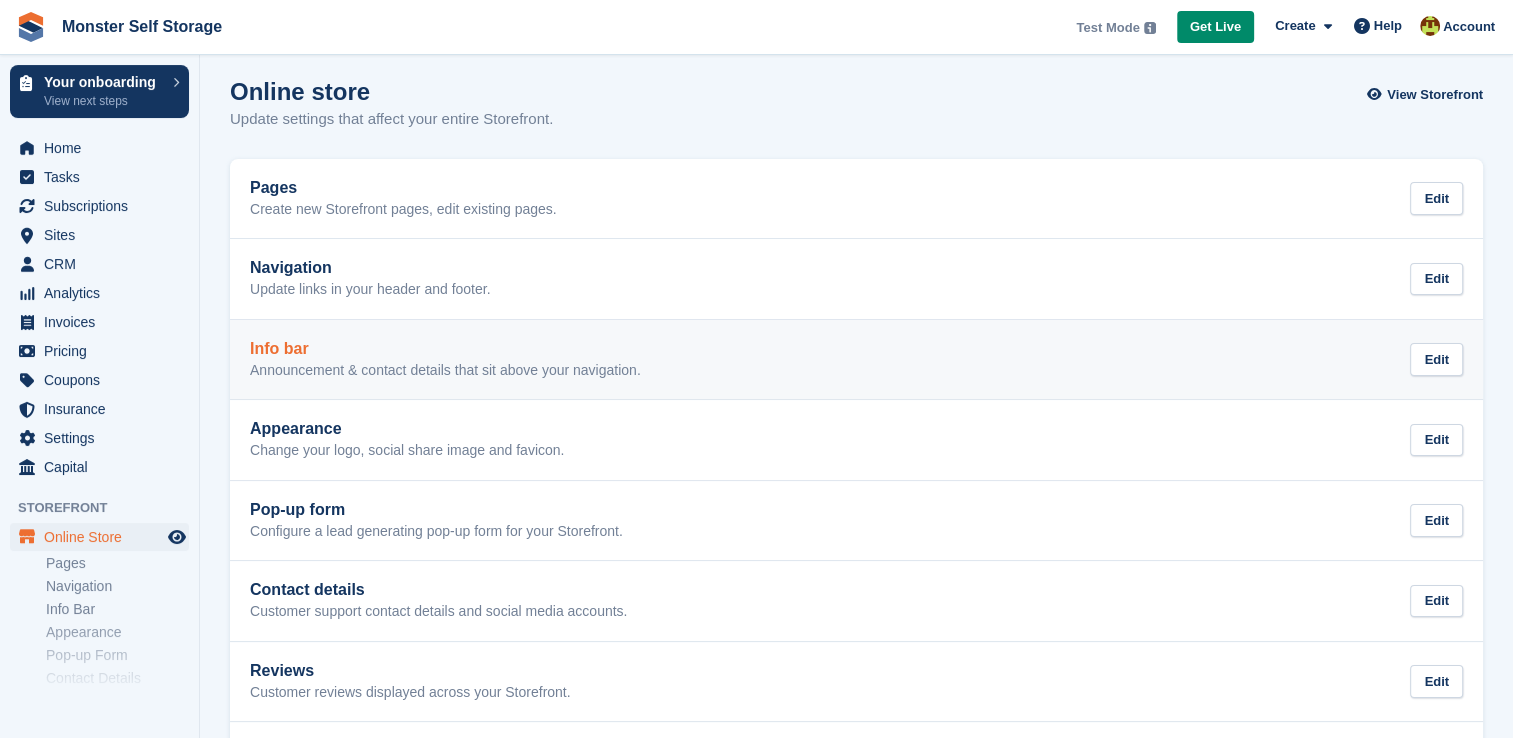 click on "Info bar
Announcement & contact details that sit above your navigation.
Edit" at bounding box center (856, 360) 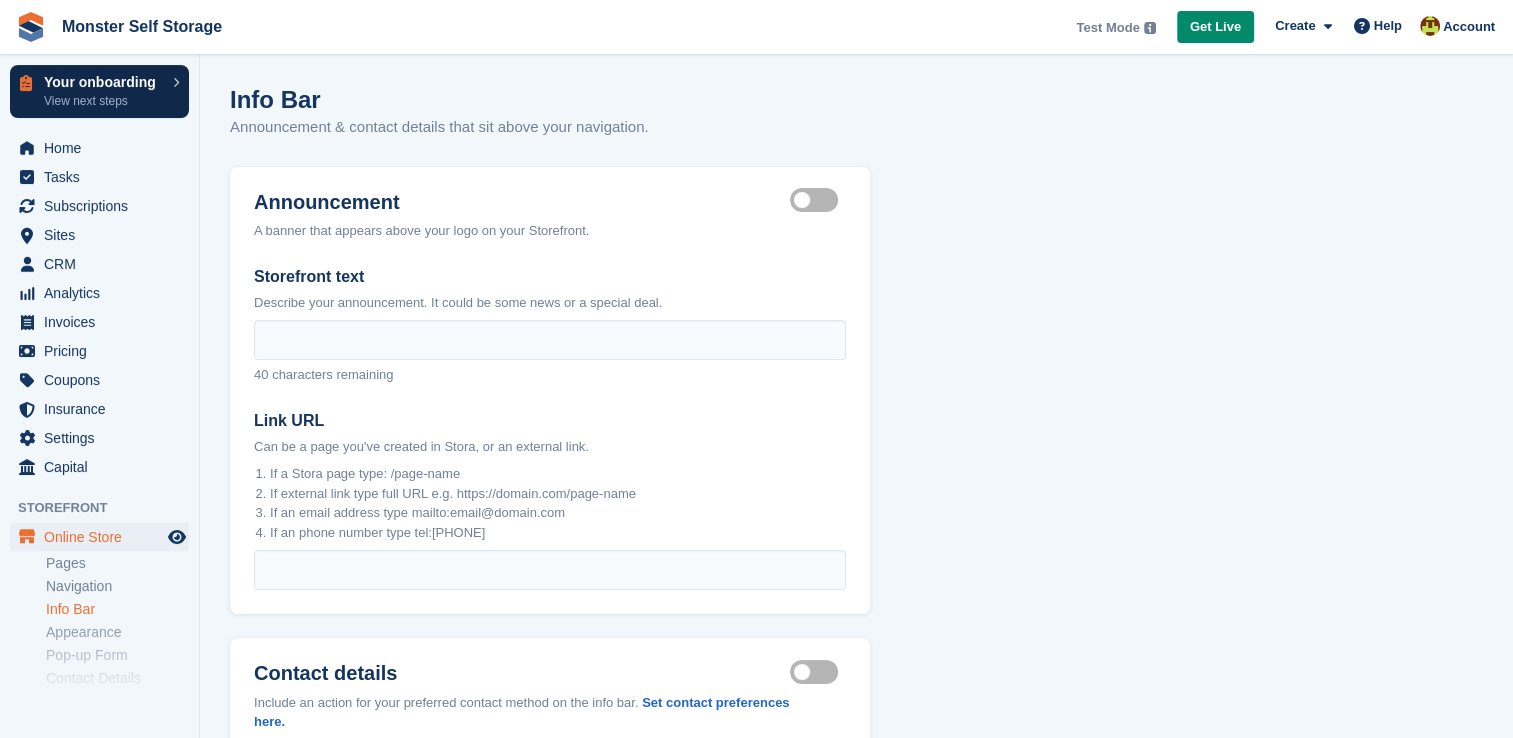 click on "View next steps" at bounding box center [103, 101] 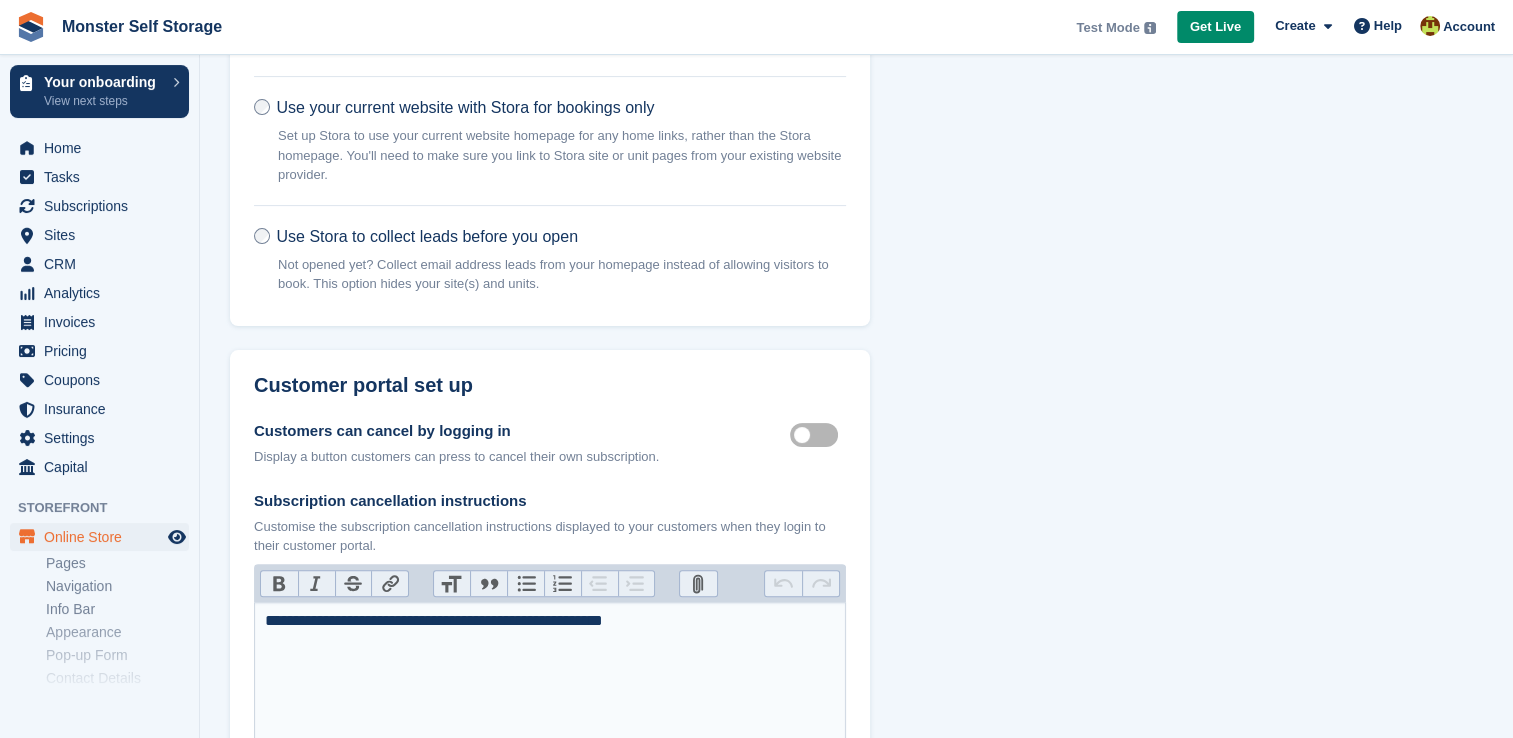 scroll, scrollTop: 0, scrollLeft: 0, axis: both 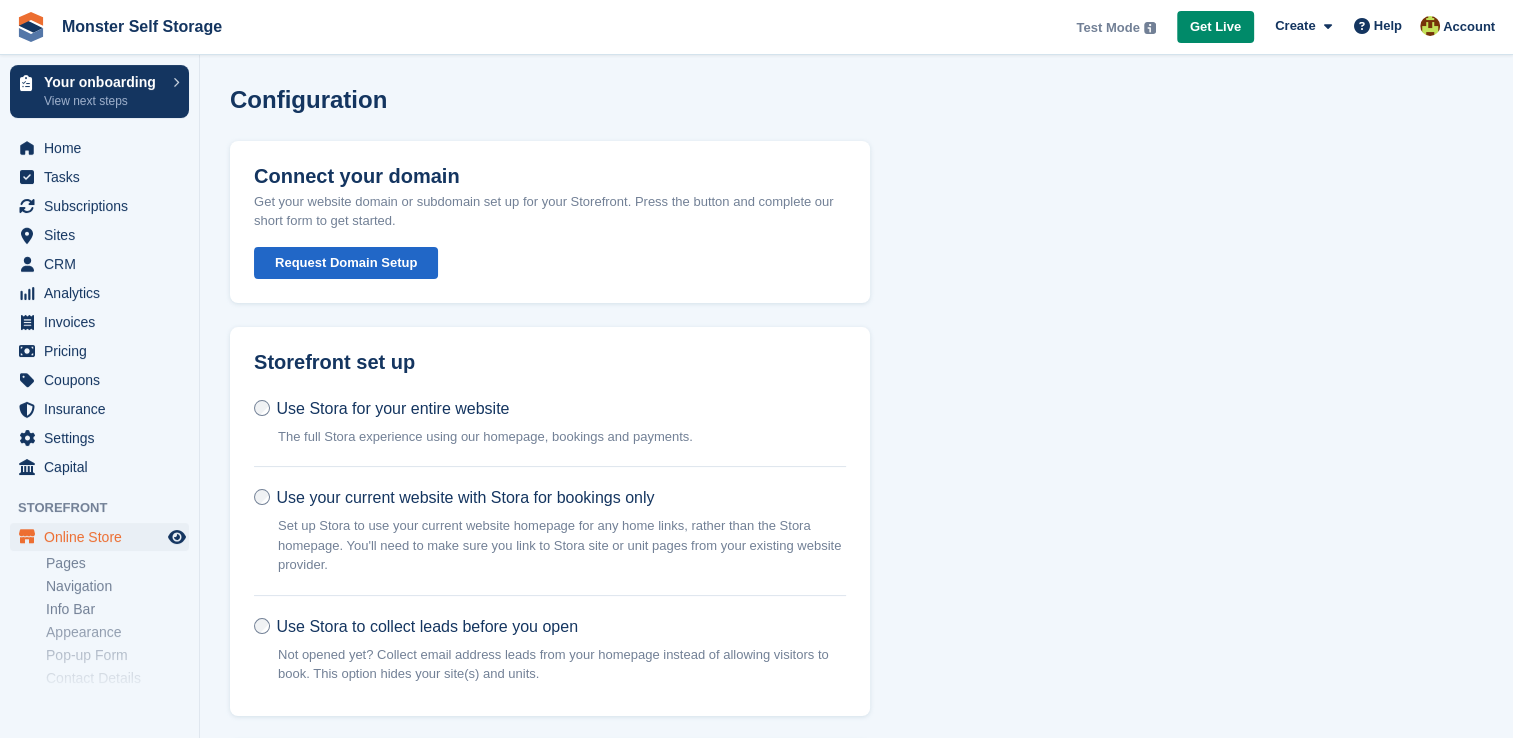 click on "Use your current website with Stora for bookings only" at bounding box center (465, 497) 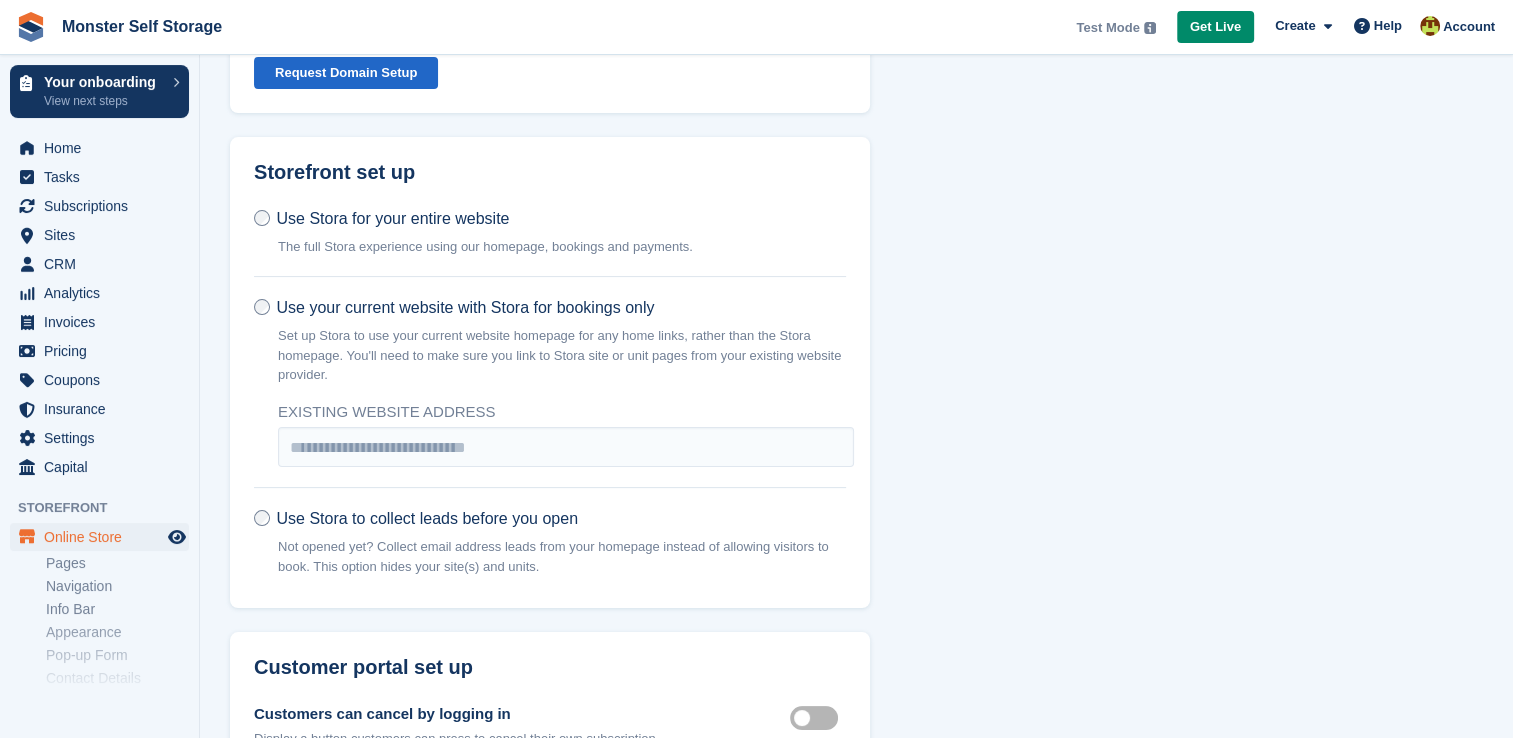 scroll, scrollTop: 184, scrollLeft: 0, axis: vertical 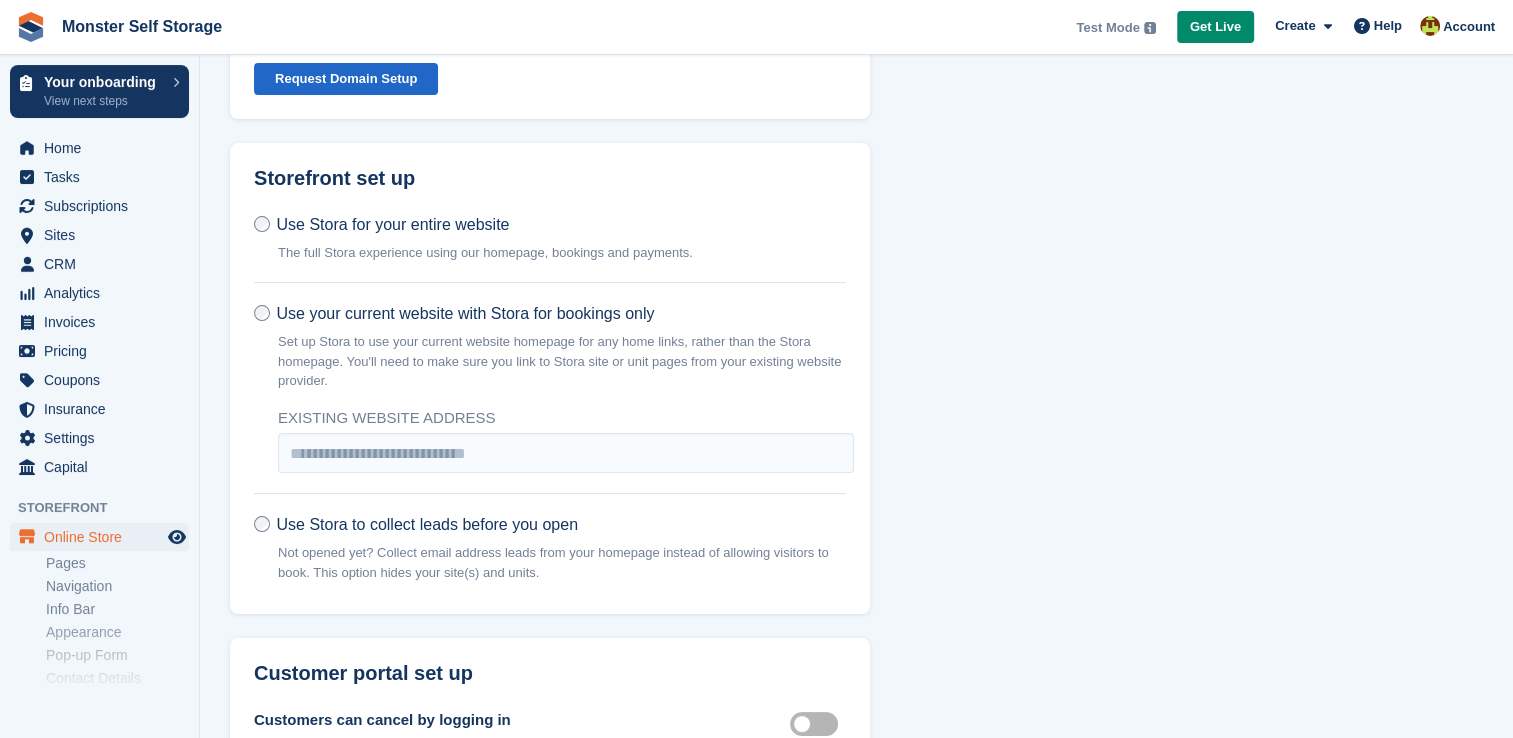 click on "Use Stora for your entire website
The full Stora experience using our homepage, bookings and payments." at bounding box center [473, 242] 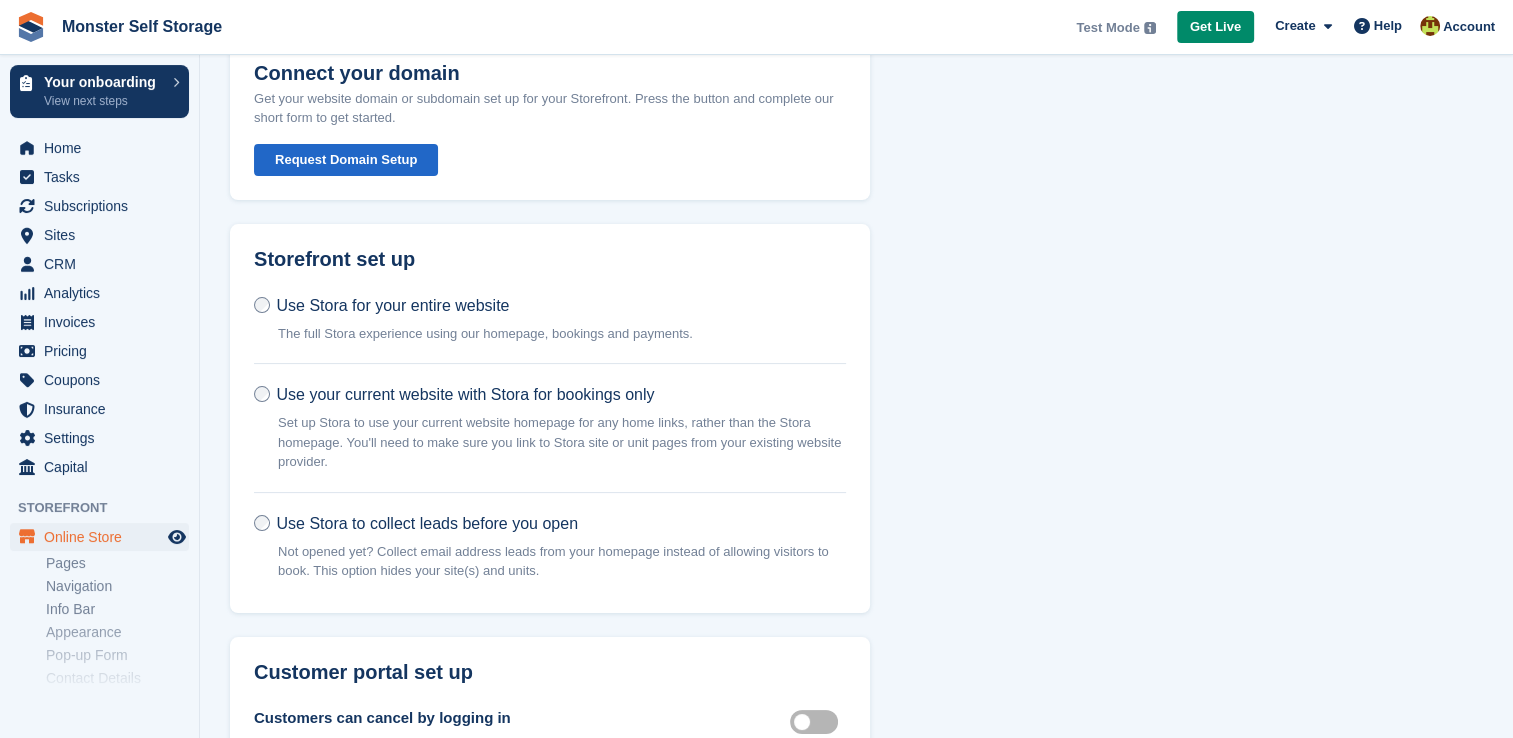 scroll, scrollTop: 0, scrollLeft: 0, axis: both 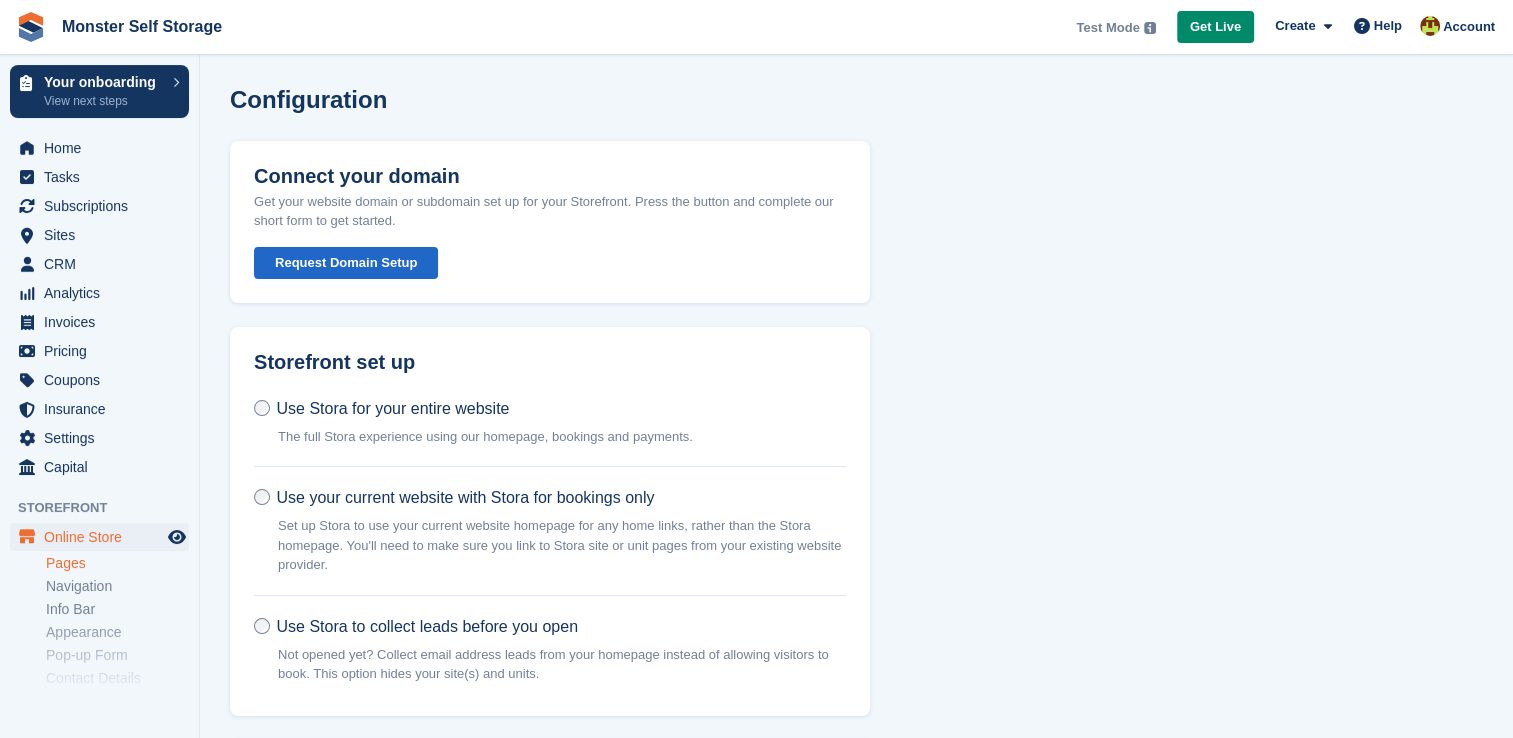 click on "Pages" at bounding box center [117, 563] 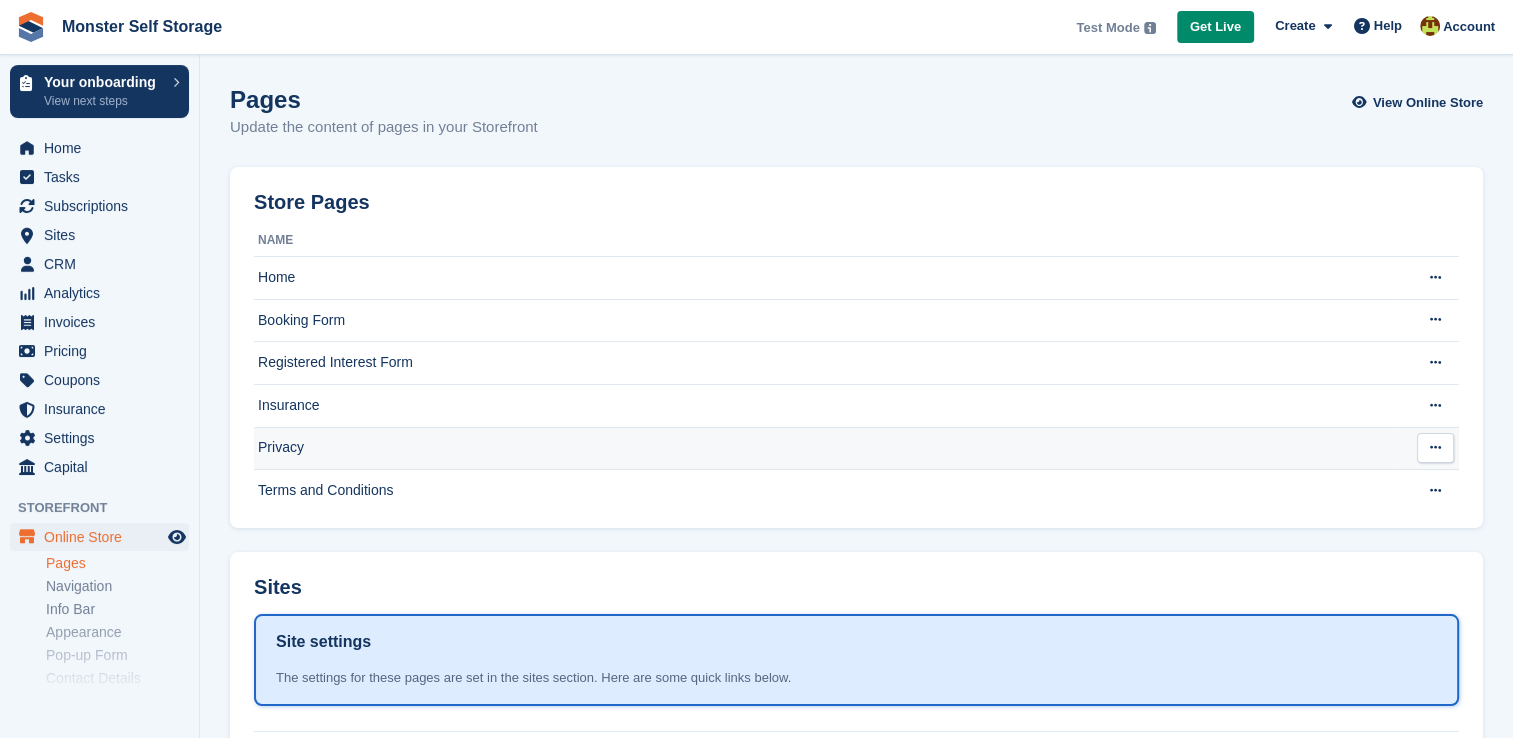 scroll, scrollTop: 288, scrollLeft: 0, axis: vertical 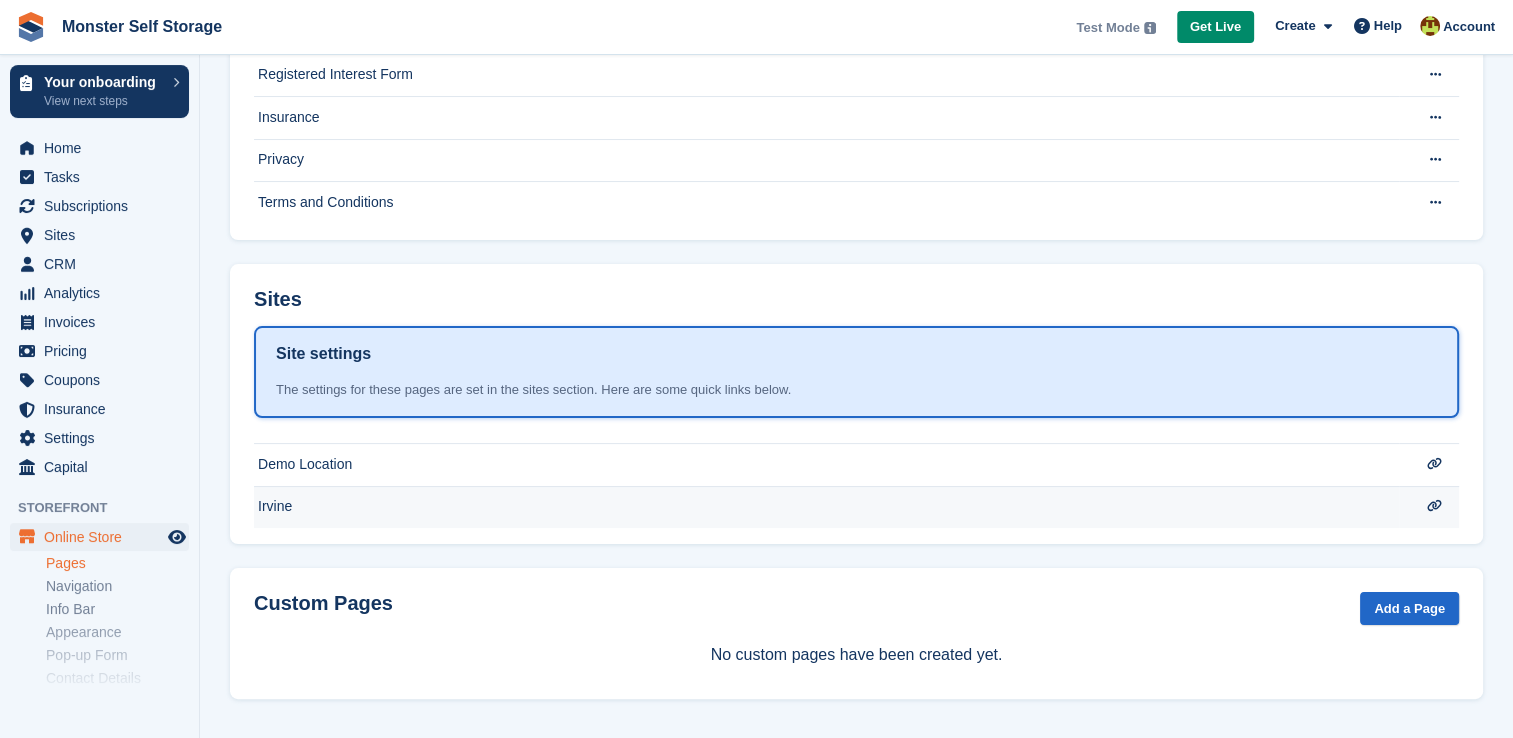 click on "Irvine" at bounding box center [826, 32] 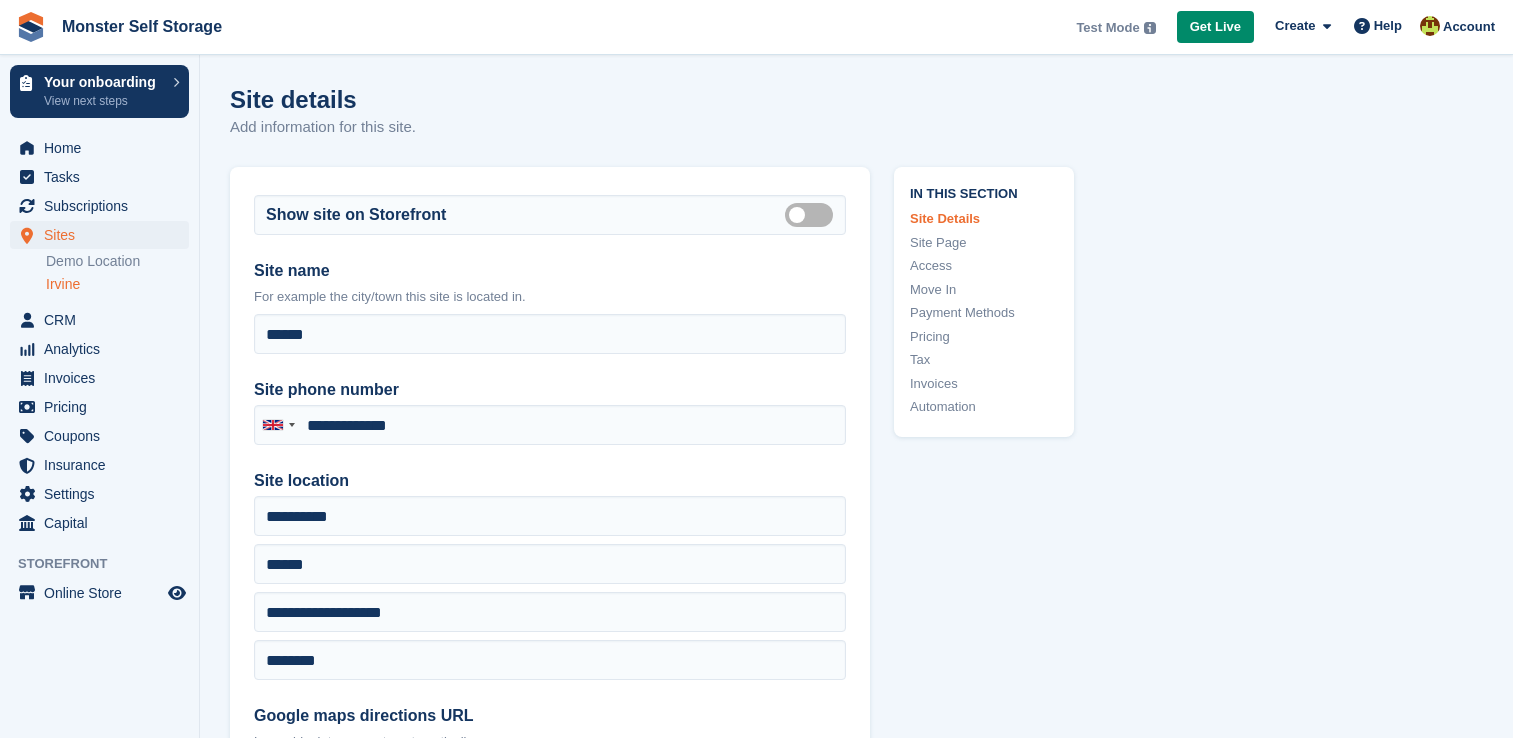 scroll, scrollTop: 0, scrollLeft: 0, axis: both 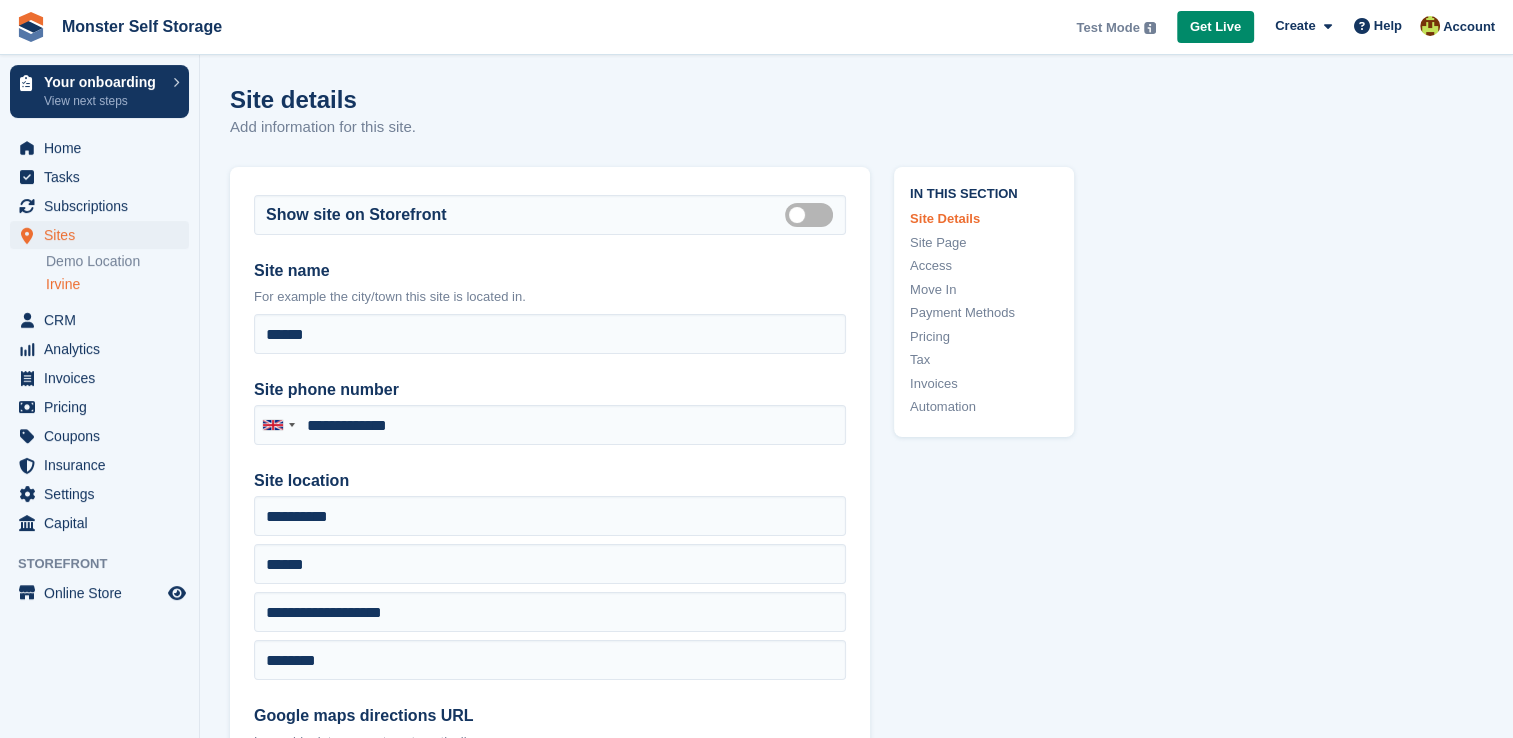 type on "**********" 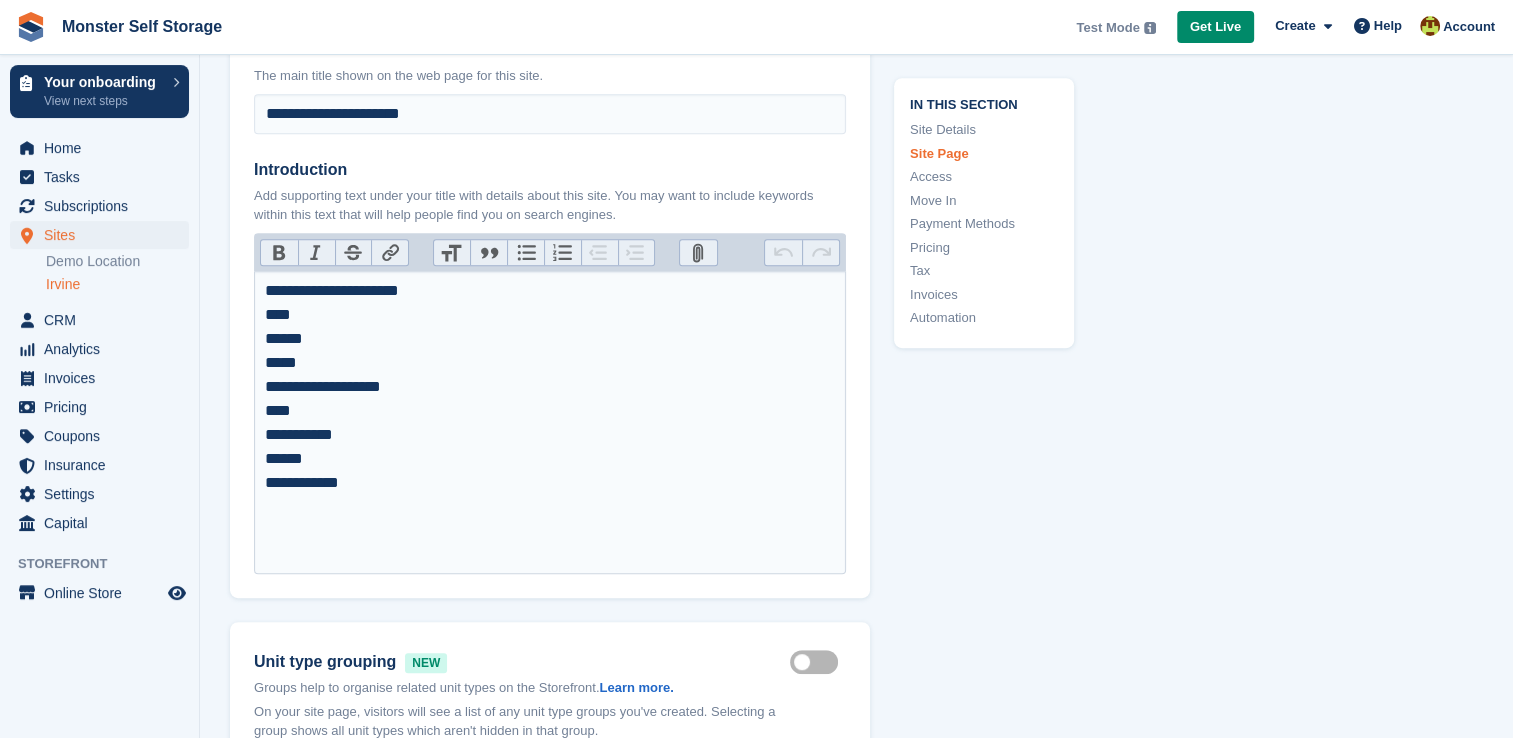 scroll, scrollTop: 954, scrollLeft: 0, axis: vertical 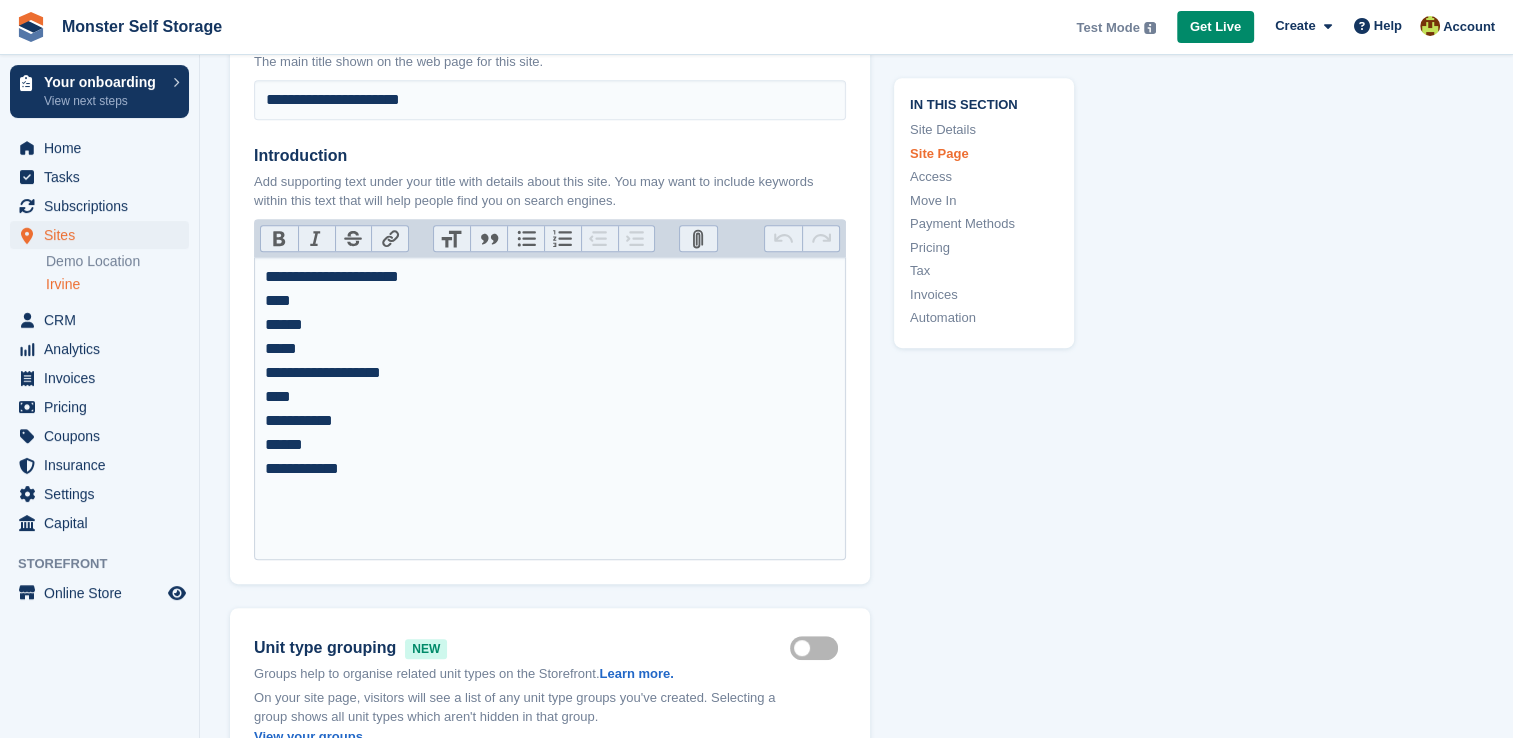 click on "**********" at bounding box center [550, 409] 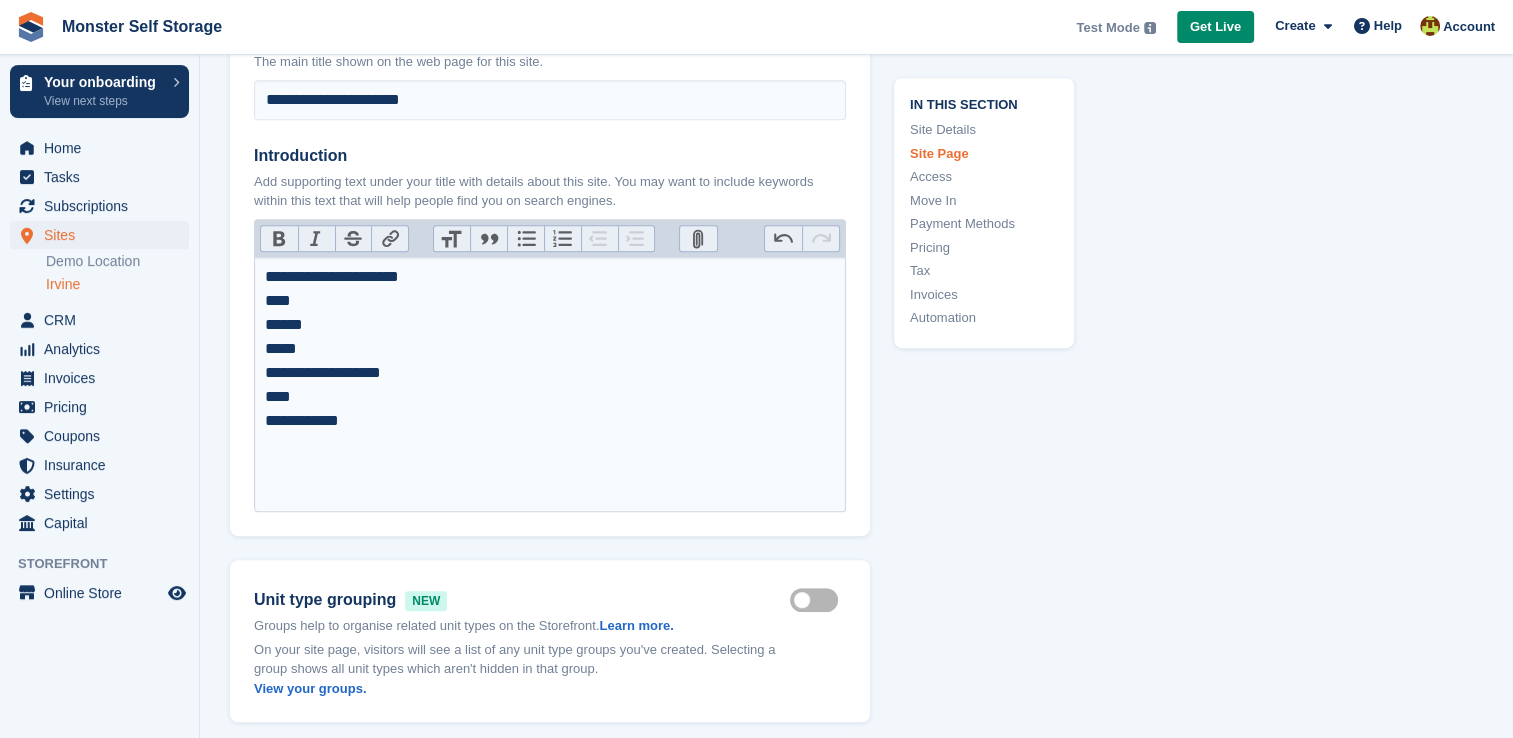 click on "**********" at bounding box center (550, 385) 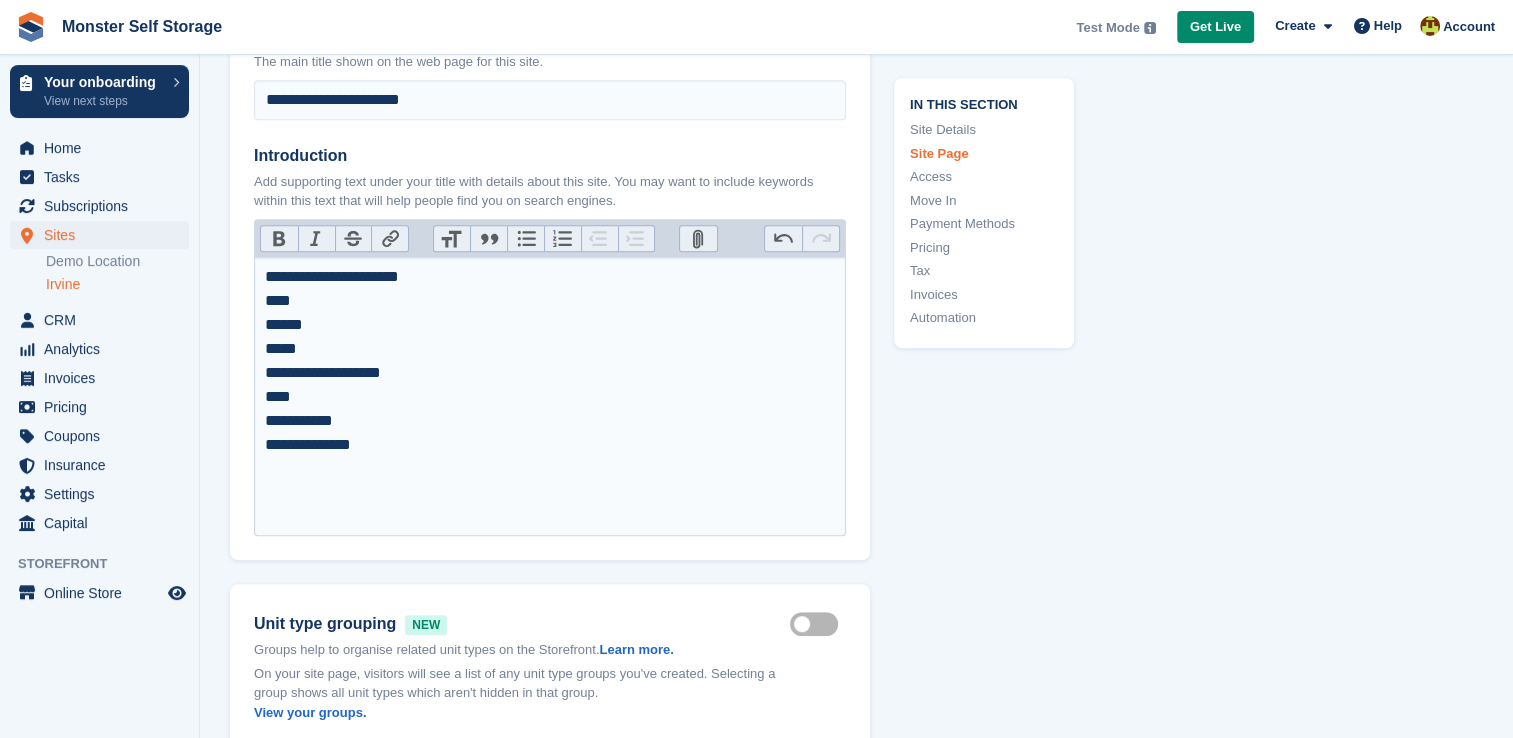 type on "**********" 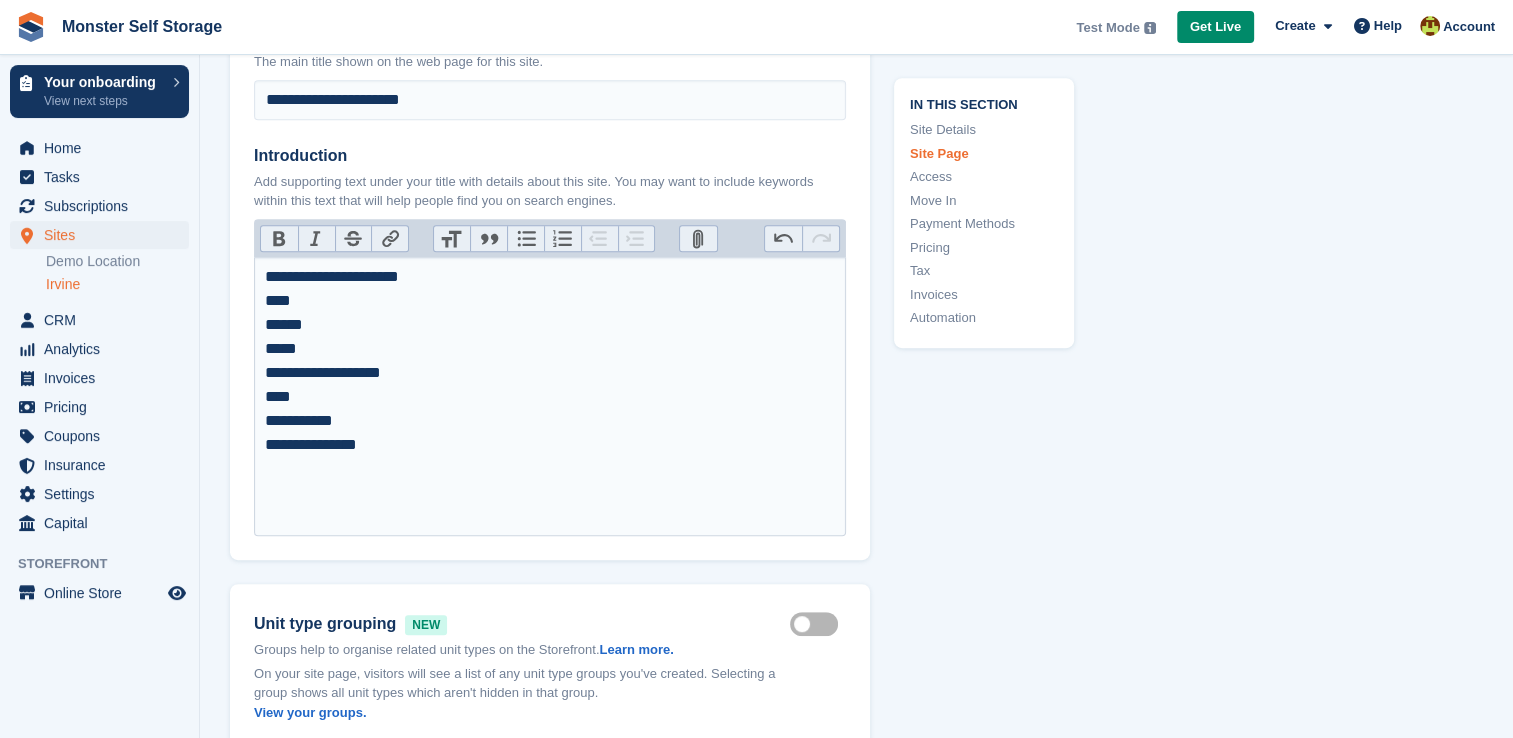 click on "In this section
Site Details
Site Page
Access
Move In
Payment Methods
Pricing
Tax
Invoices
Automation" at bounding box center [972, 3827] 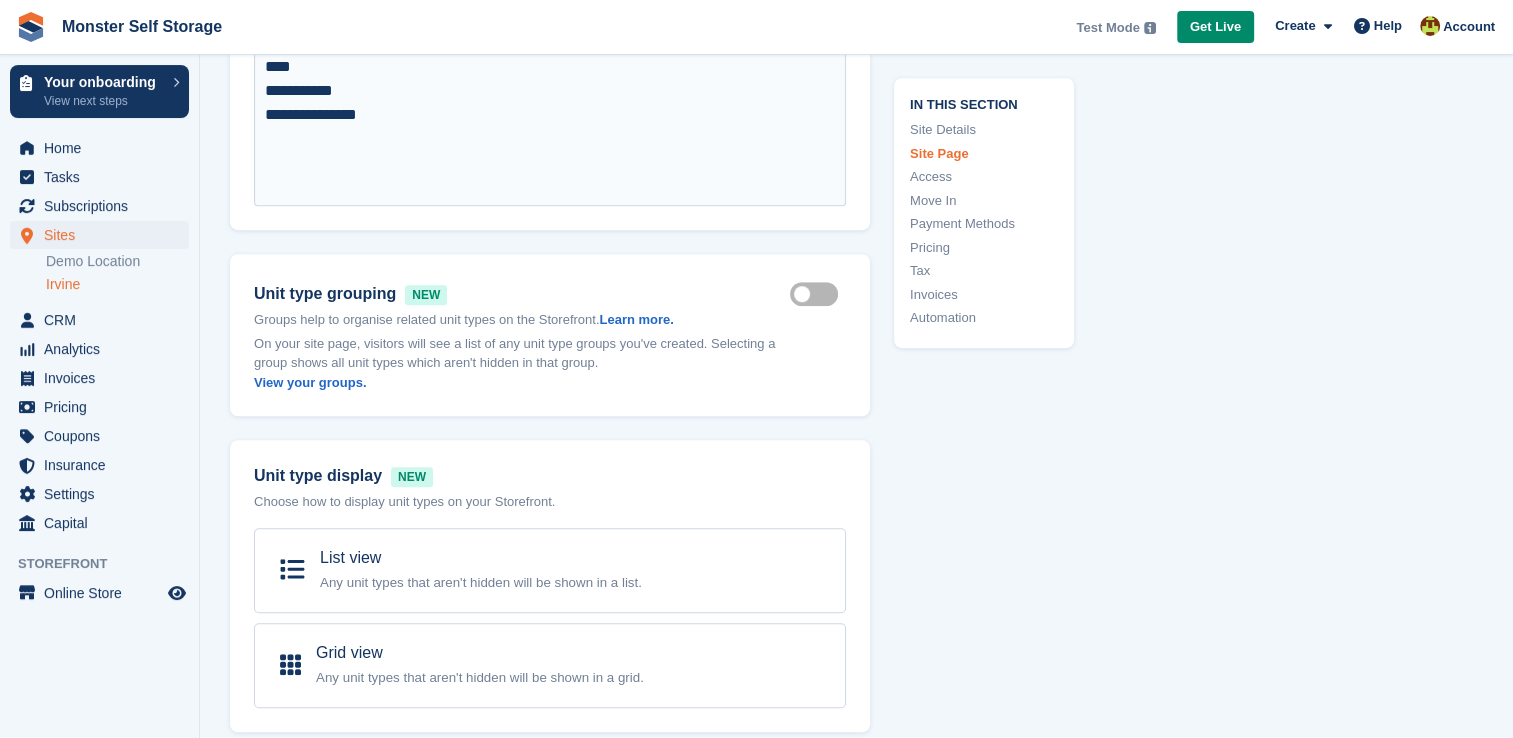 scroll, scrollTop: 1323, scrollLeft: 0, axis: vertical 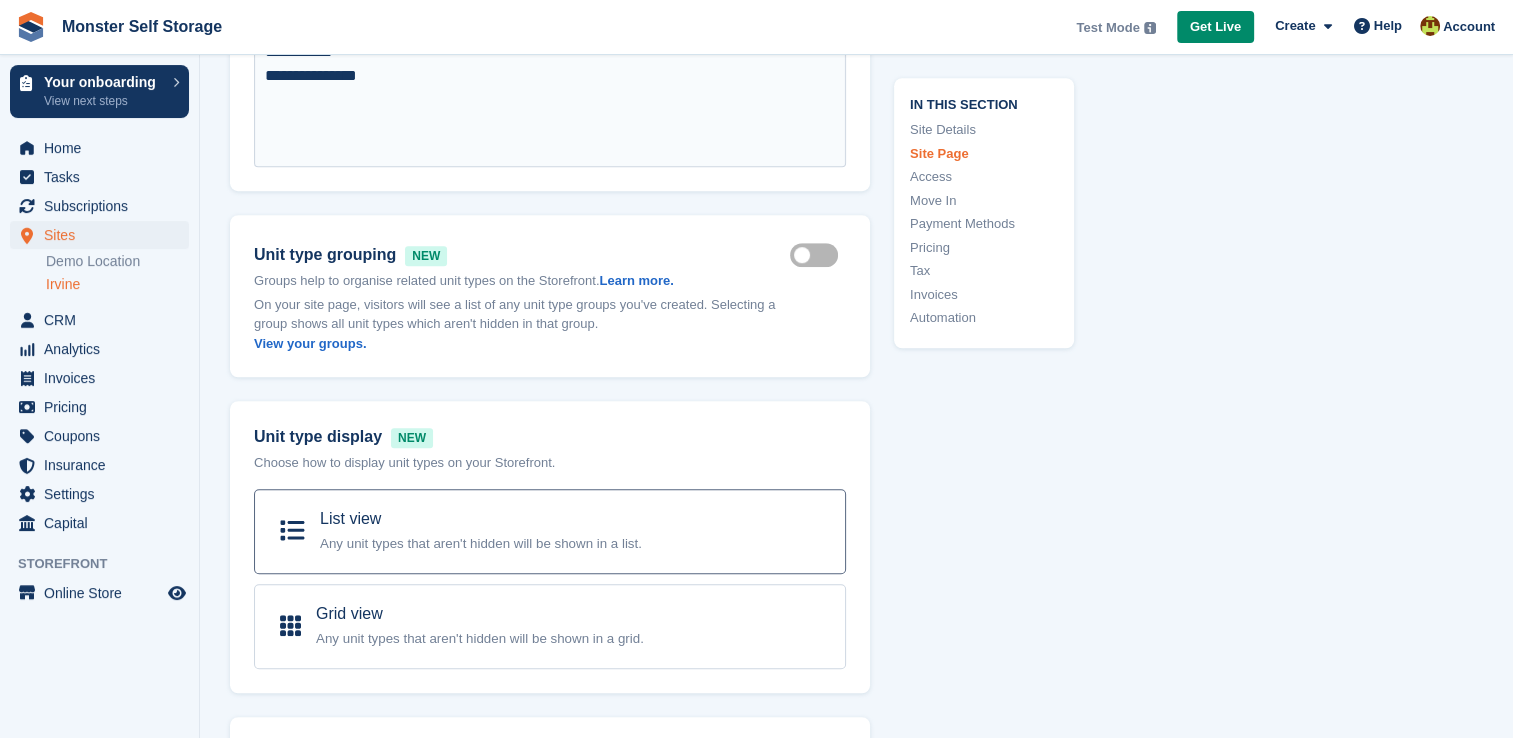 click on "List view" at bounding box center (350, 518) 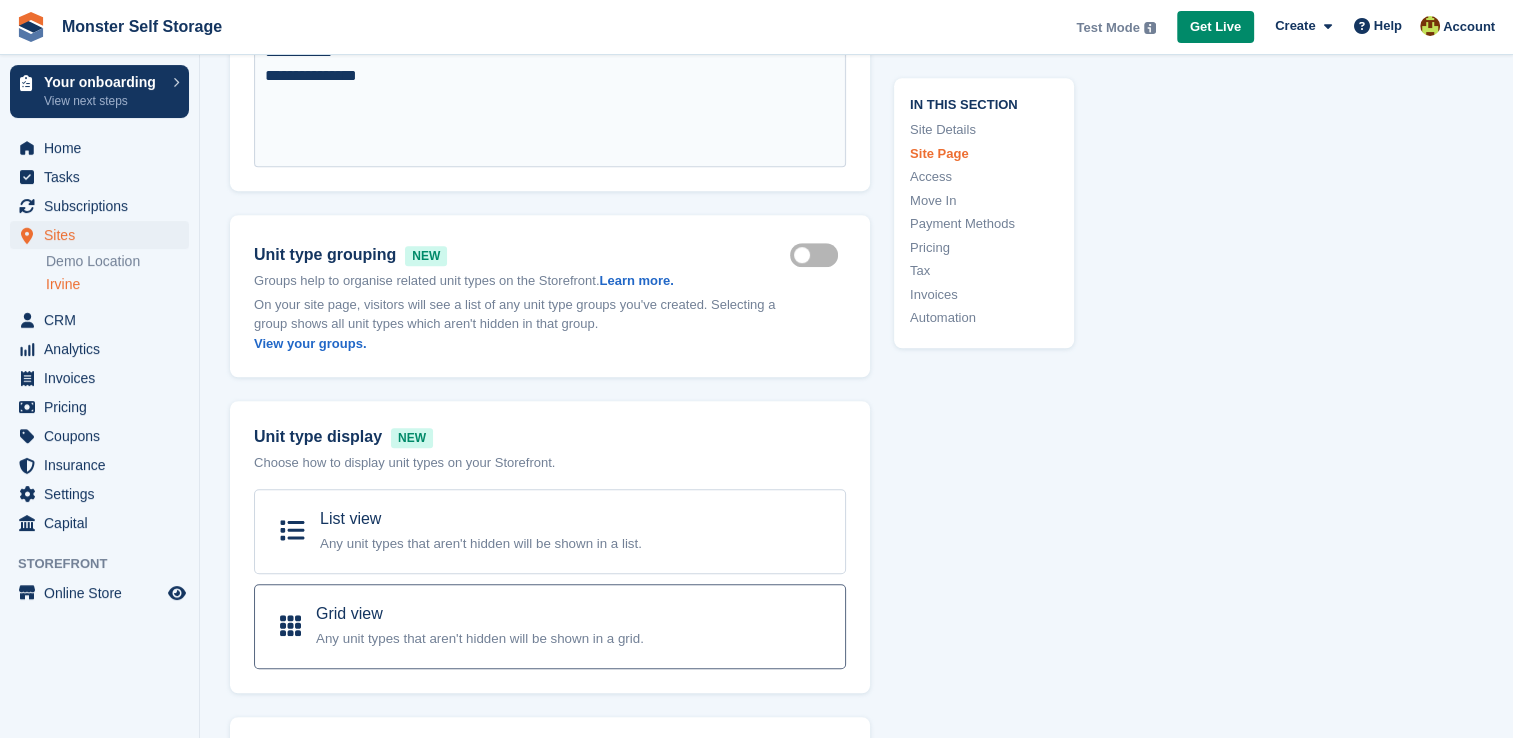 click on "Grid view
Any unit types that aren't hidden will be shown in a grid." at bounding box center (550, 626) 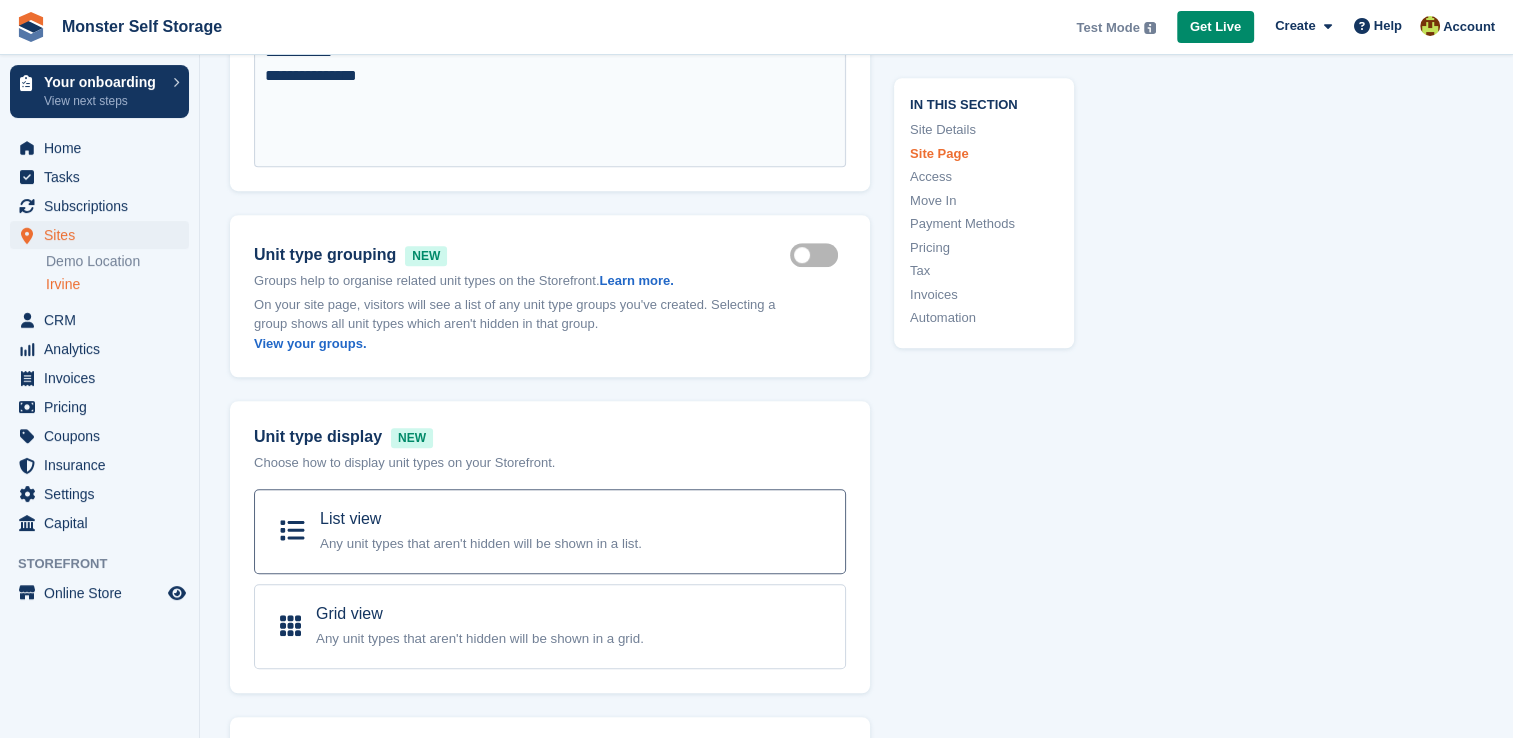 click on "List view
Any unit types that aren't hidden will be shown in a list." at bounding box center [481, 531] 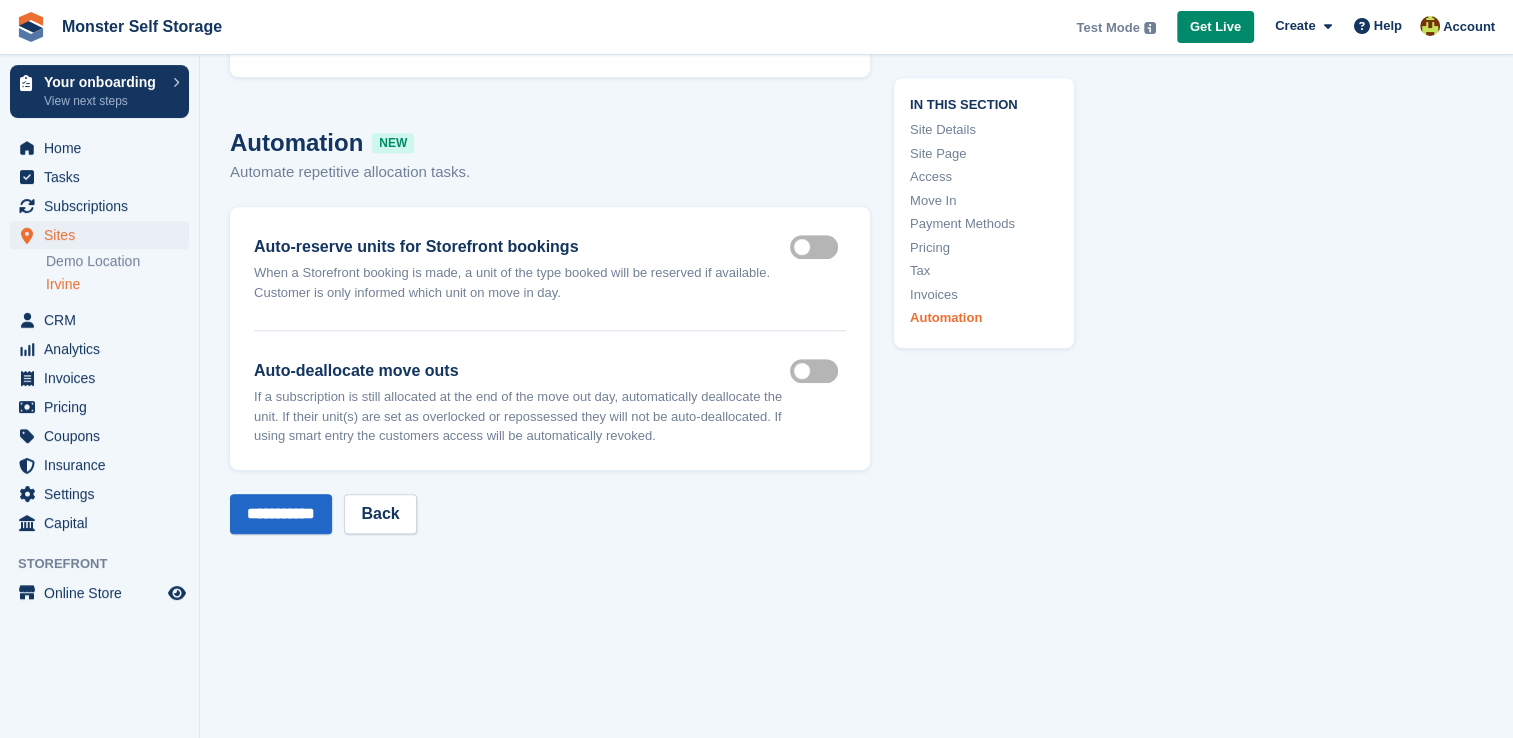 scroll, scrollTop: 8675, scrollLeft: 0, axis: vertical 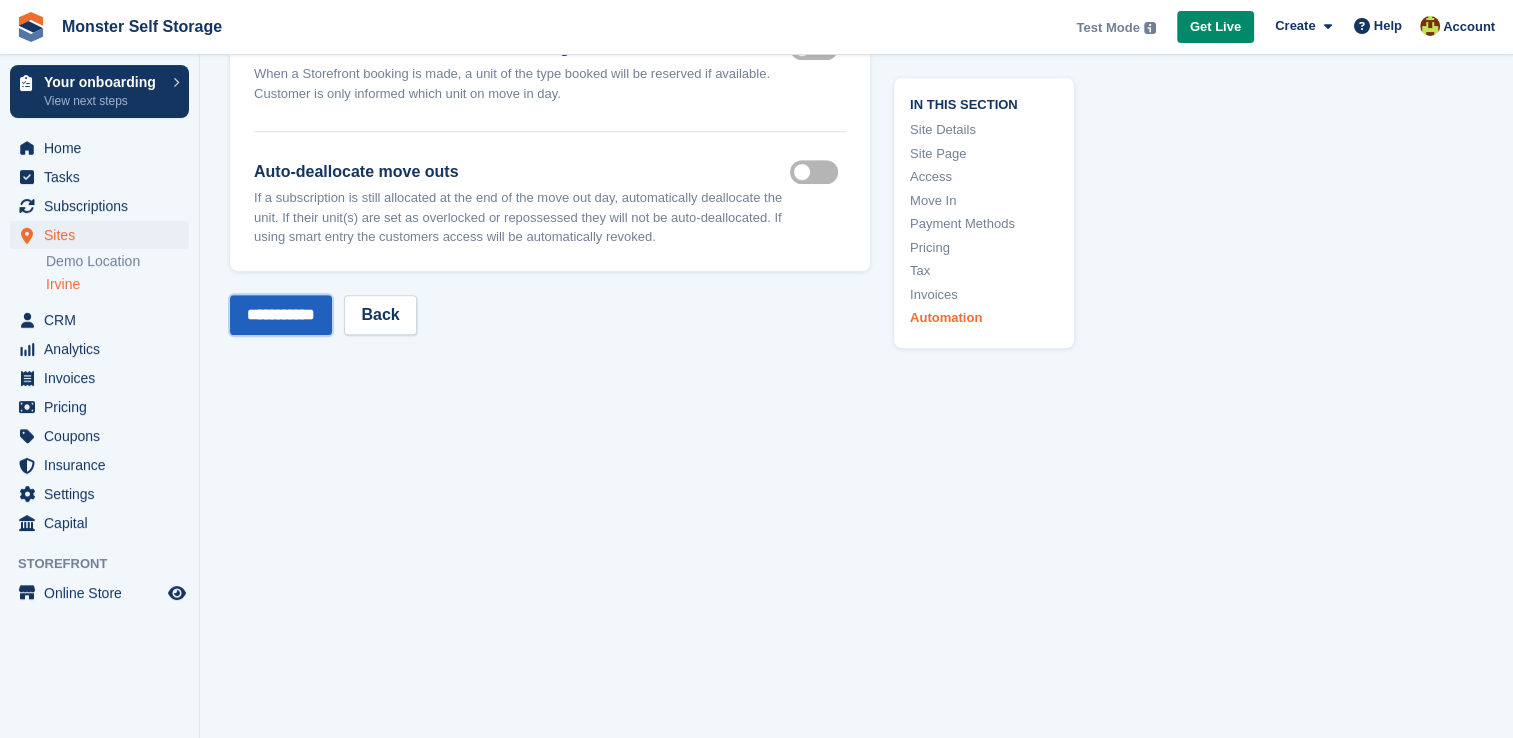 click on "**********" at bounding box center [281, 315] 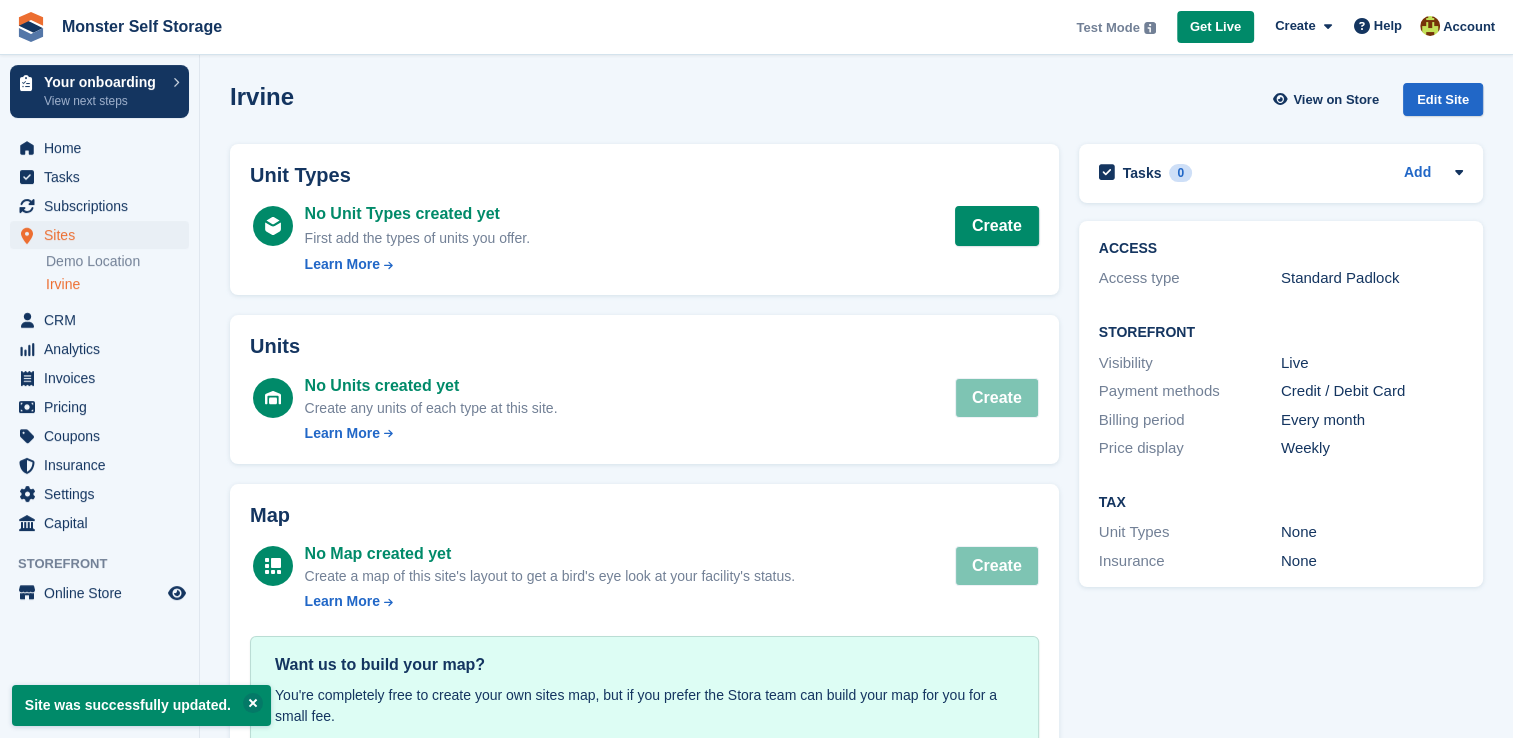 scroll, scrollTop: 0, scrollLeft: 0, axis: both 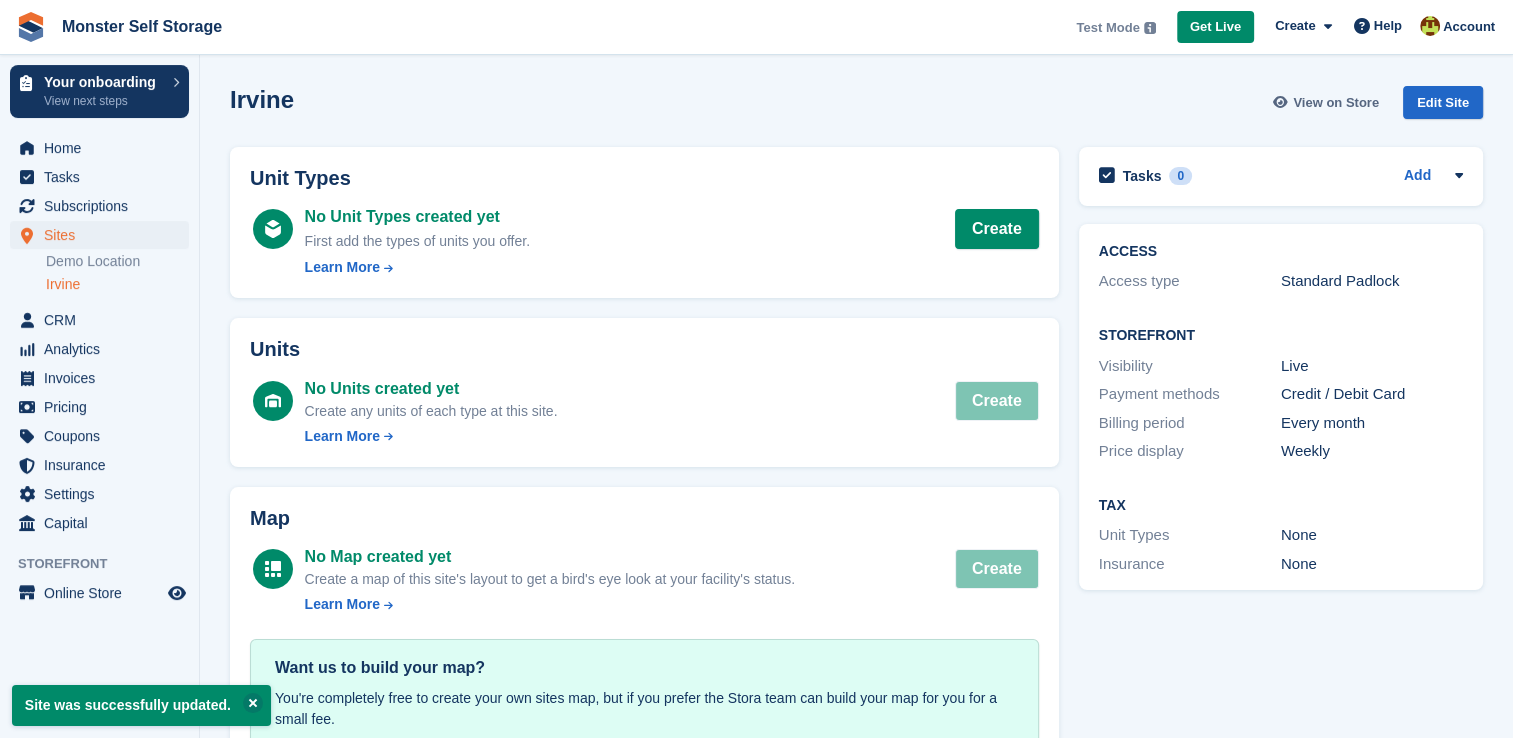 click on "View on Store" at bounding box center (1336, 103) 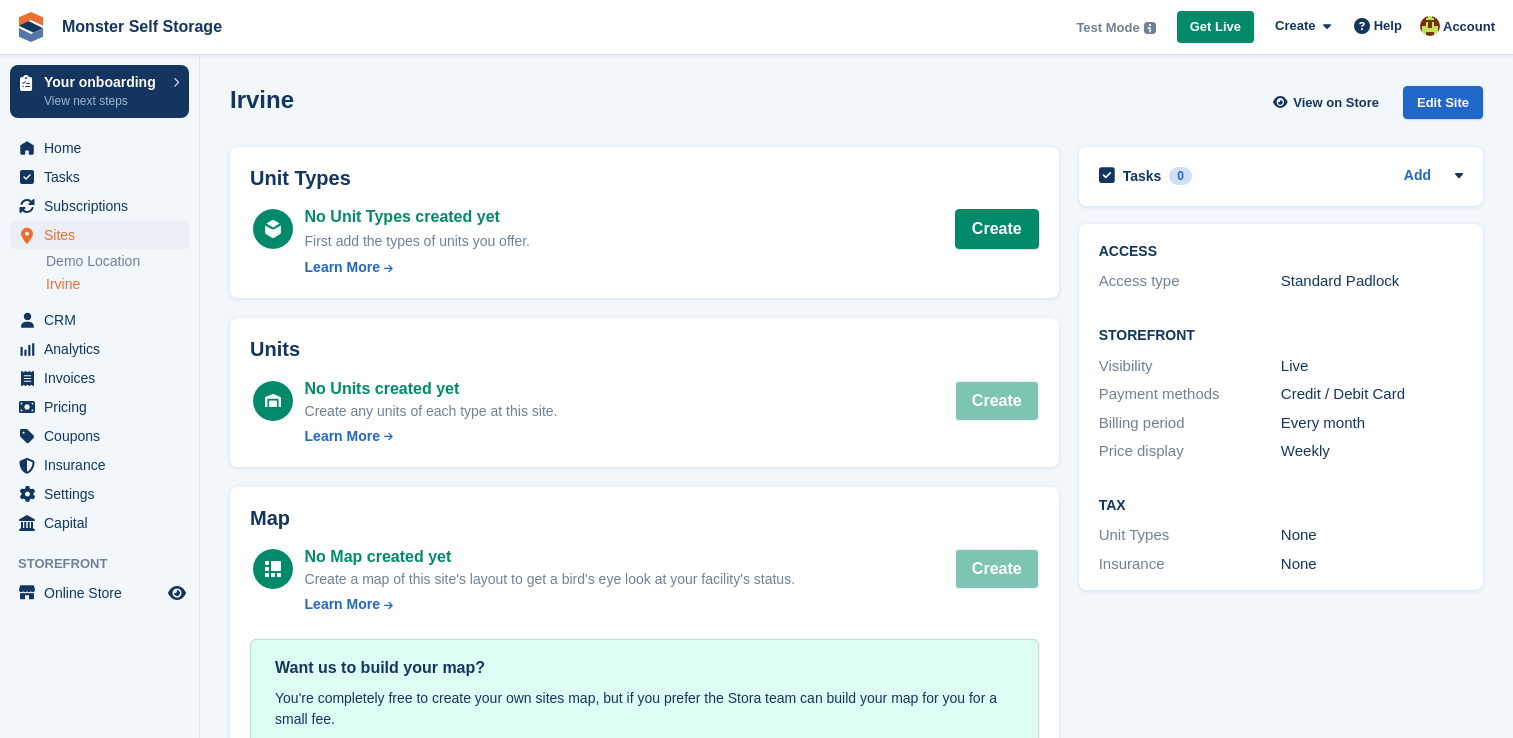 scroll, scrollTop: 0, scrollLeft: 0, axis: both 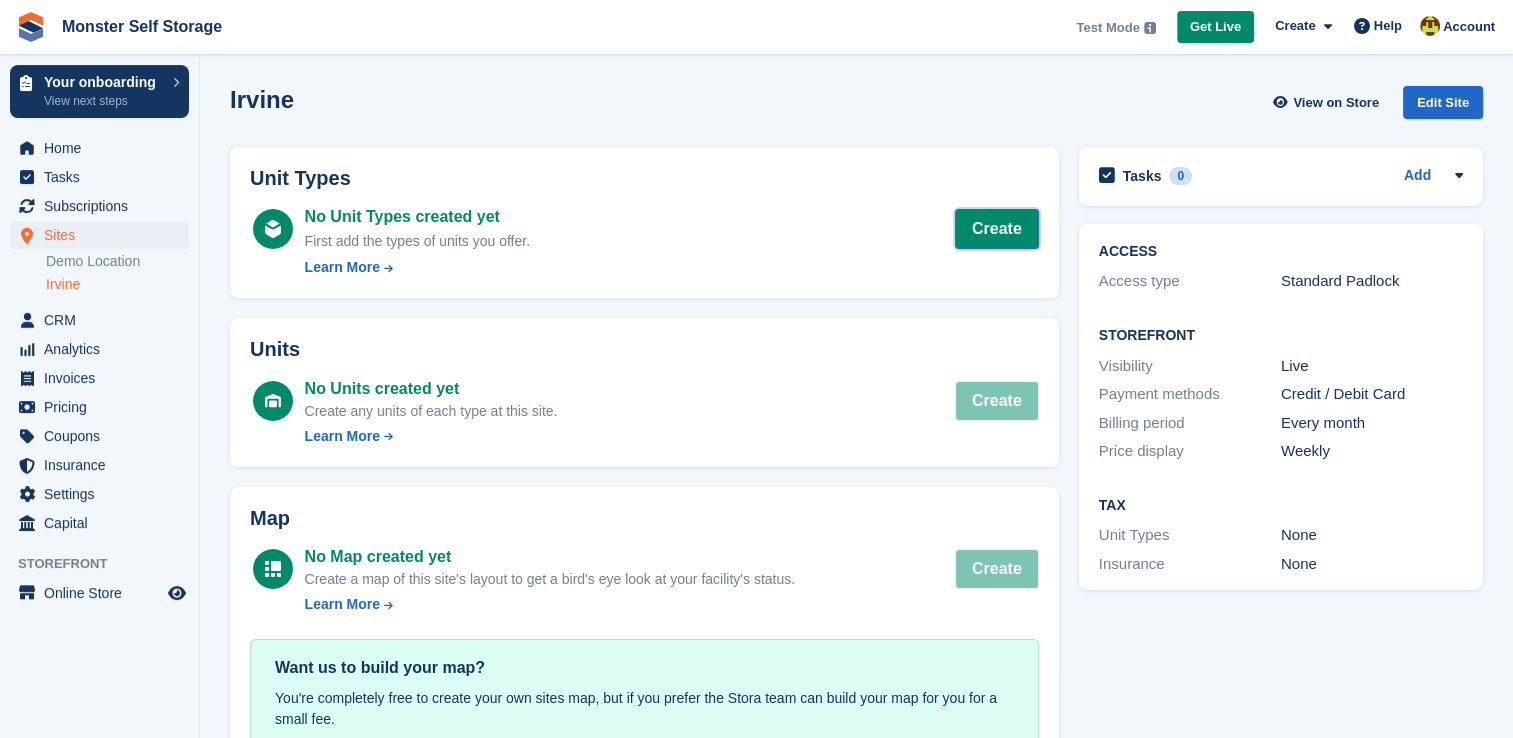 click on "Create" at bounding box center (997, 229) 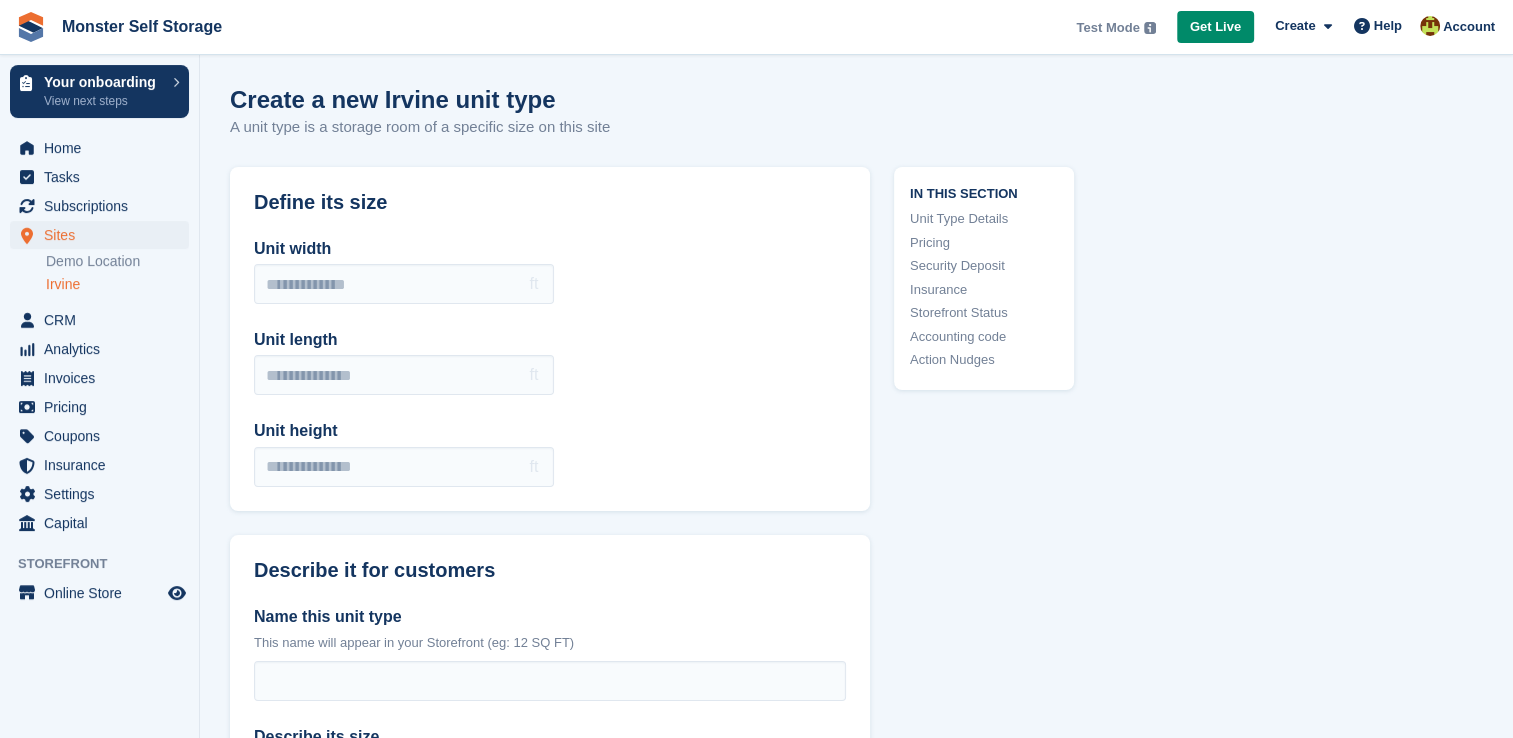click on "Unit Type Details" at bounding box center [984, 219] 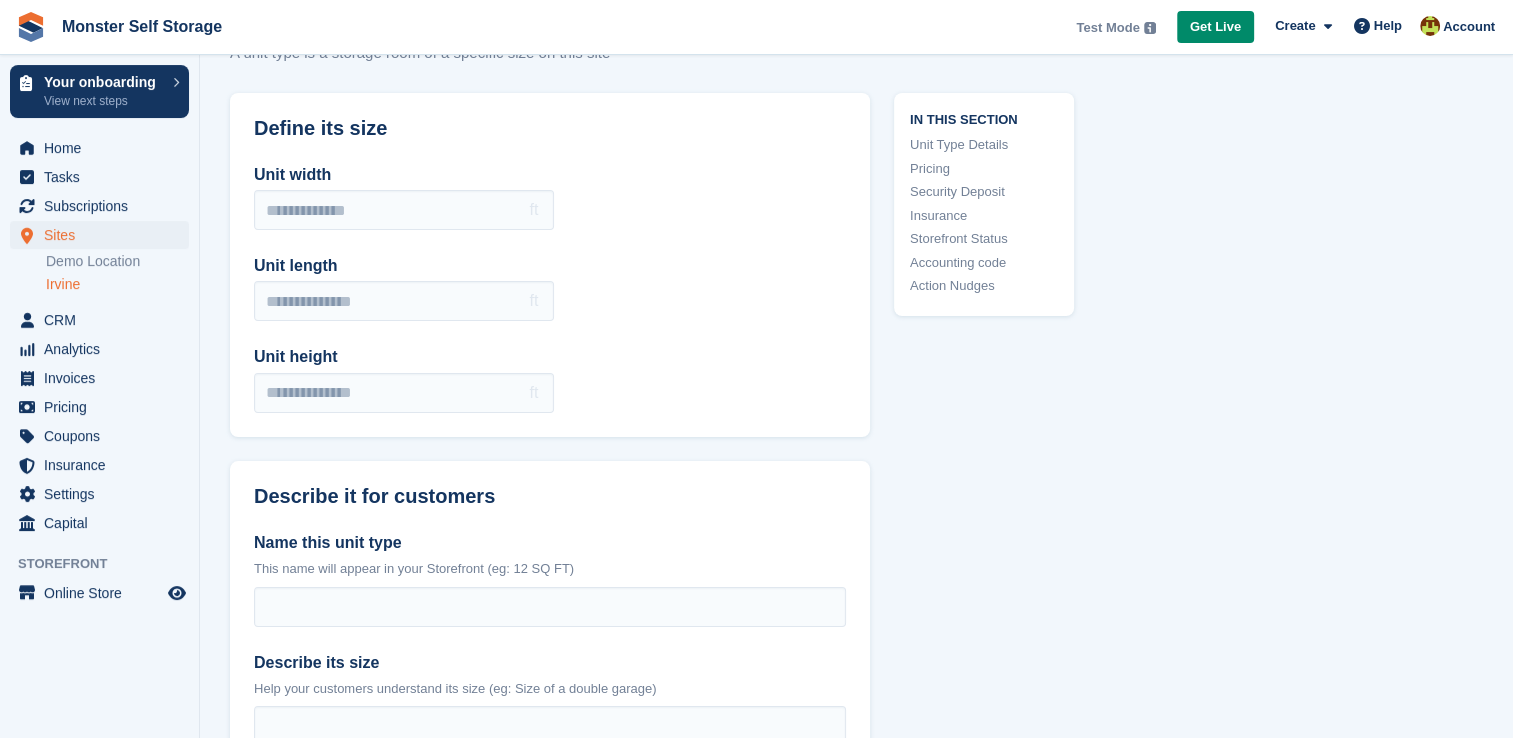 scroll, scrollTop: 112, scrollLeft: 0, axis: vertical 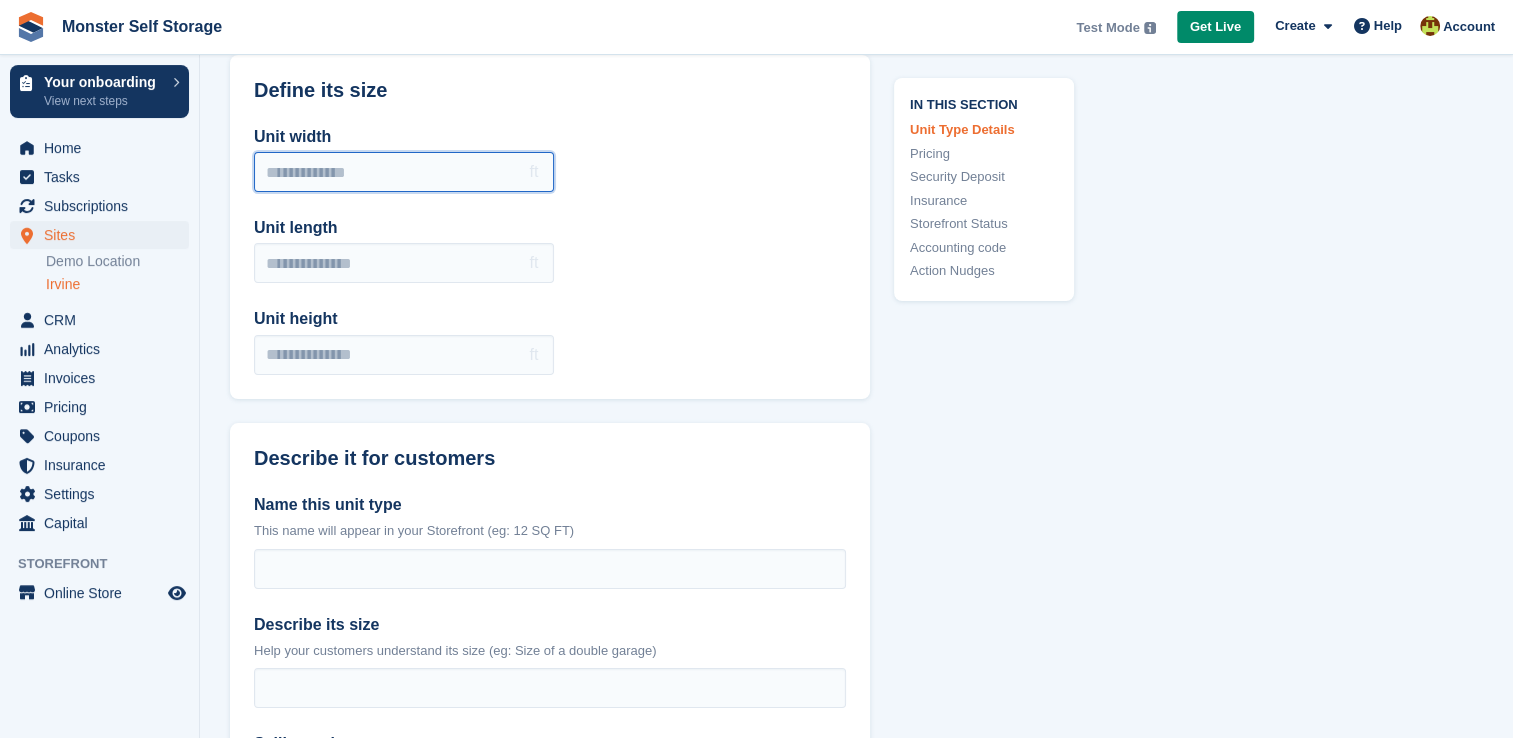 click on "Unit width" at bounding box center (404, 172) 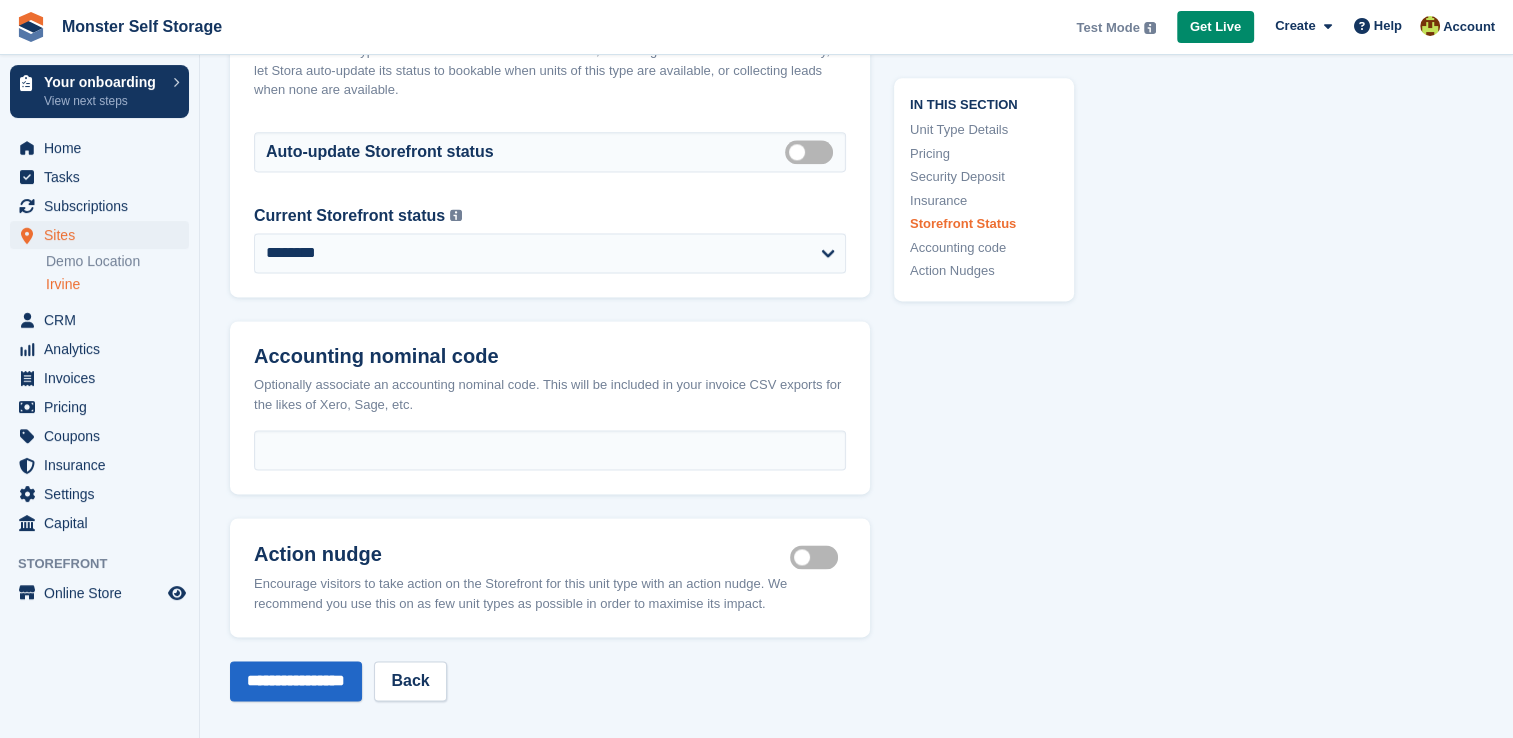 scroll, scrollTop: 2665, scrollLeft: 0, axis: vertical 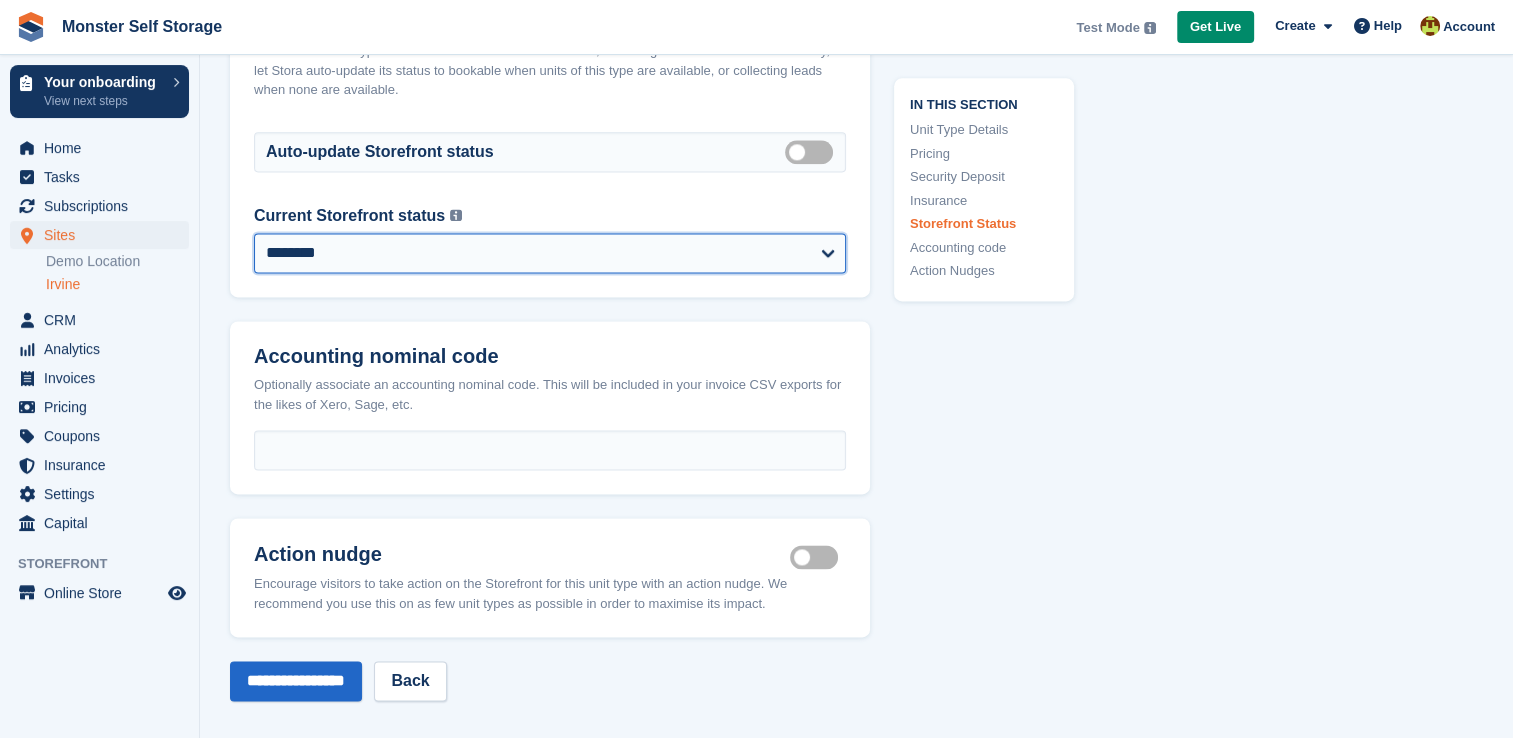 click on "**********" at bounding box center (550, 253) 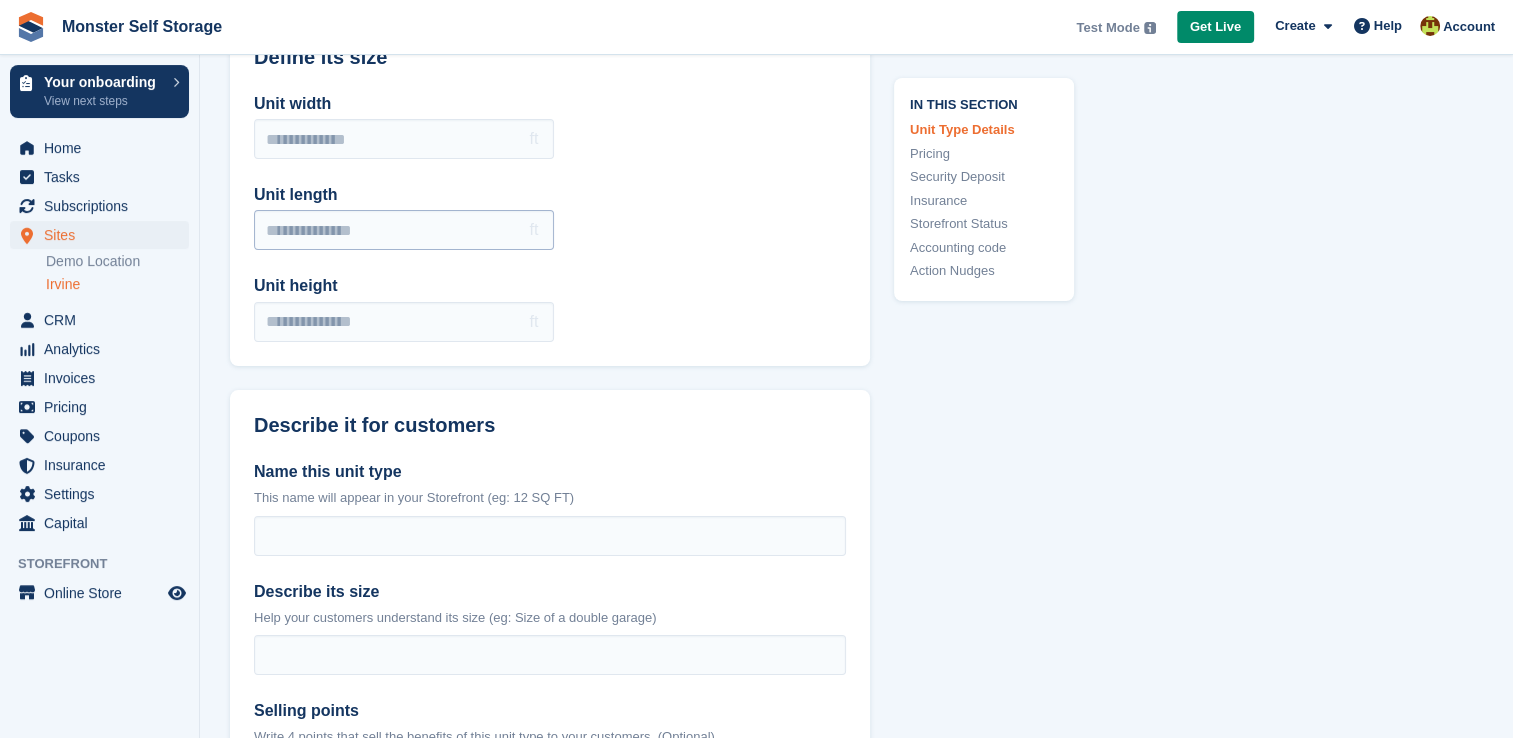 scroll, scrollTop: 0, scrollLeft: 0, axis: both 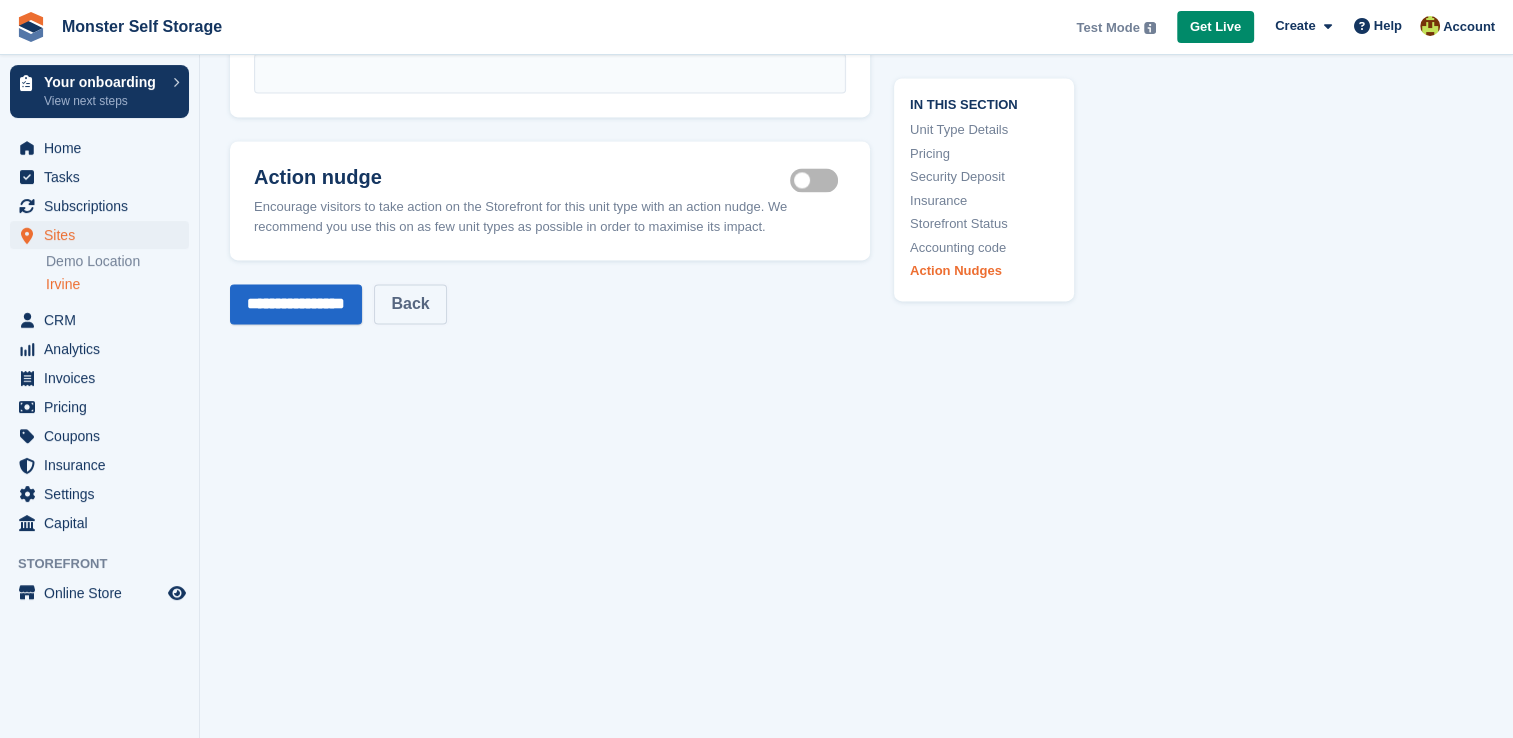 click on "Back" at bounding box center (410, 304) 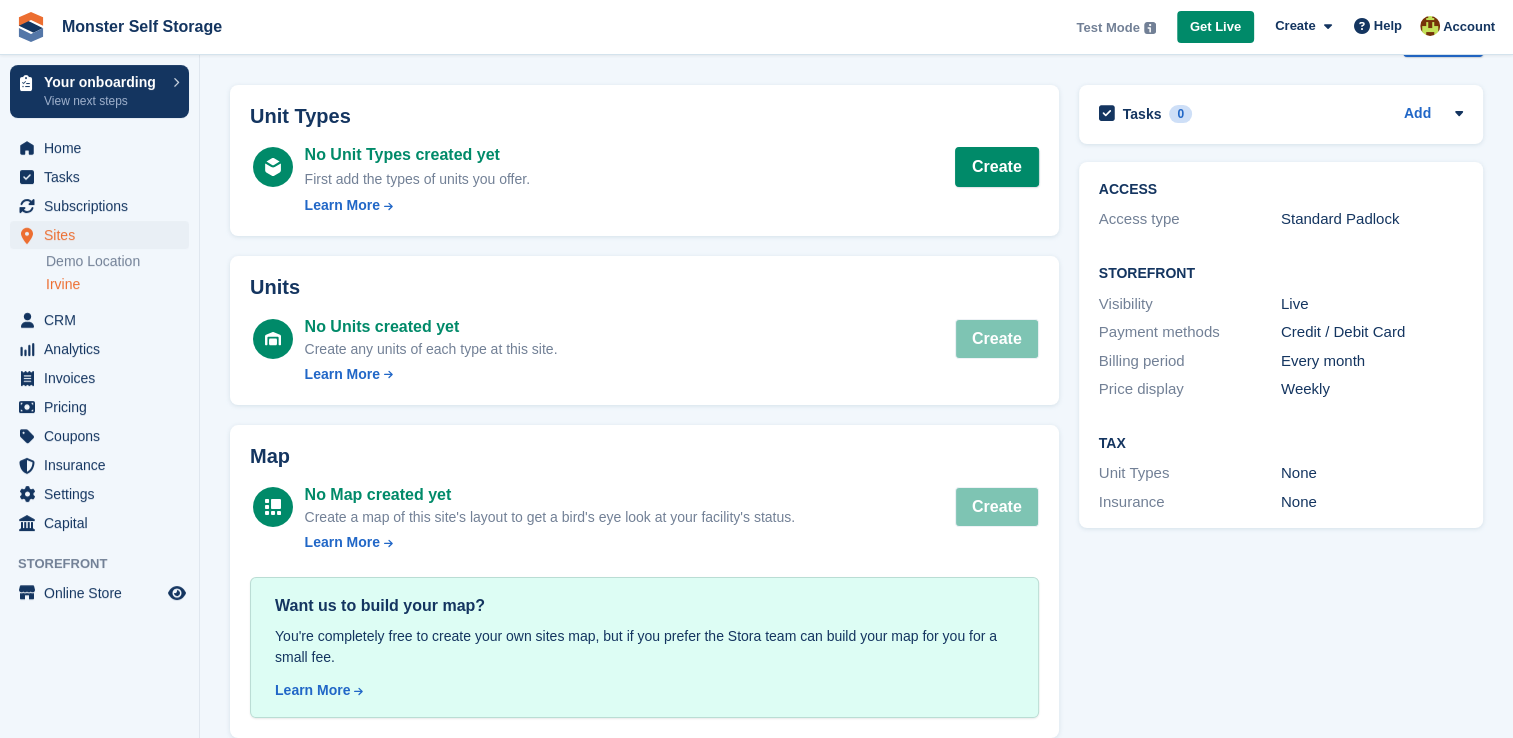 scroll, scrollTop: 87, scrollLeft: 0, axis: vertical 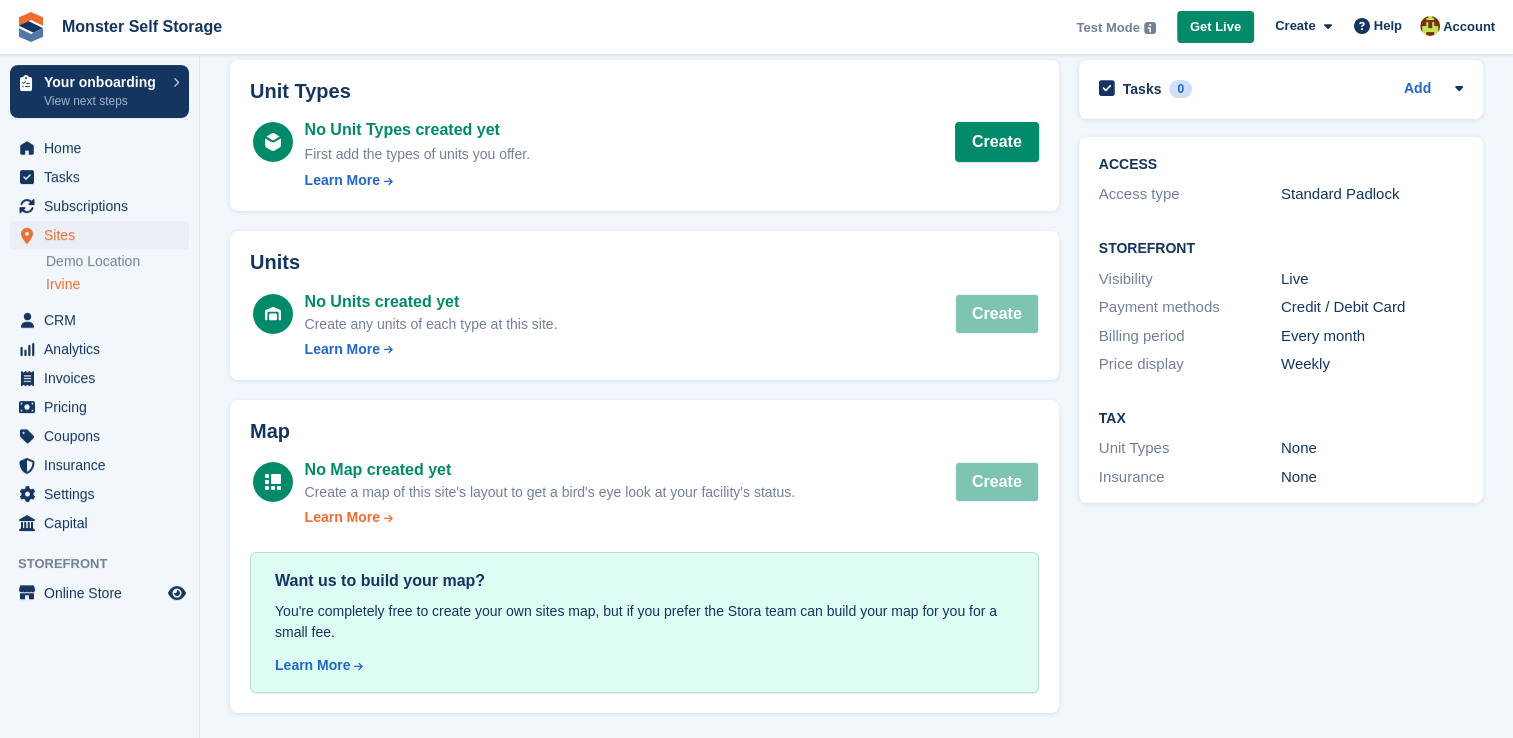 click at bounding box center [388, 518] 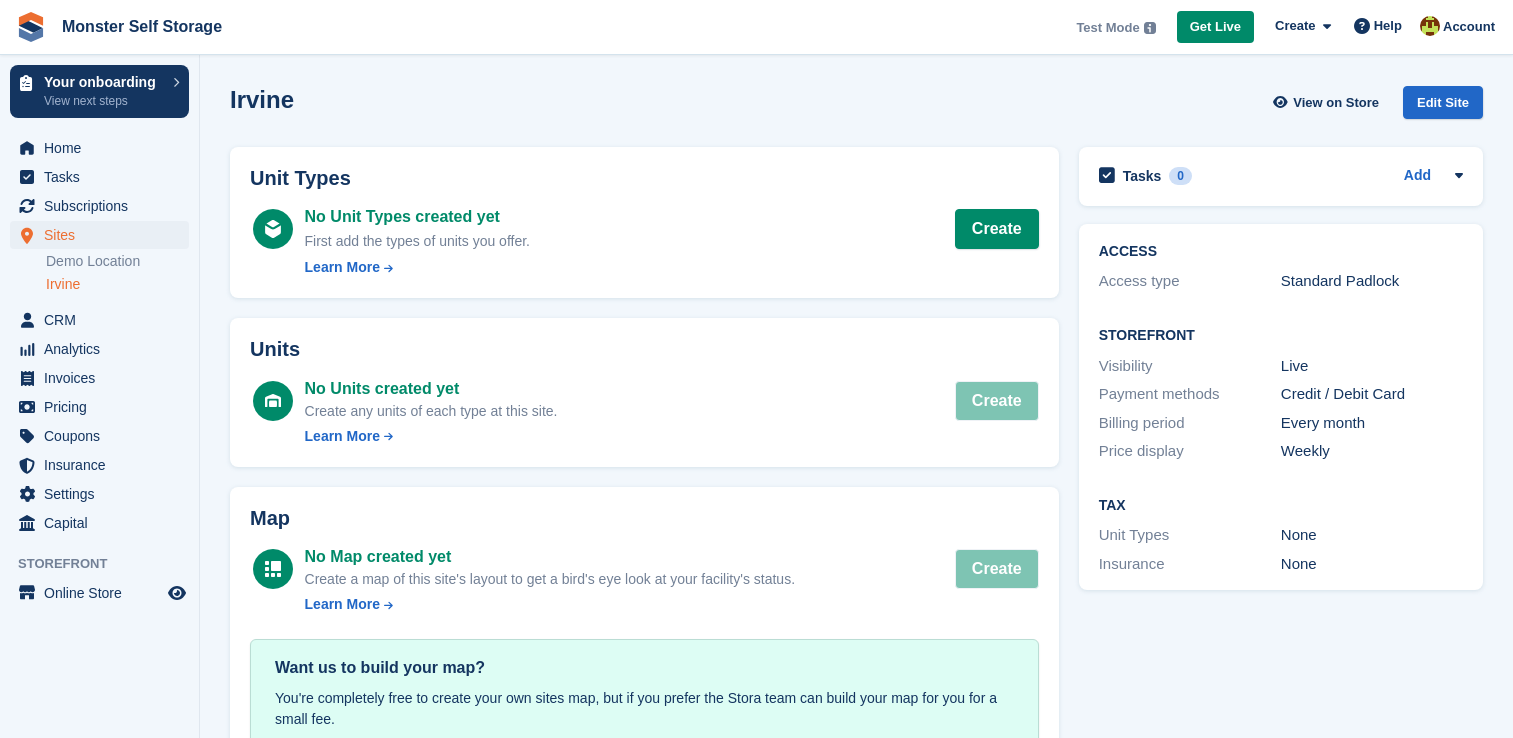 scroll, scrollTop: 87, scrollLeft: 0, axis: vertical 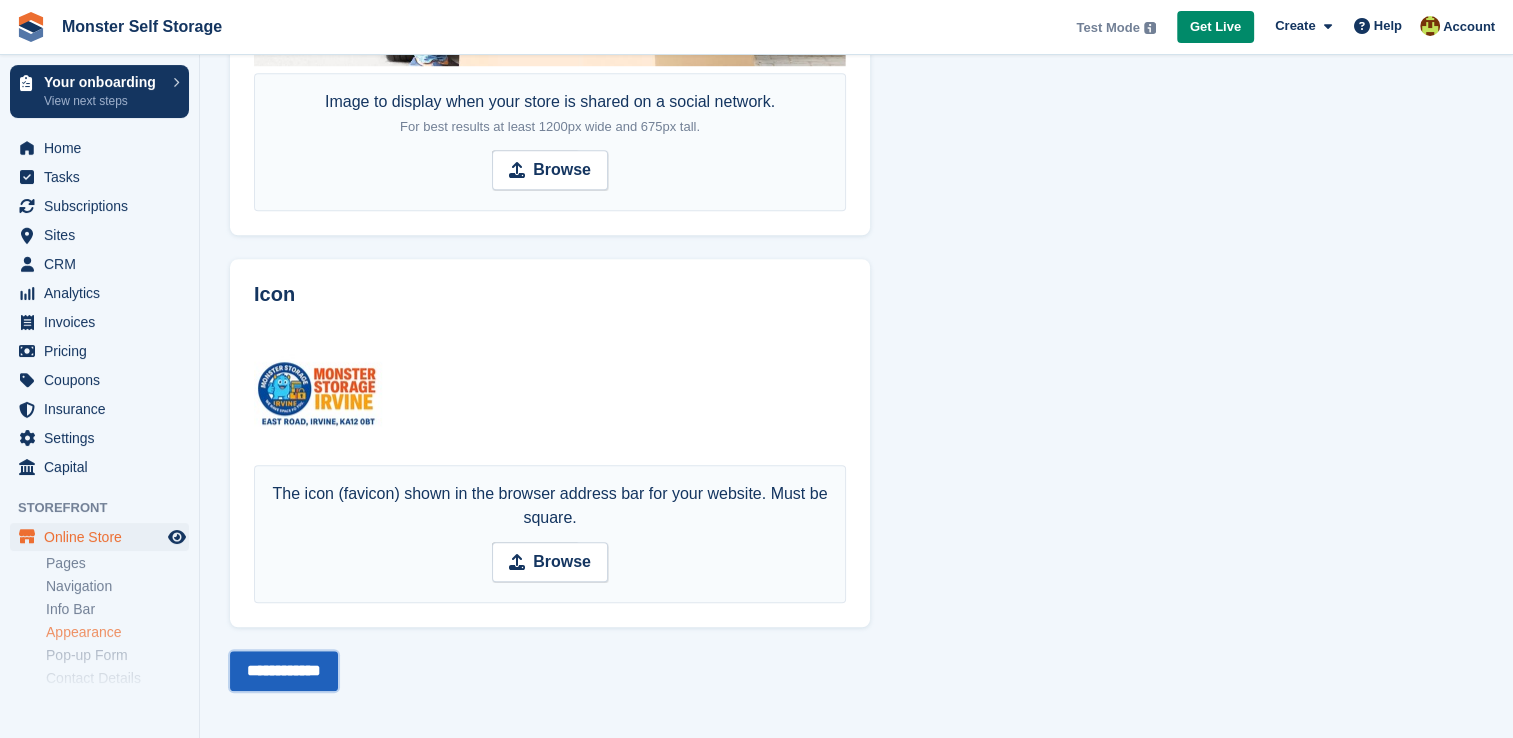 click on "**********" at bounding box center (284, 671) 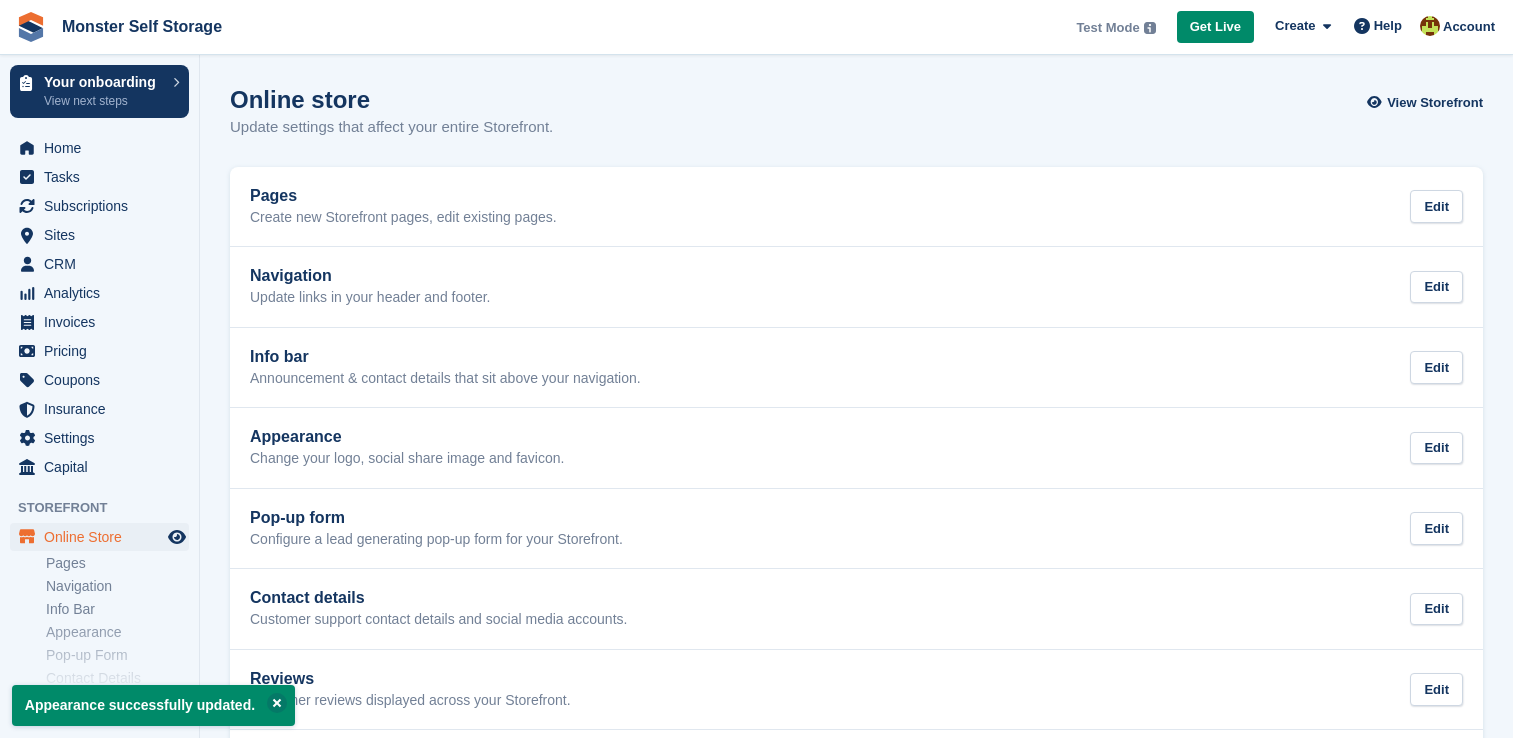 scroll, scrollTop: 0, scrollLeft: 0, axis: both 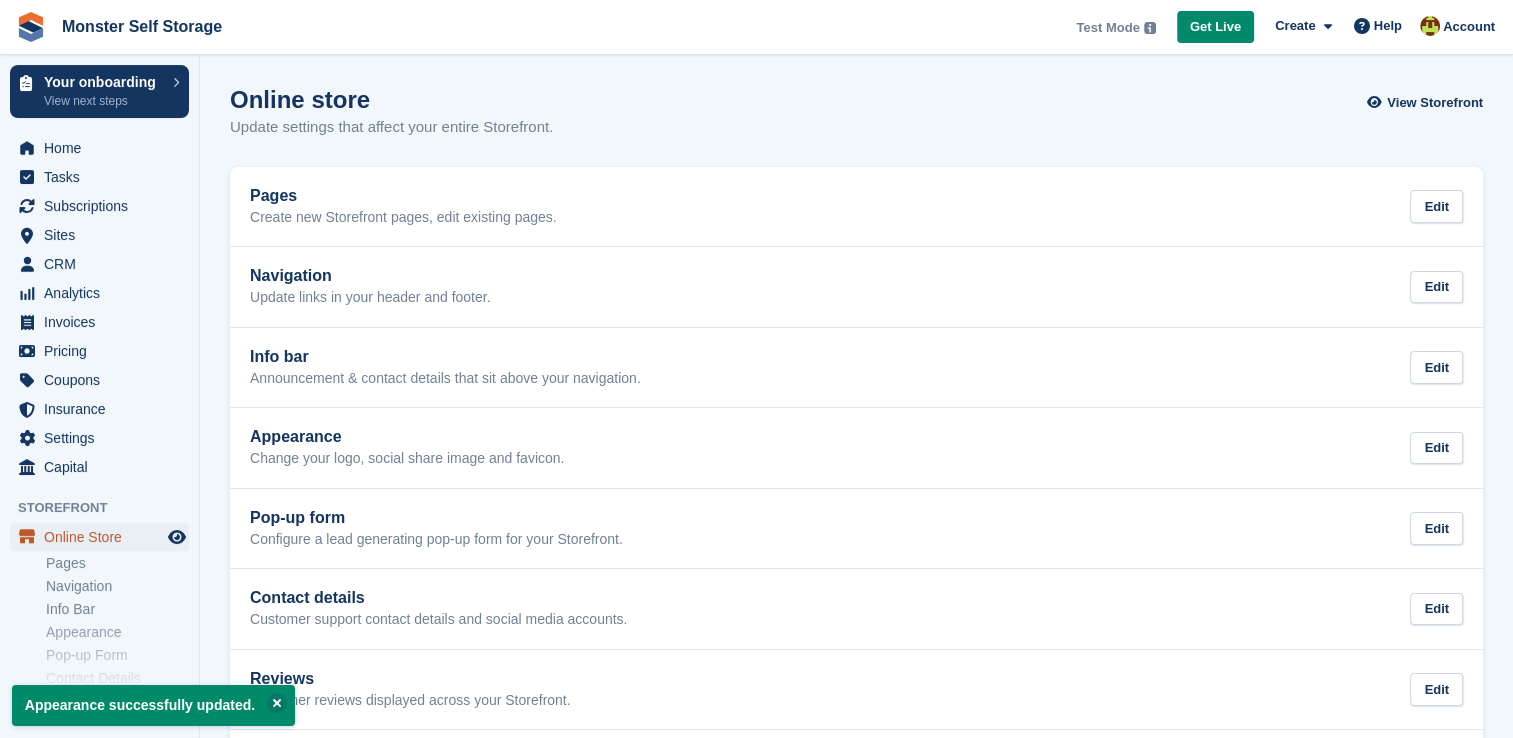 click on "Online Store" at bounding box center [104, 537] 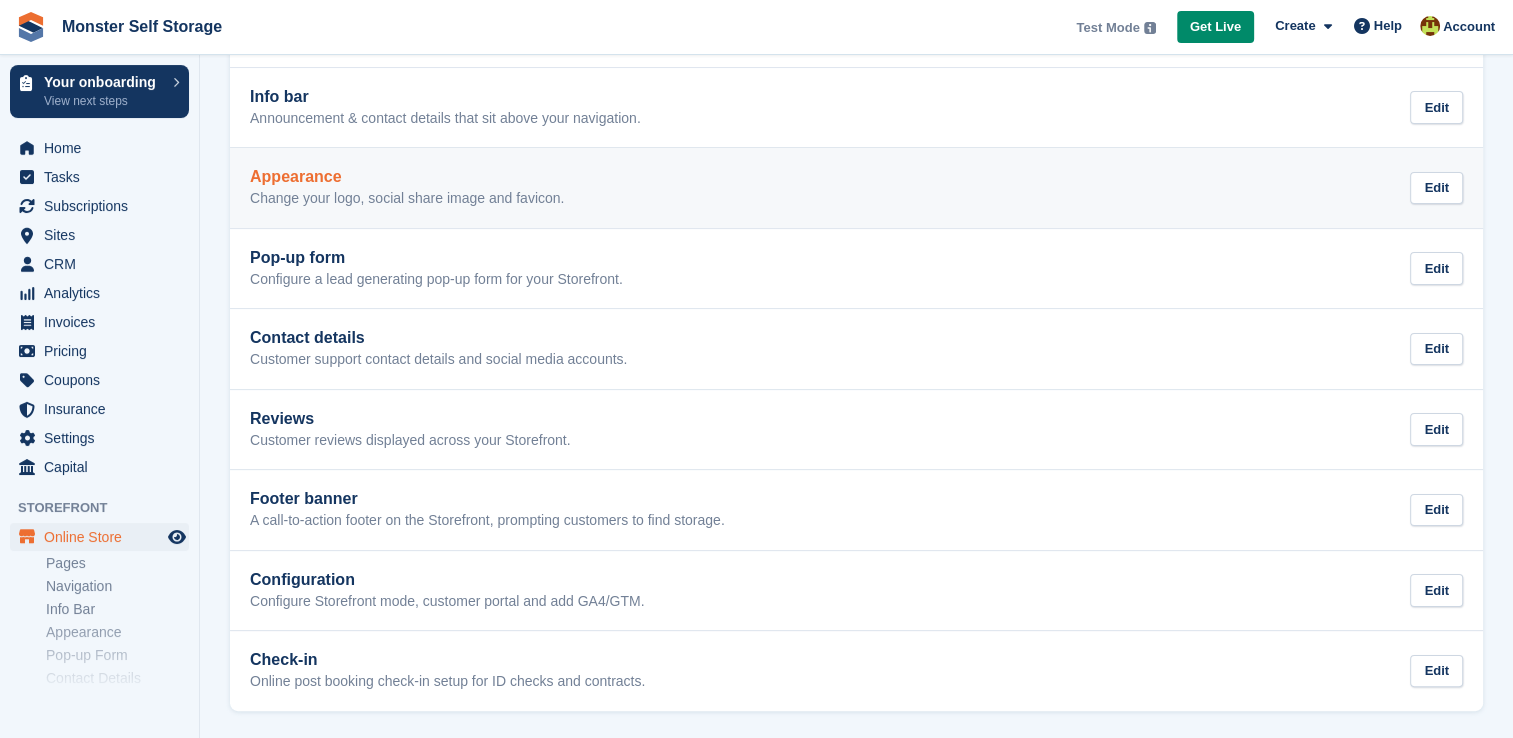 scroll, scrollTop: 262, scrollLeft: 0, axis: vertical 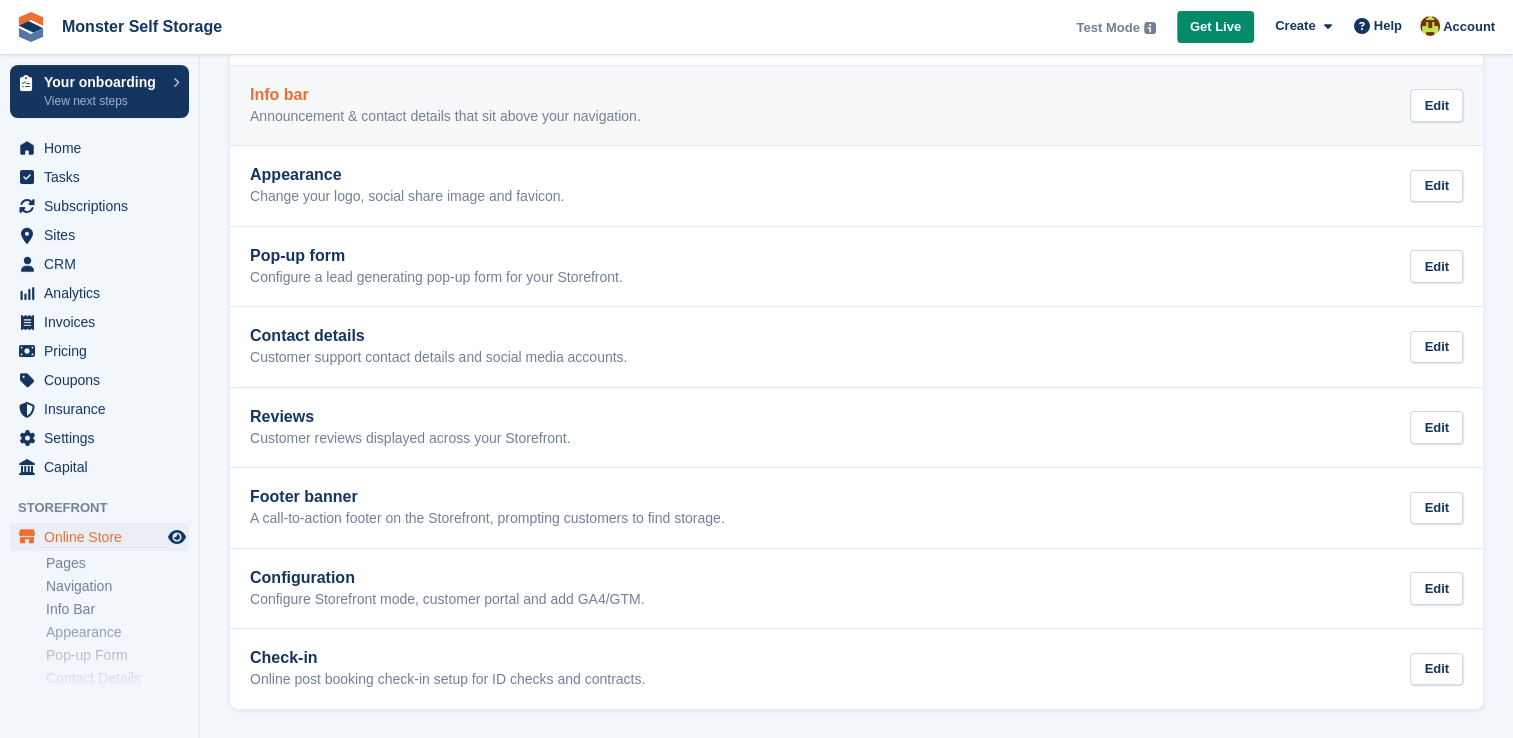 click on "Info bar
Announcement & contact details that sit above your navigation.
Edit" at bounding box center (856, 106) 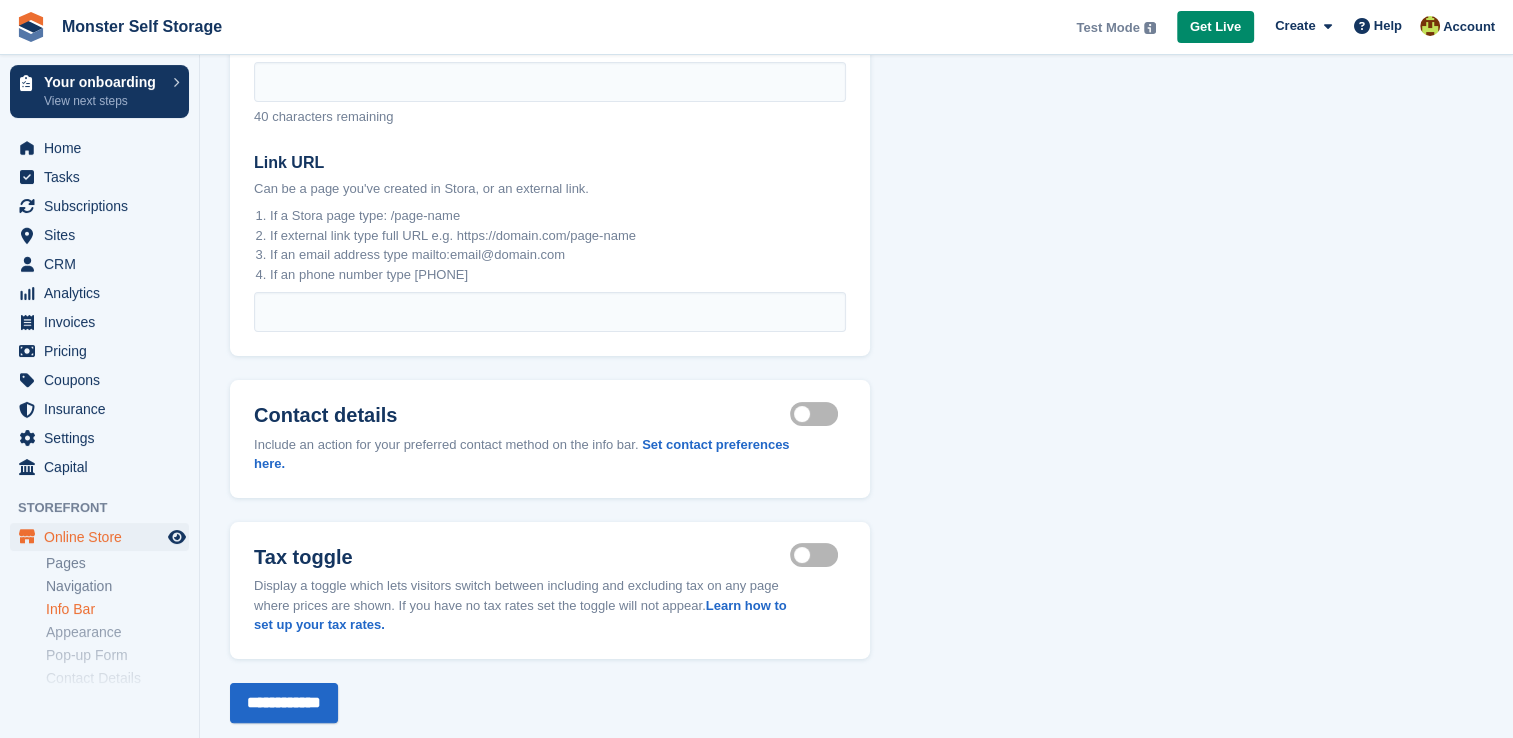 scroll, scrollTop: 296, scrollLeft: 0, axis: vertical 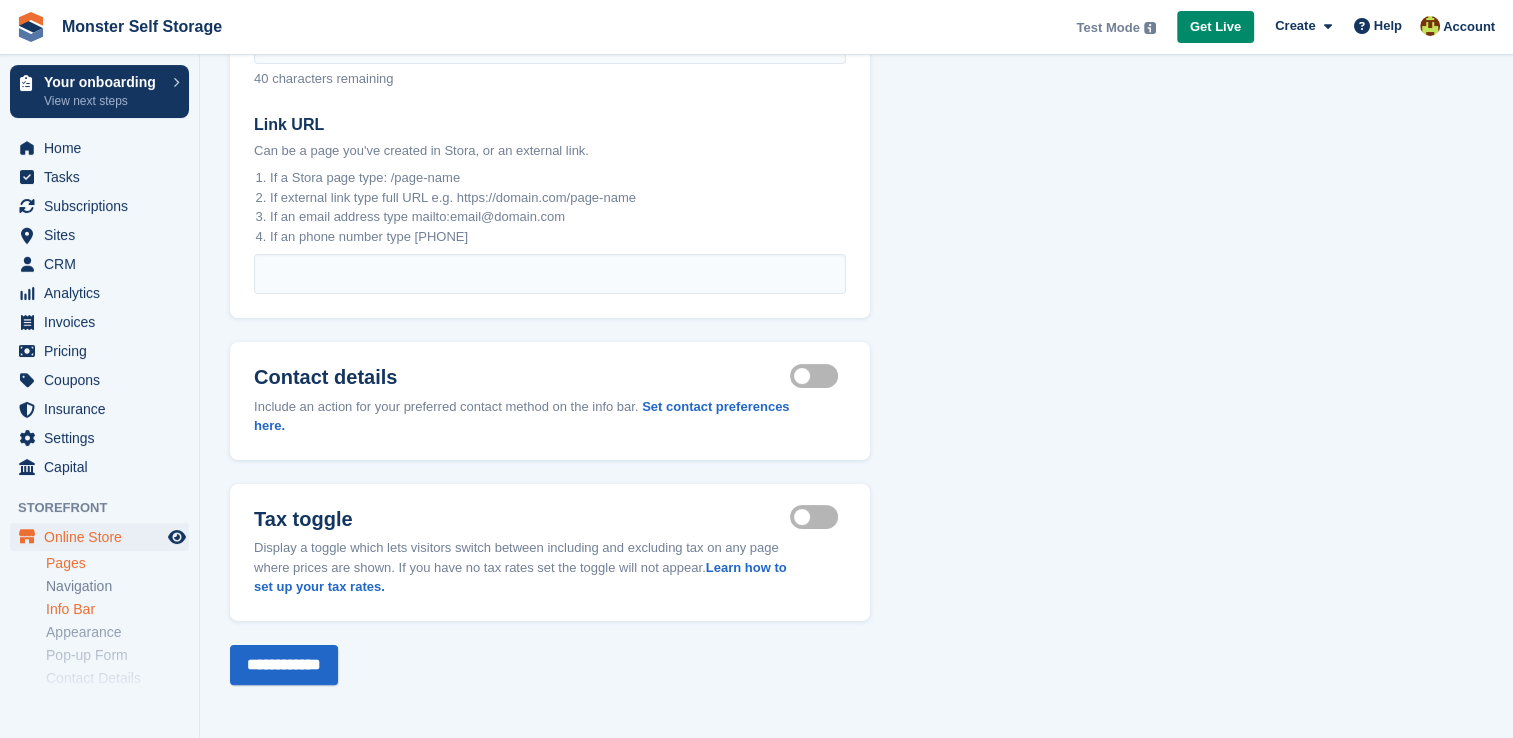 click on "Pages" at bounding box center (117, 563) 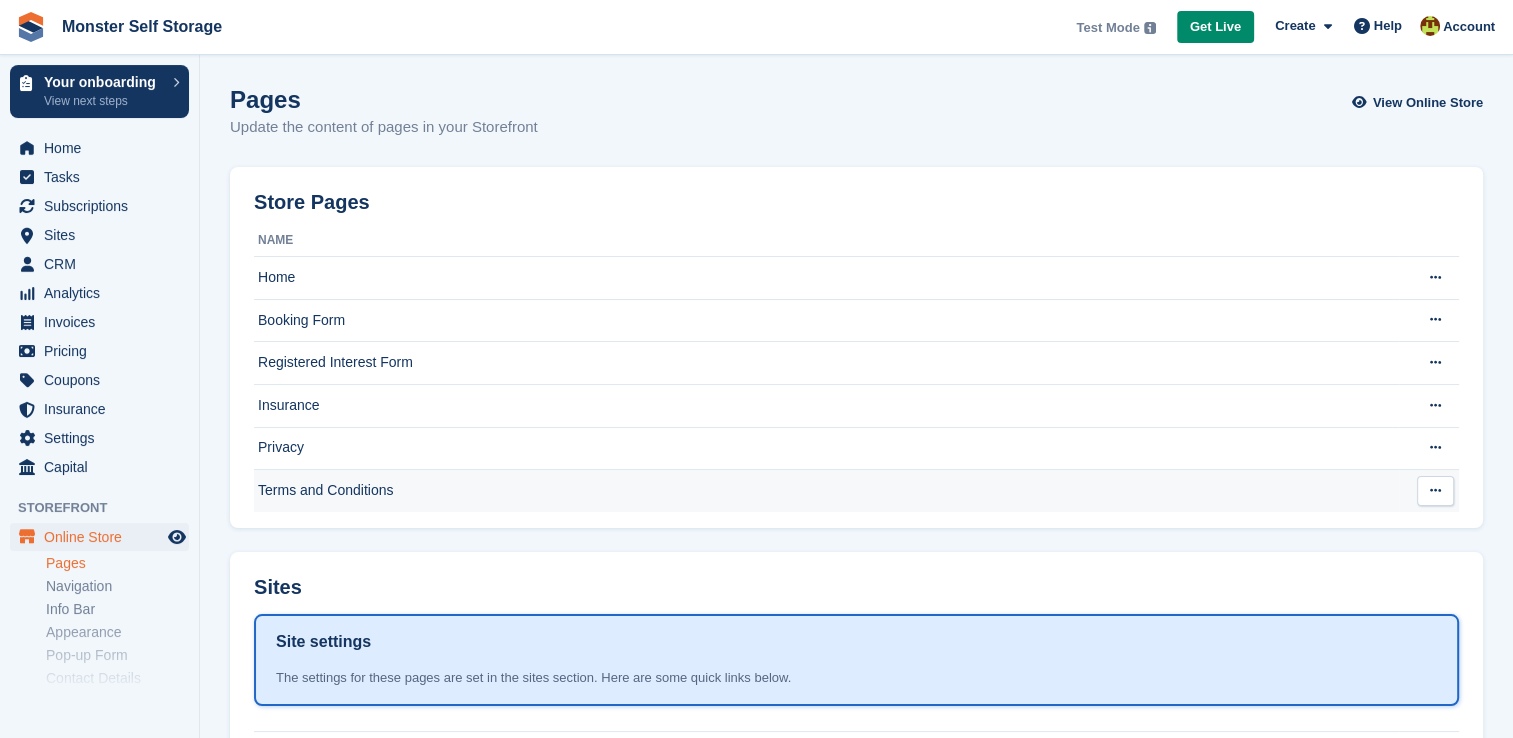 scroll, scrollTop: 288, scrollLeft: 0, axis: vertical 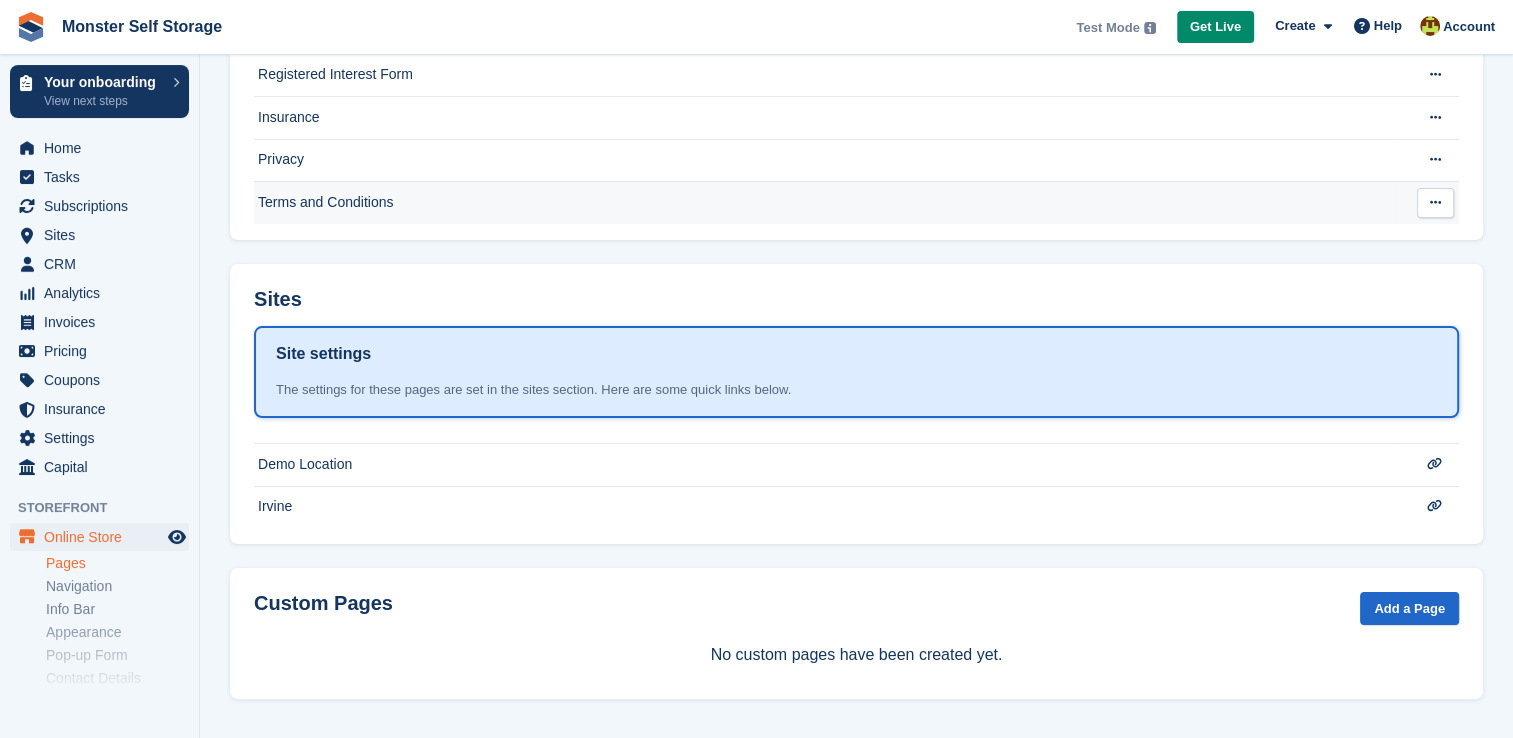 click on "Irvine" at bounding box center (826, 32) 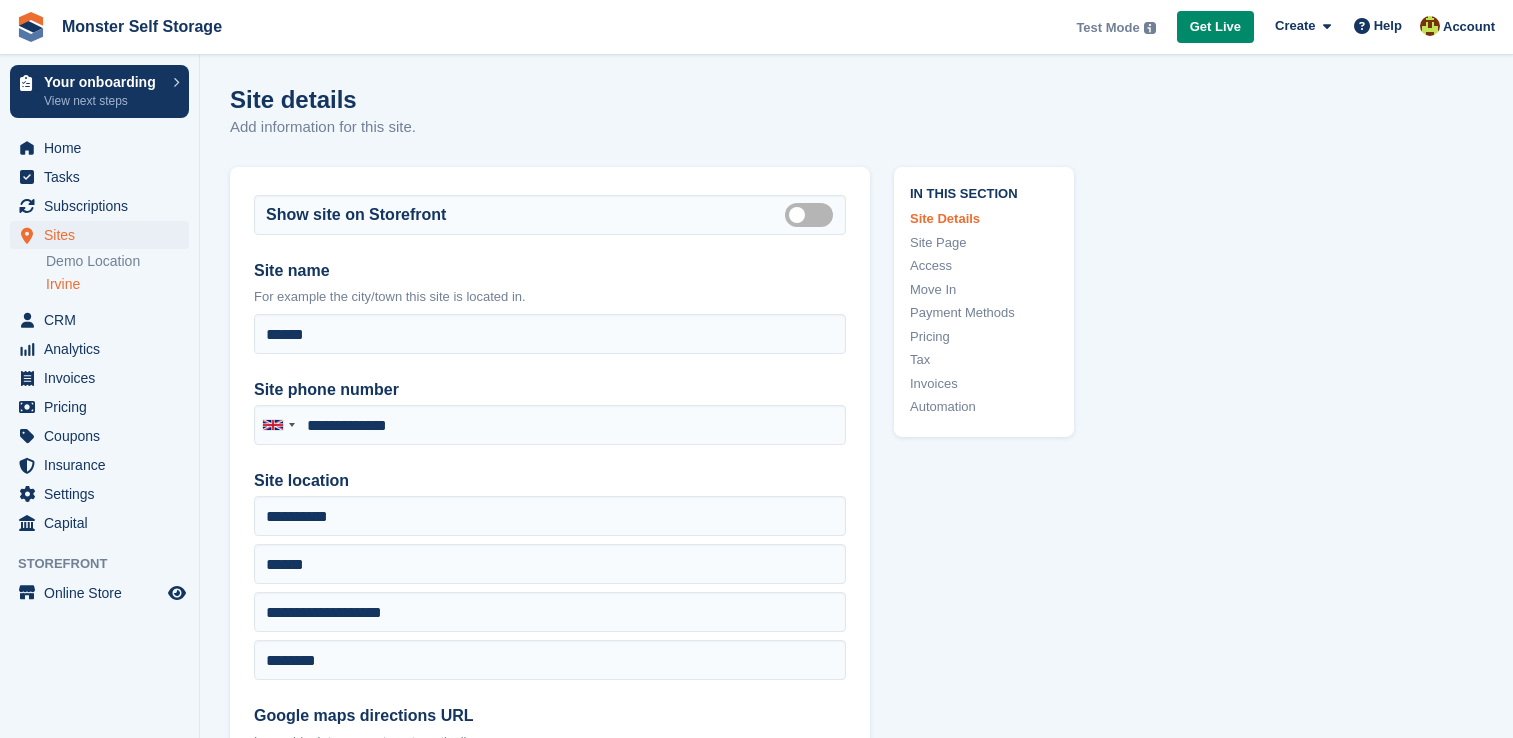 scroll, scrollTop: 0, scrollLeft: 0, axis: both 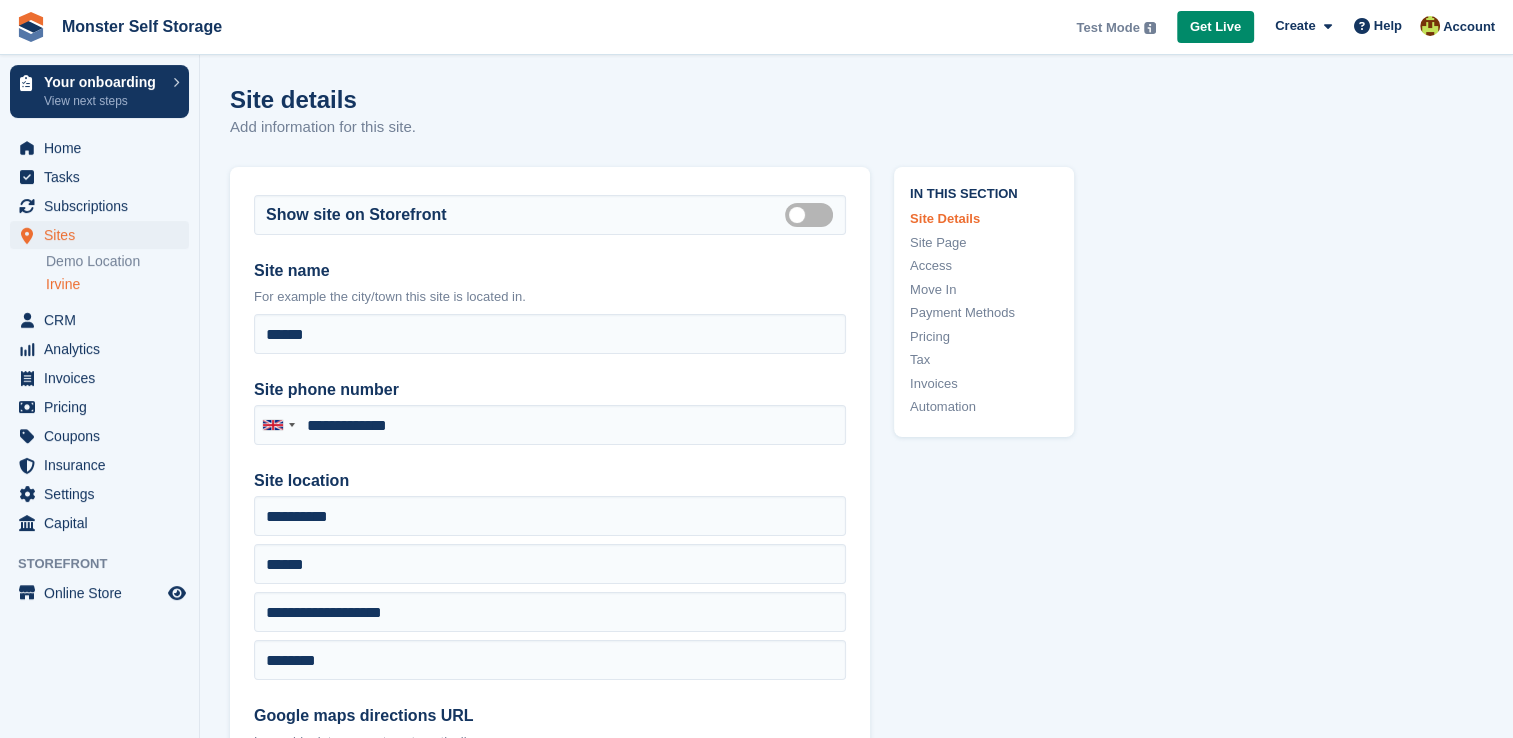 type on "**********" 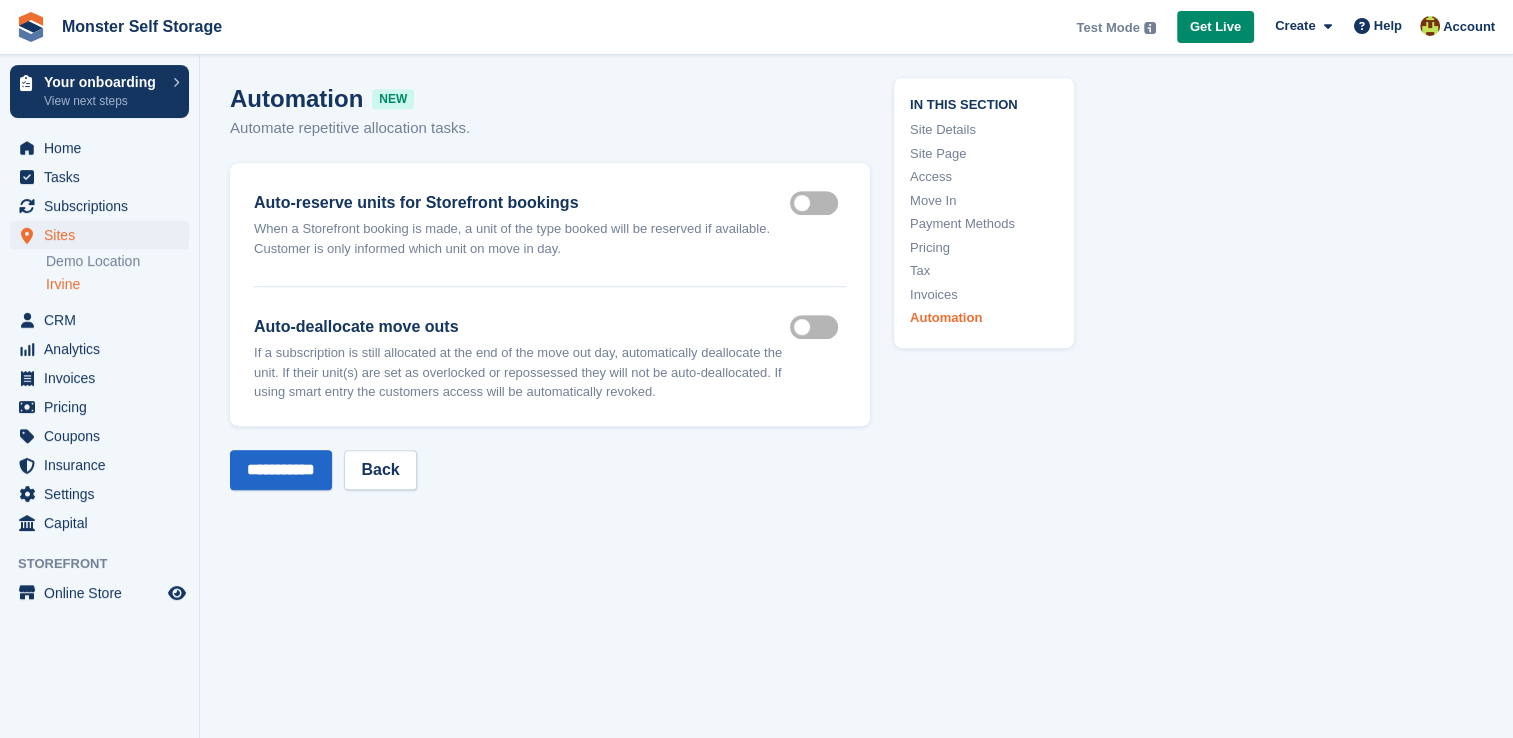 scroll, scrollTop: 8524, scrollLeft: 0, axis: vertical 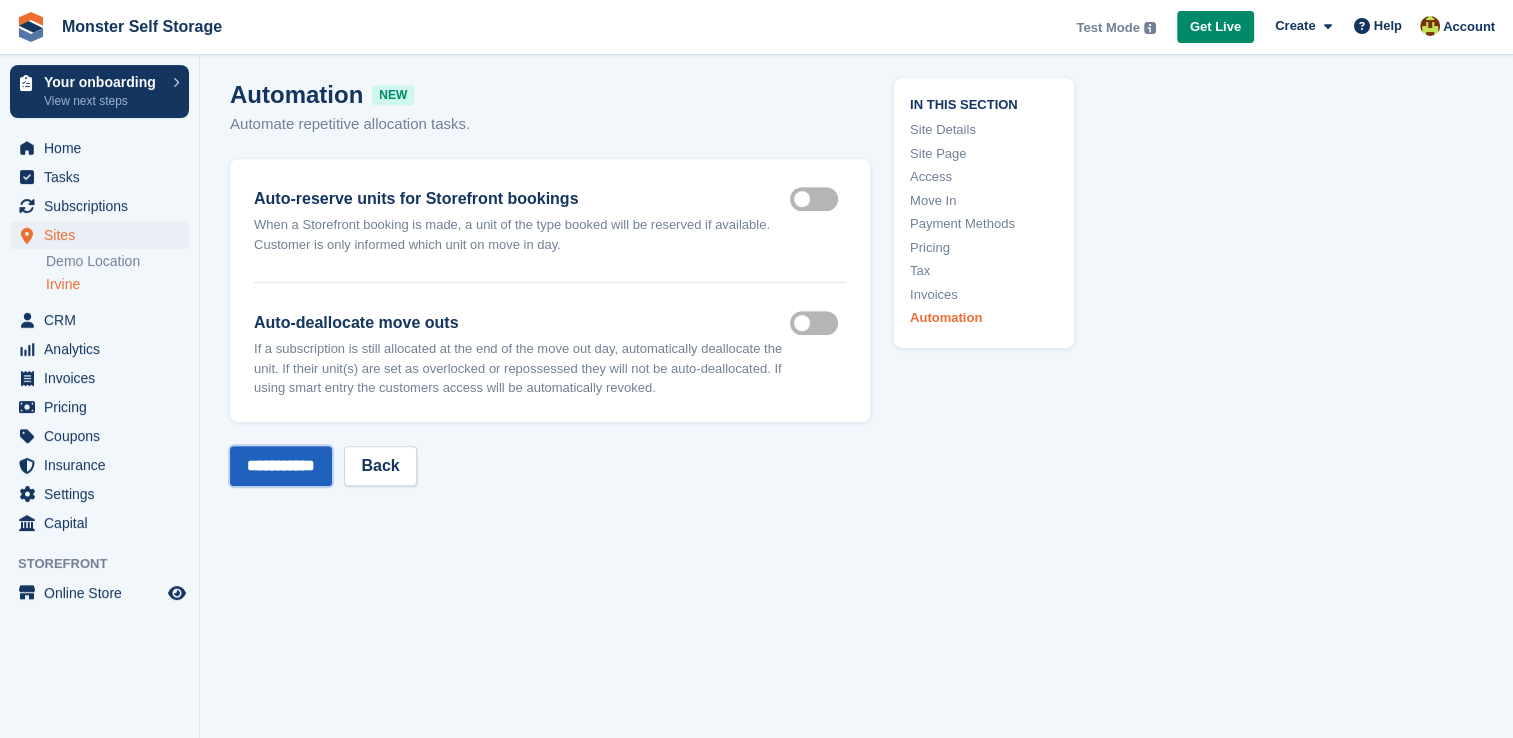 click on "**********" at bounding box center [281, 466] 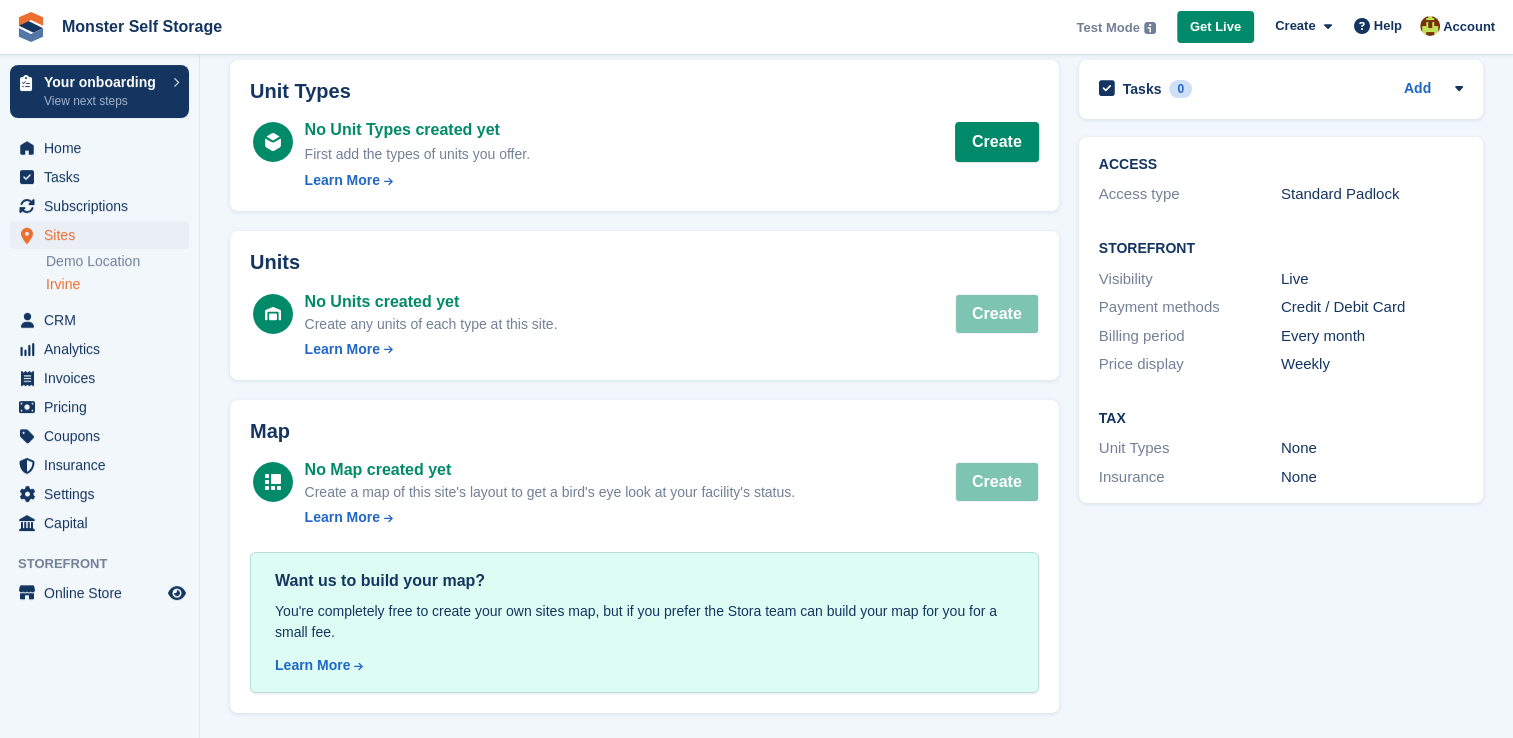 scroll, scrollTop: 0, scrollLeft: 0, axis: both 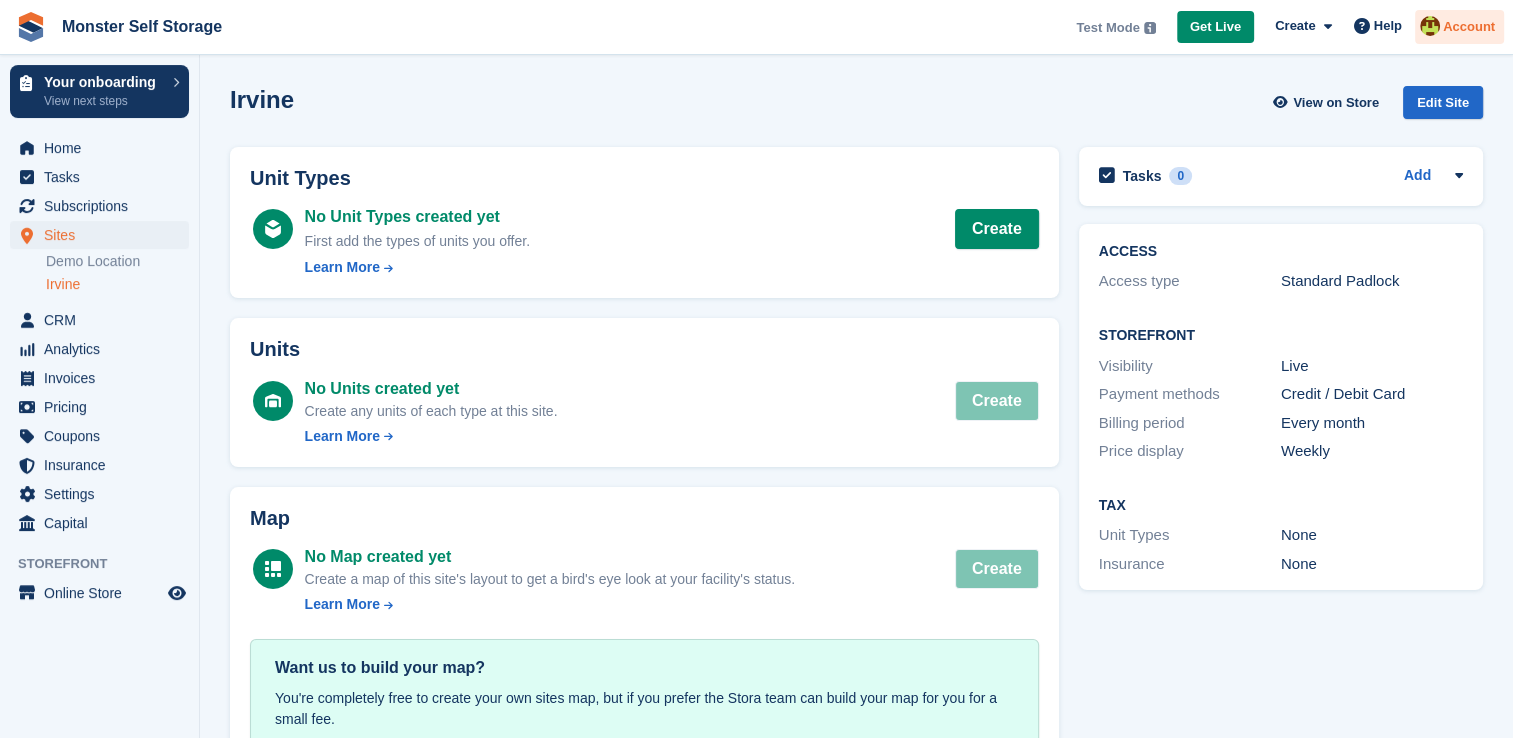 click on "Account" at bounding box center (1469, 27) 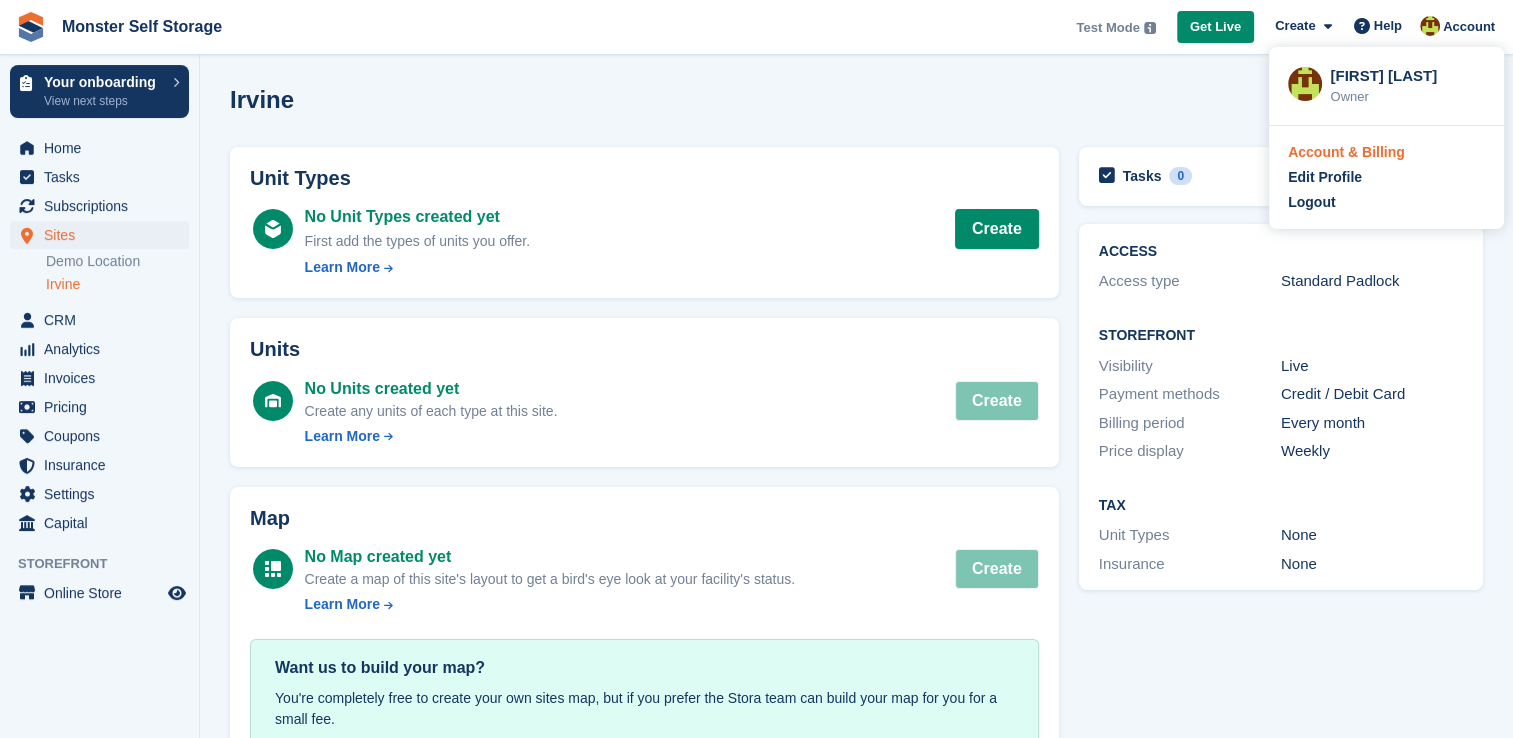 click on "Account & Billing" at bounding box center (1346, 152) 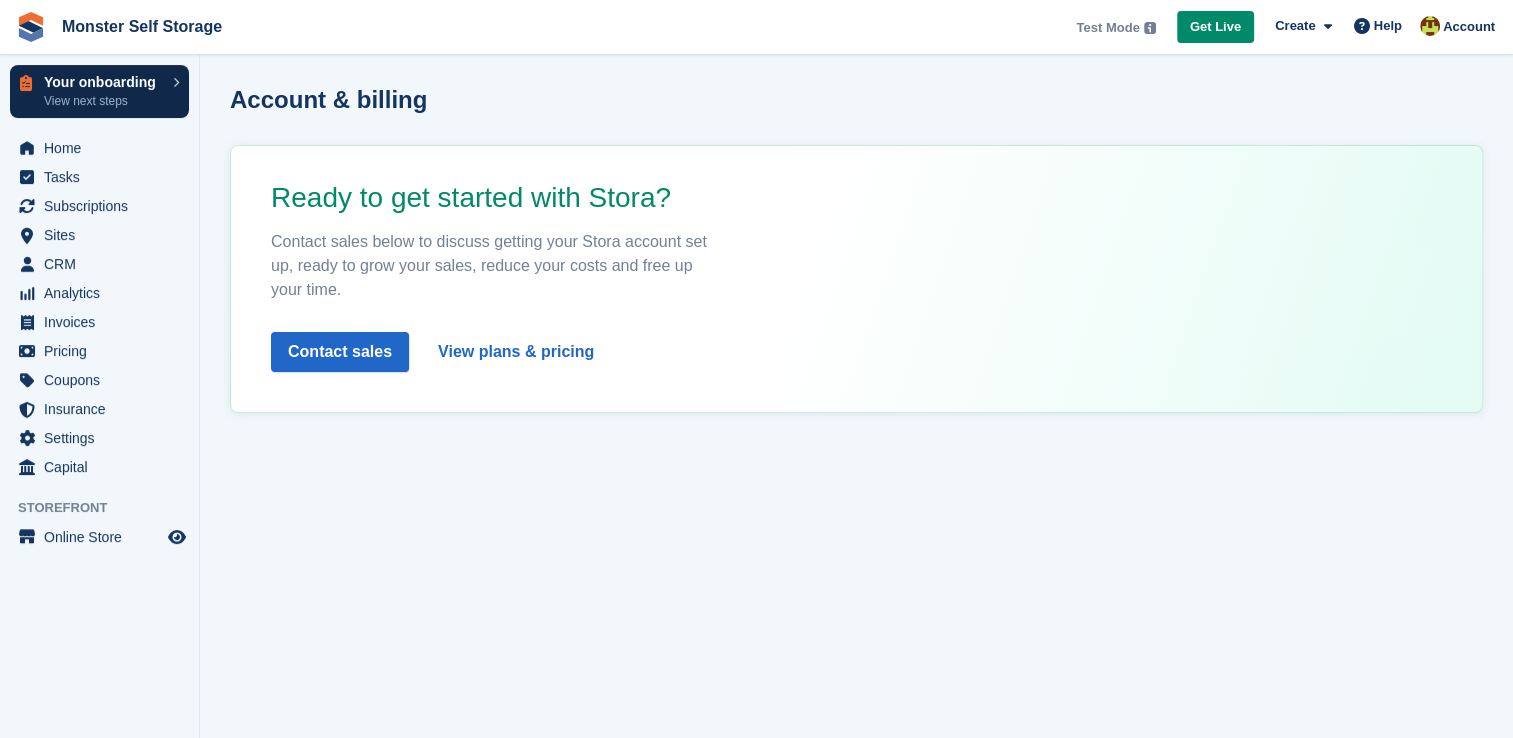 click on "View next steps" at bounding box center (103, 101) 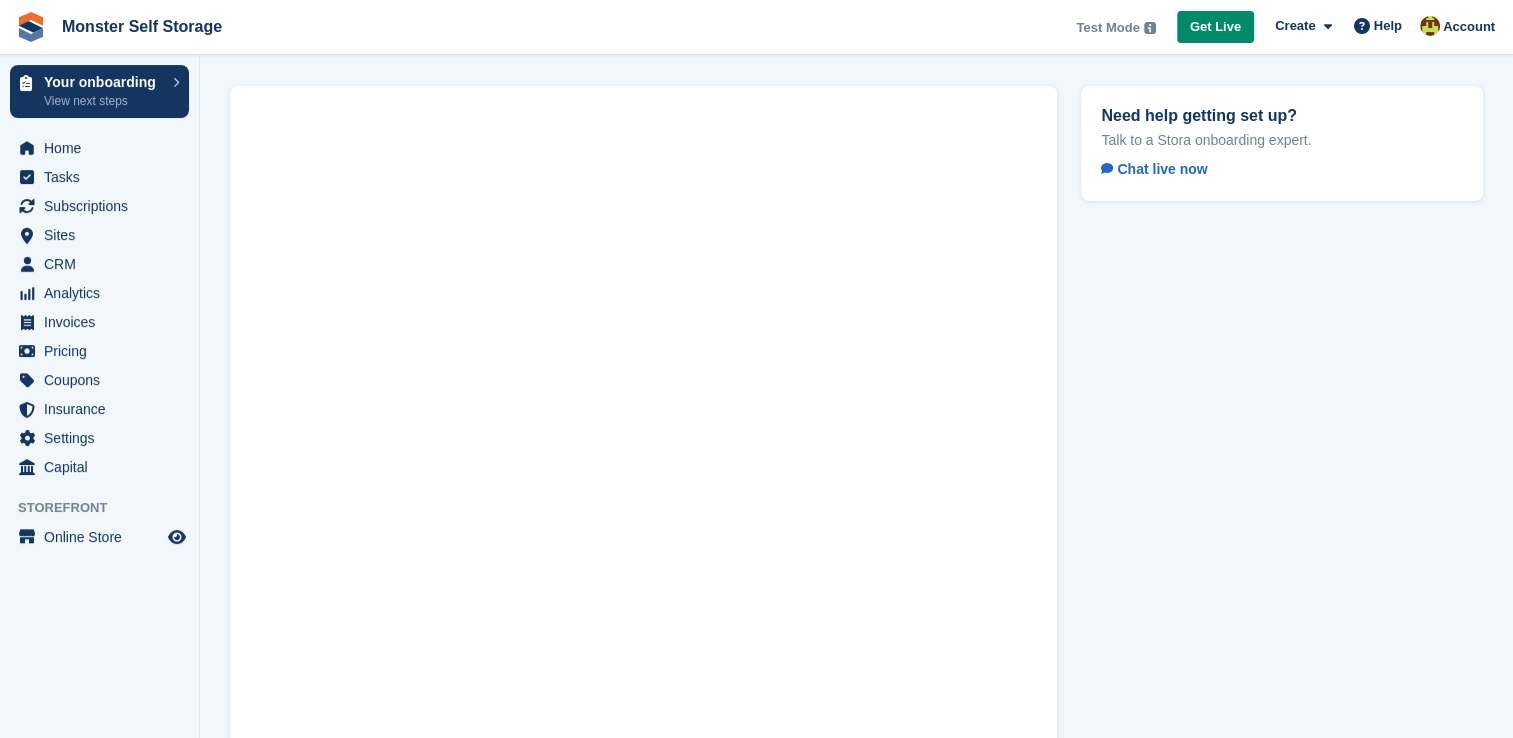 click on "Need help getting set up?
Talk to a Stora onboarding expert.
Chat live now" at bounding box center (1282, 455) 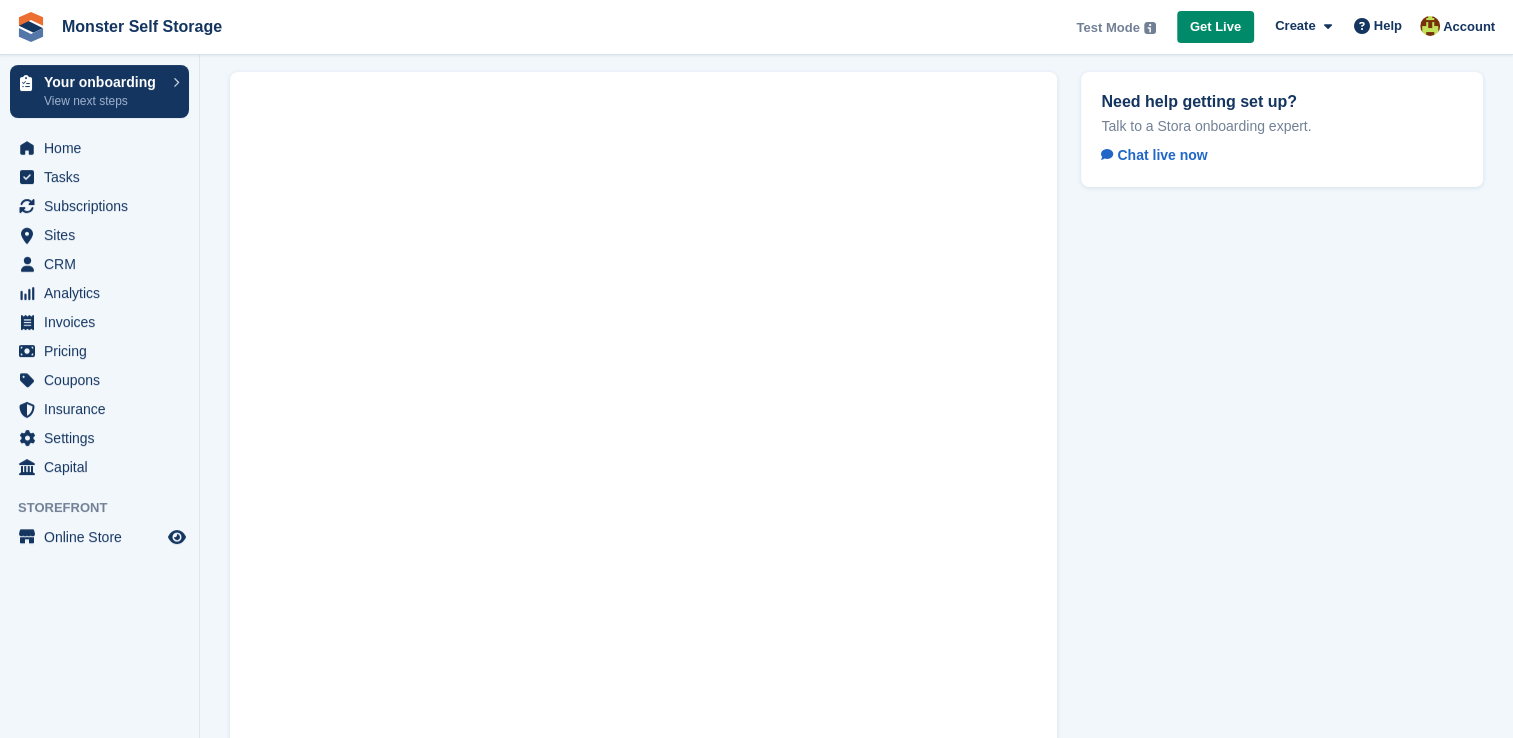 scroll, scrollTop: 0, scrollLeft: 0, axis: both 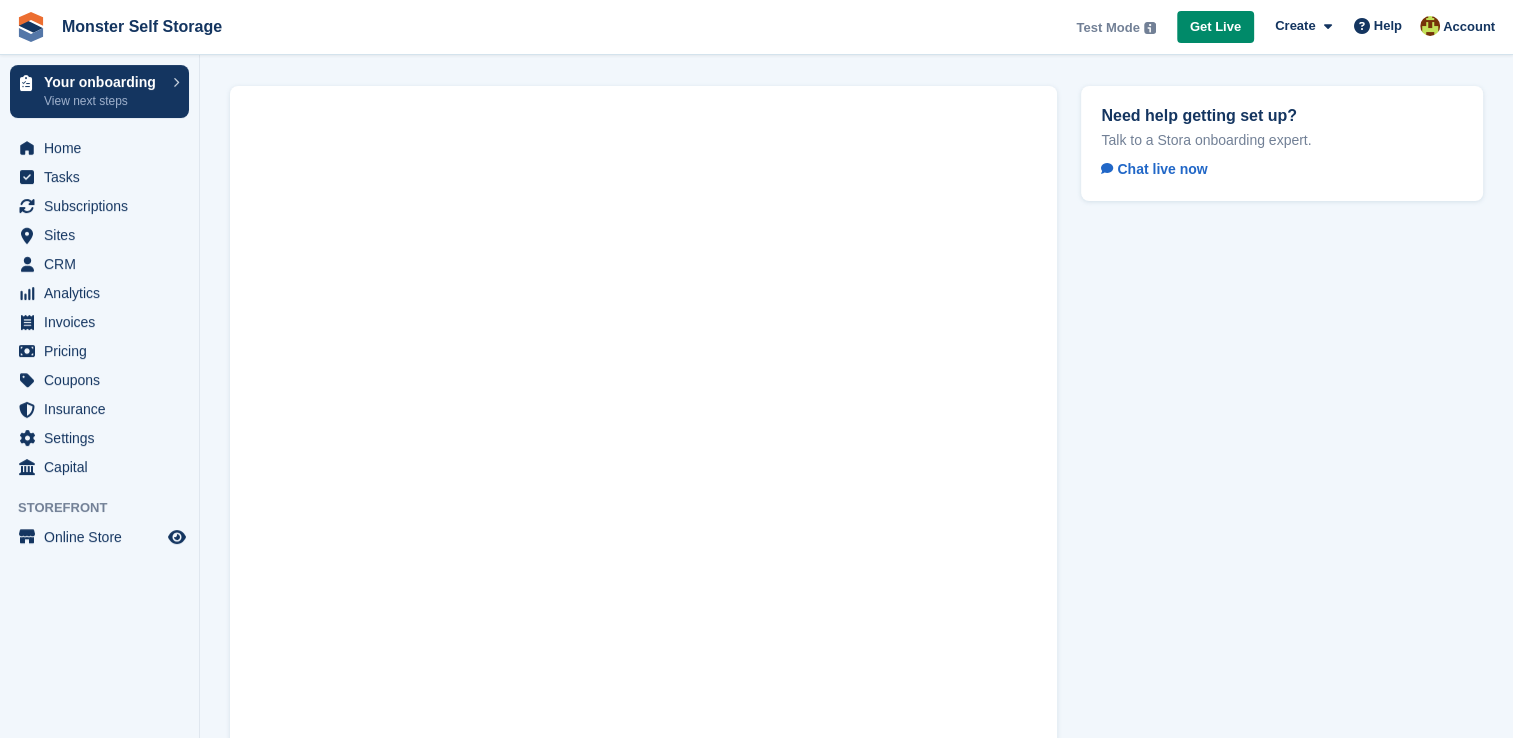 click on "Need help getting set up?
Talk to a Stora onboarding expert.
Chat live now" at bounding box center [1282, 455] 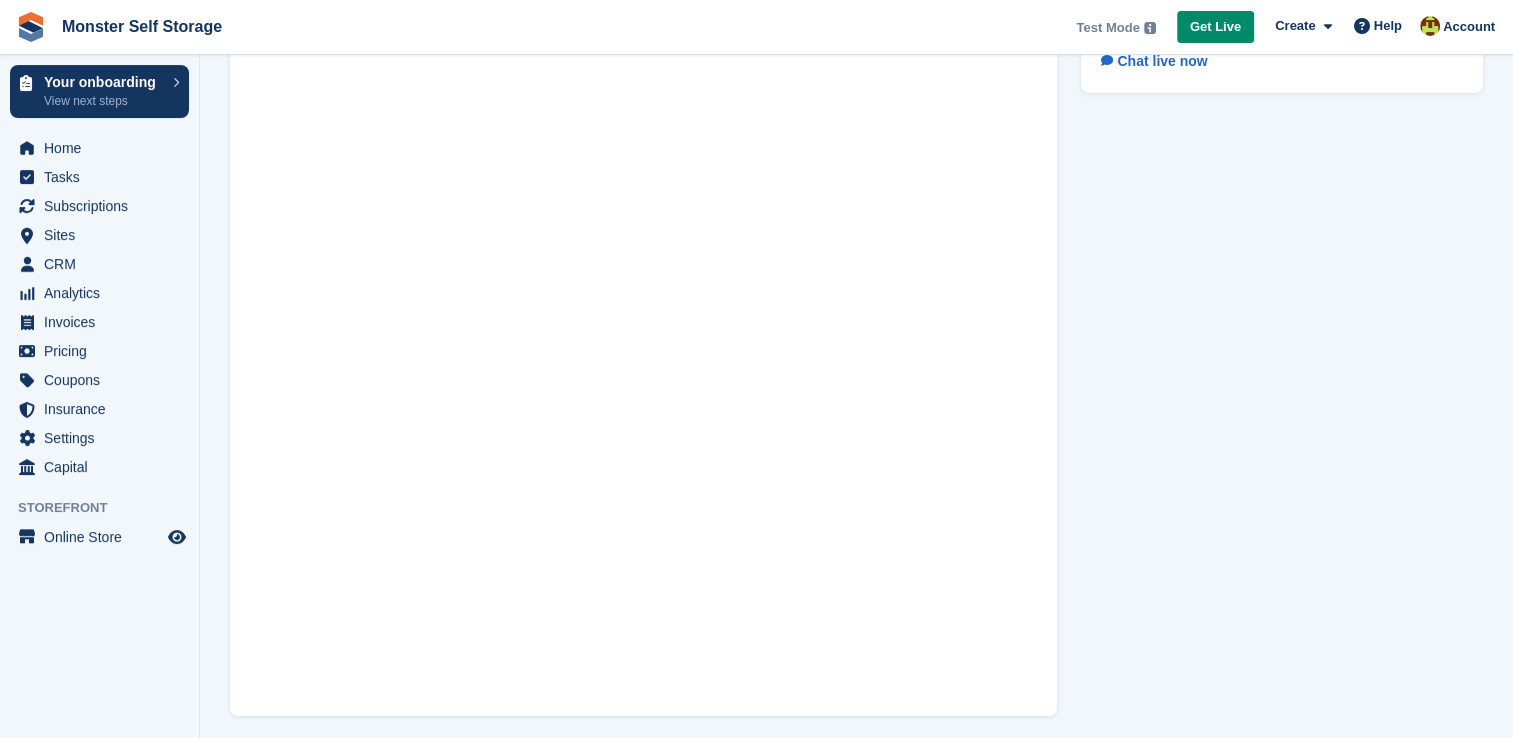 scroll, scrollTop: 0, scrollLeft: 0, axis: both 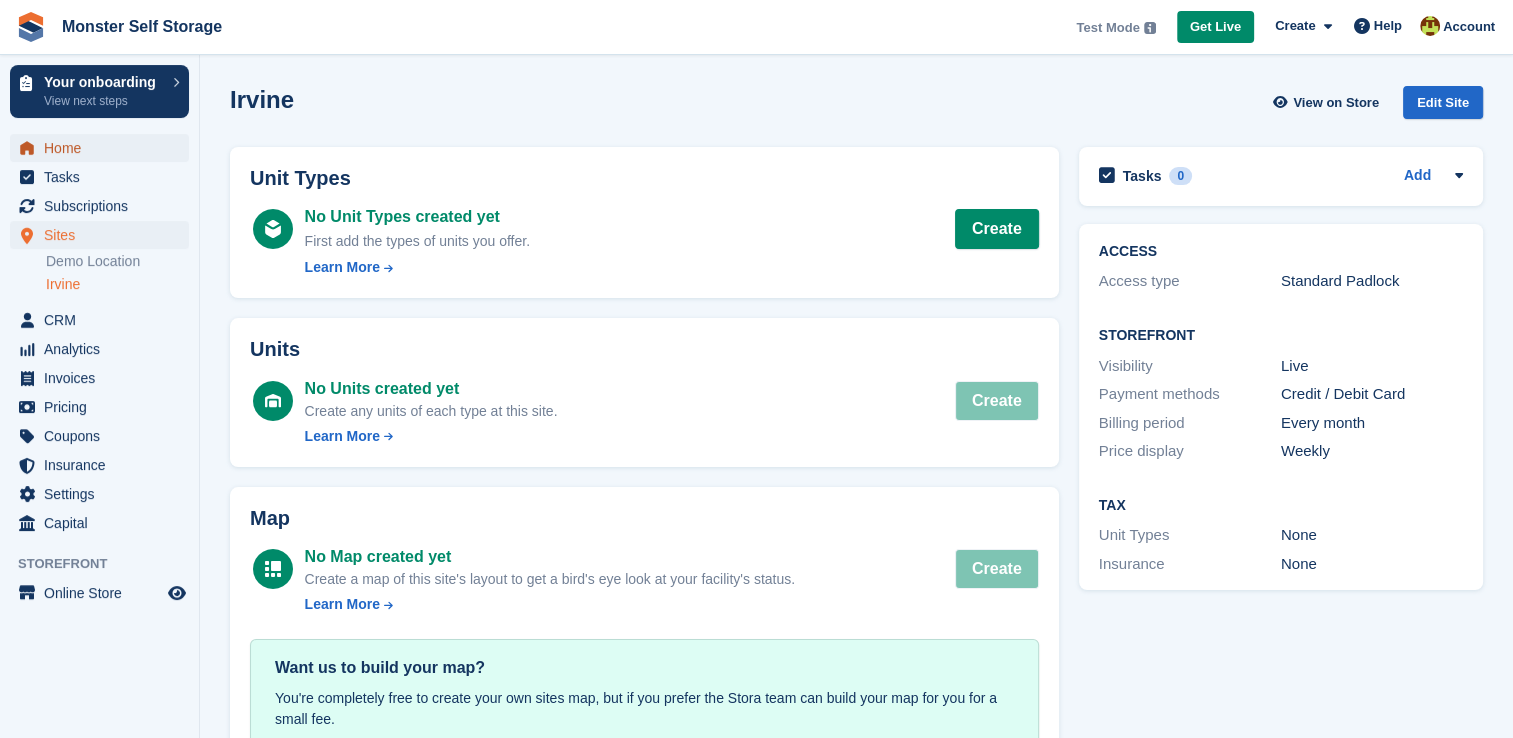 click on "Home" at bounding box center [104, 148] 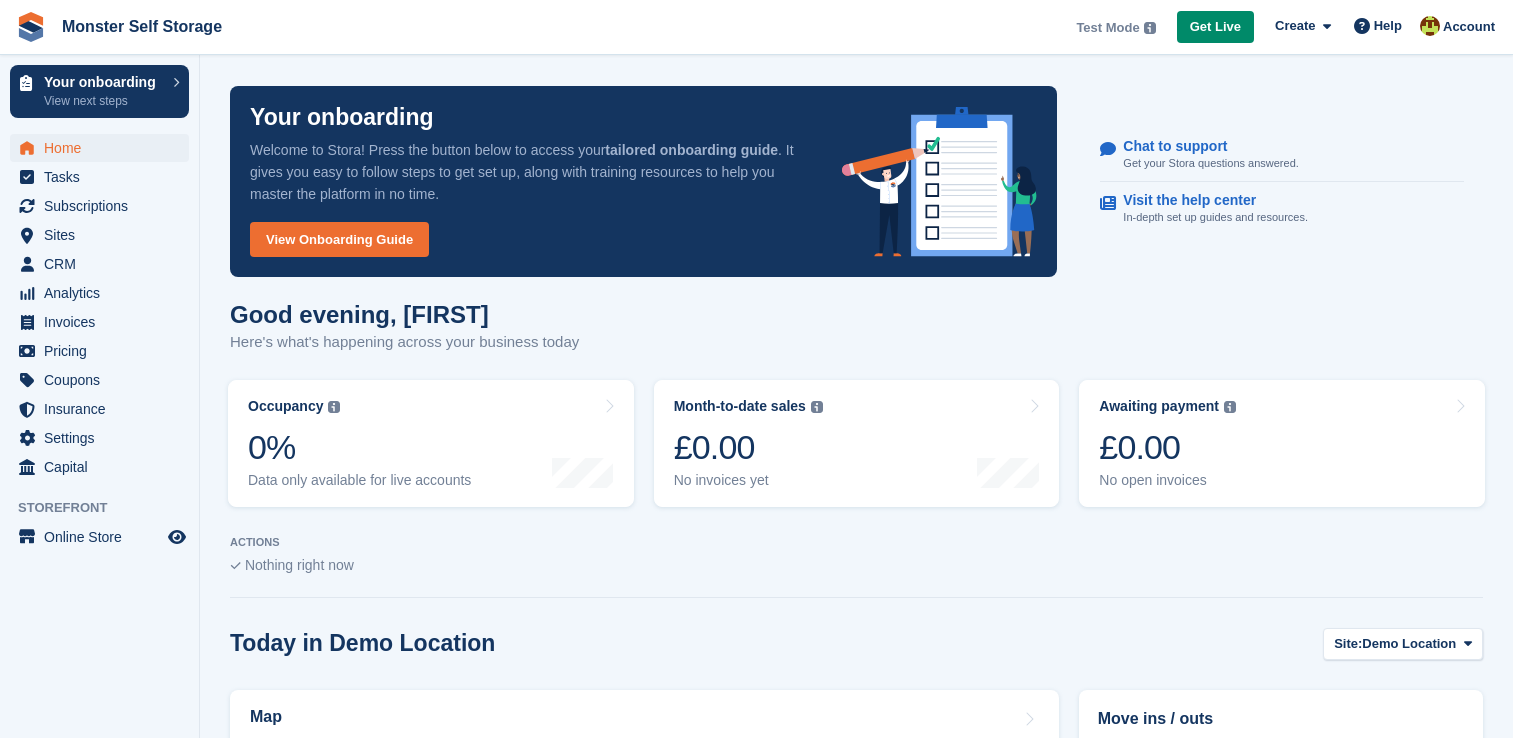 scroll, scrollTop: 0, scrollLeft: 0, axis: both 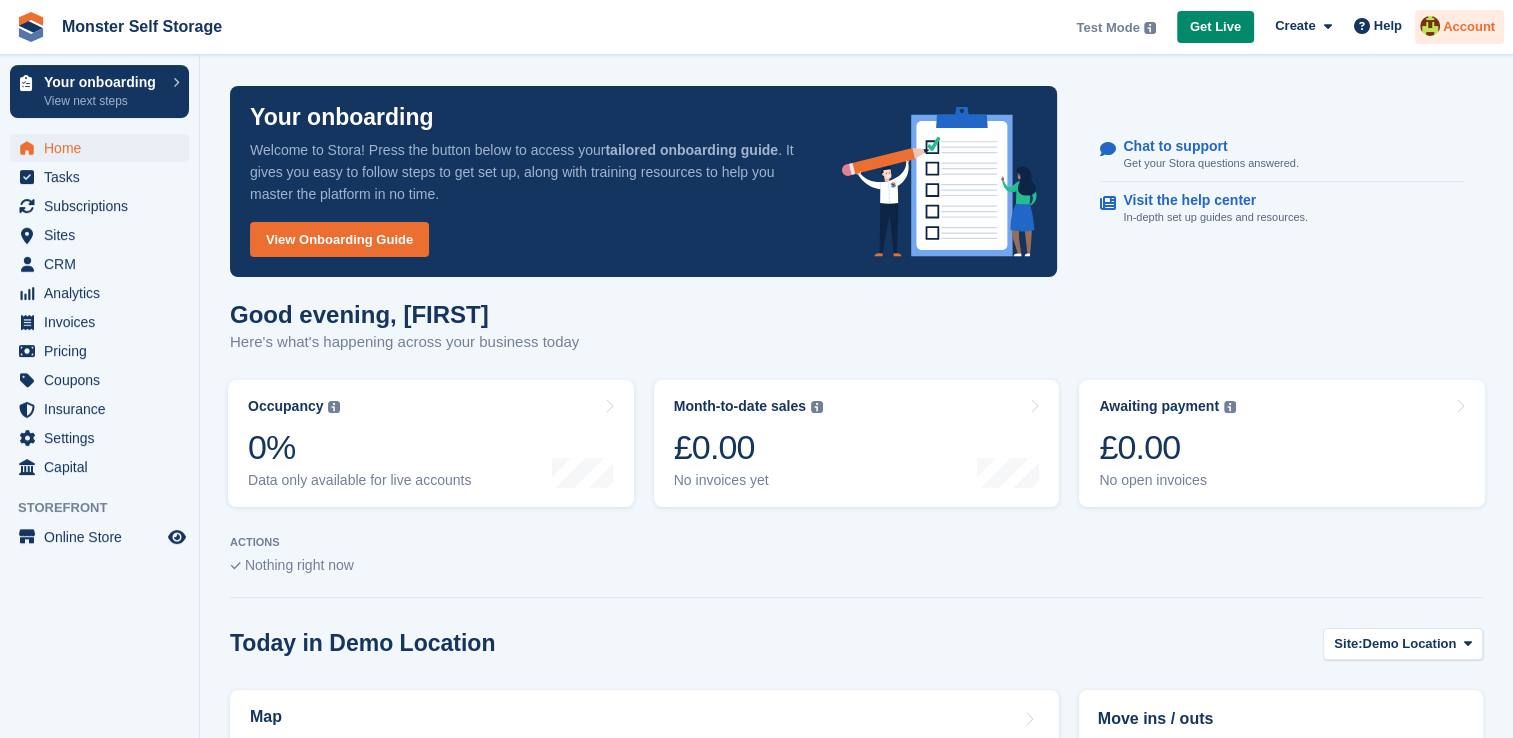 click on "Account" at bounding box center [1469, 27] 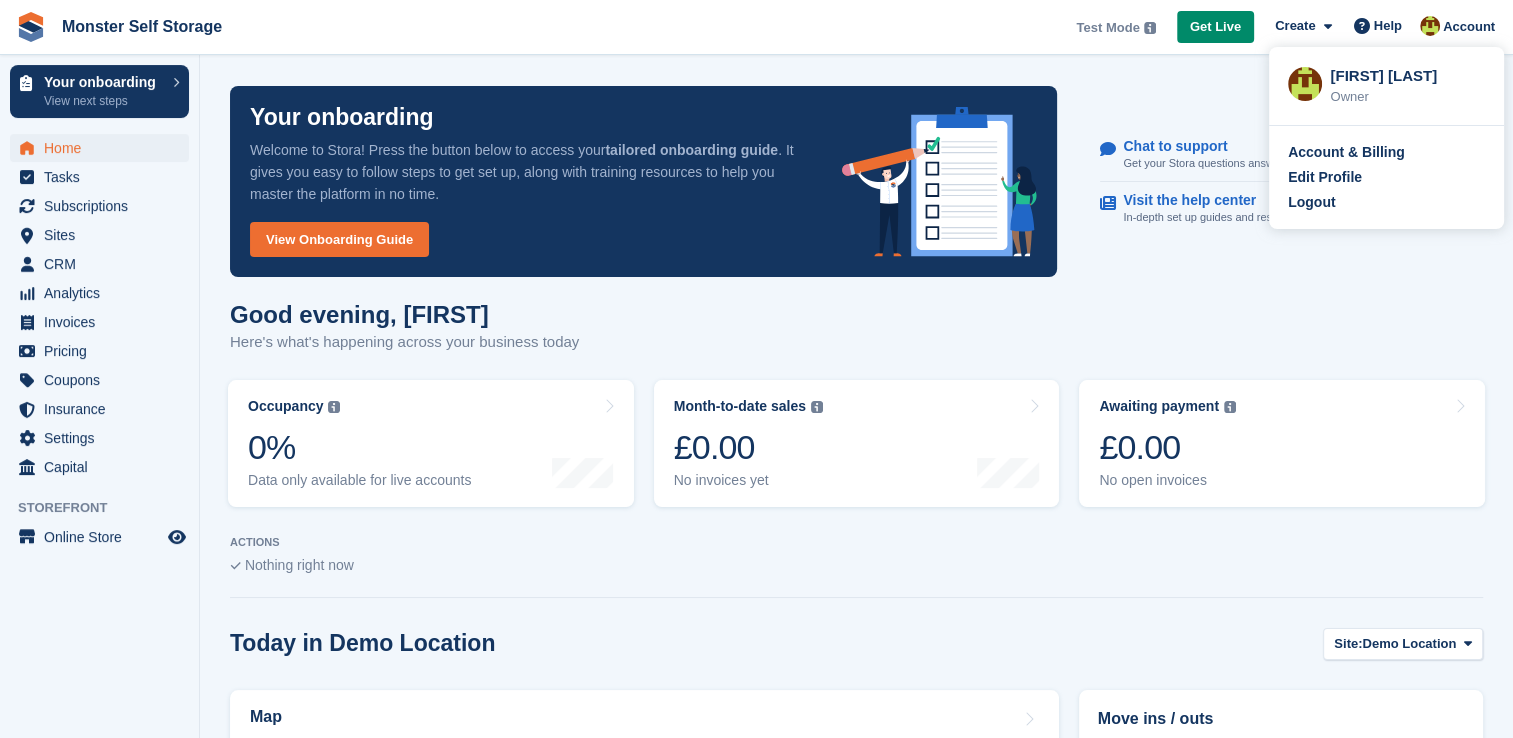 click on "Monster Self Storage
Test Mode
Your account is currently in Test Mode. This allows you to experiment using test card details. To start accepting real payments, press Get Live and follow the on-screen instructions.
Get Live
Create
Subscription
Invoice
Contact
Deal
Discount
Page" at bounding box center [756, 27] 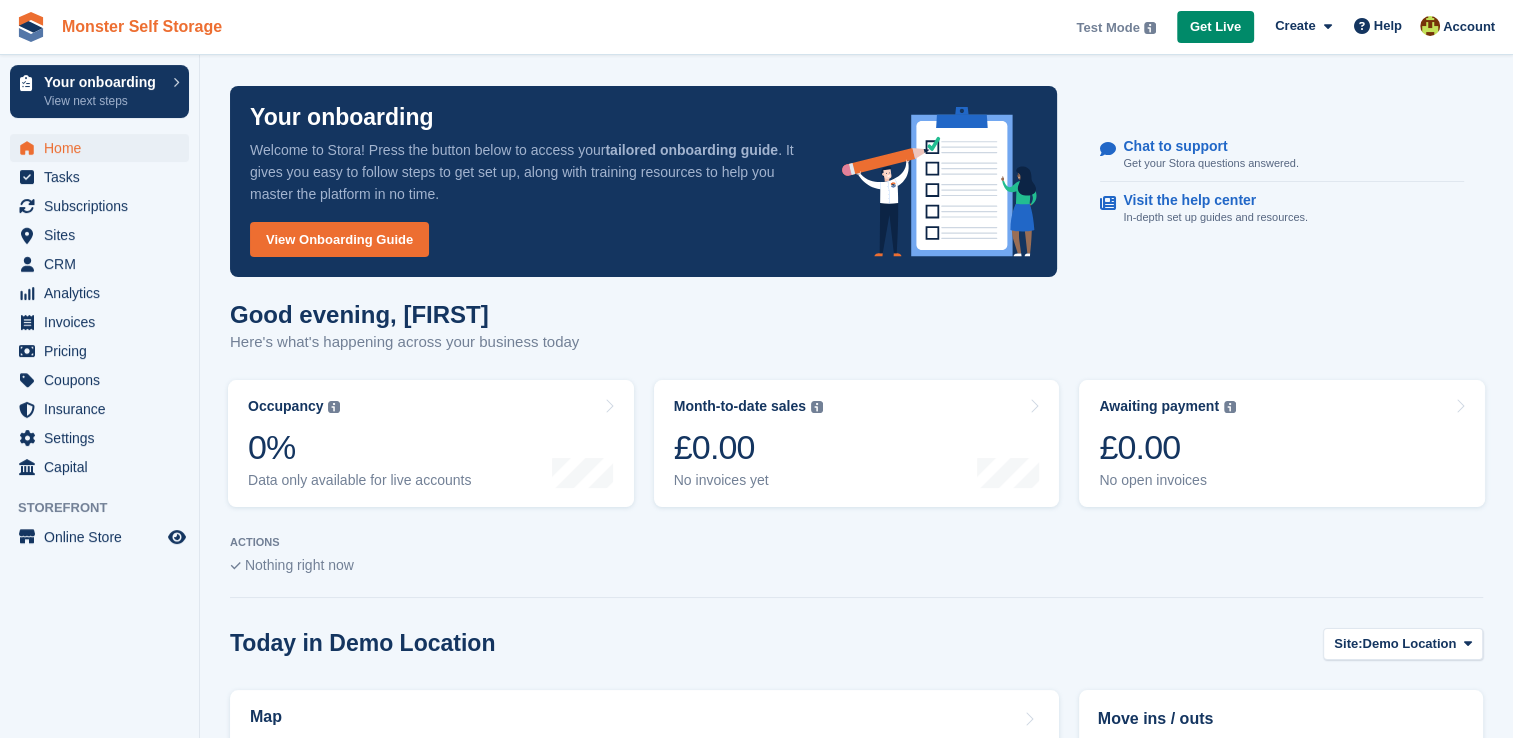 click on "Monster Self Storage" at bounding box center [142, 26] 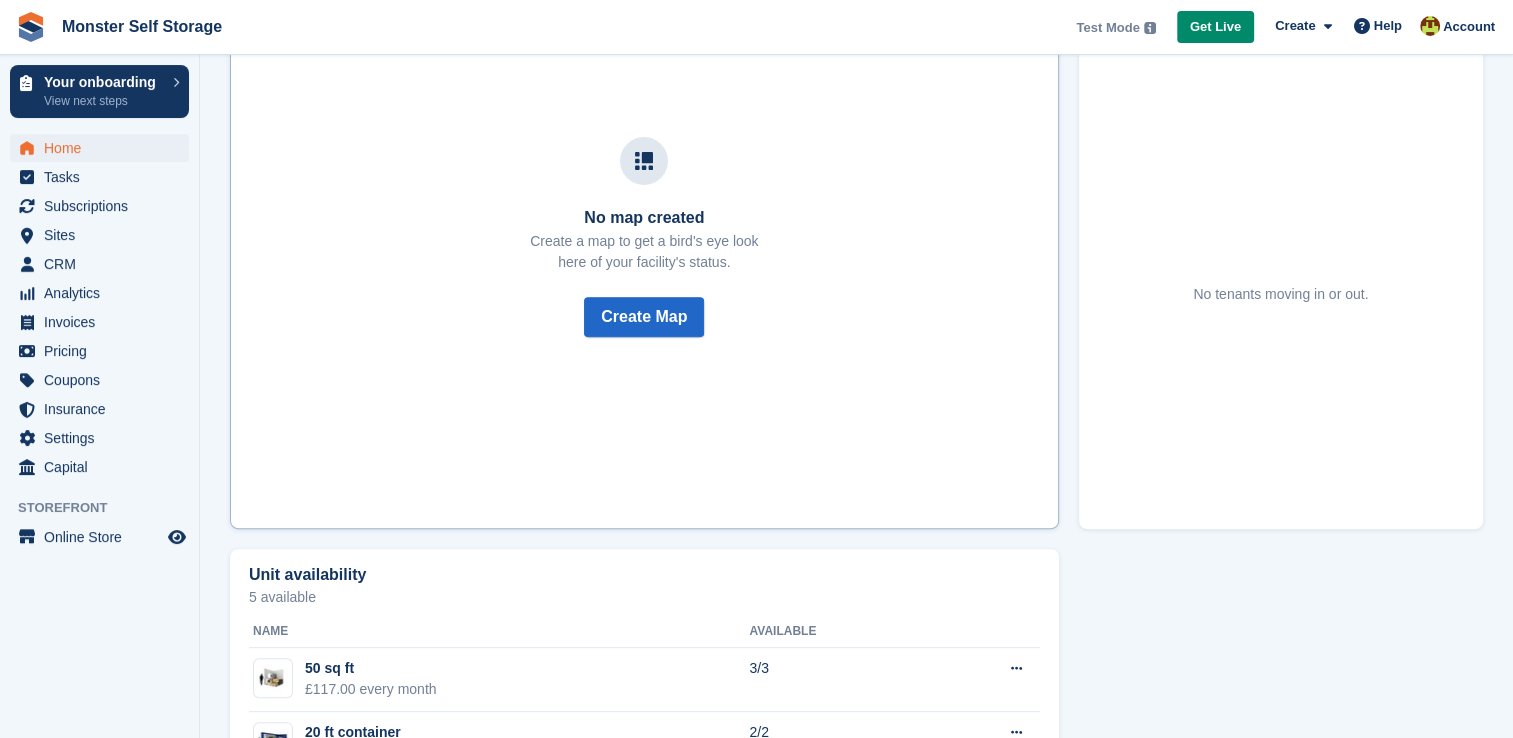 scroll, scrollTop: 761, scrollLeft: 0, axis: vertical 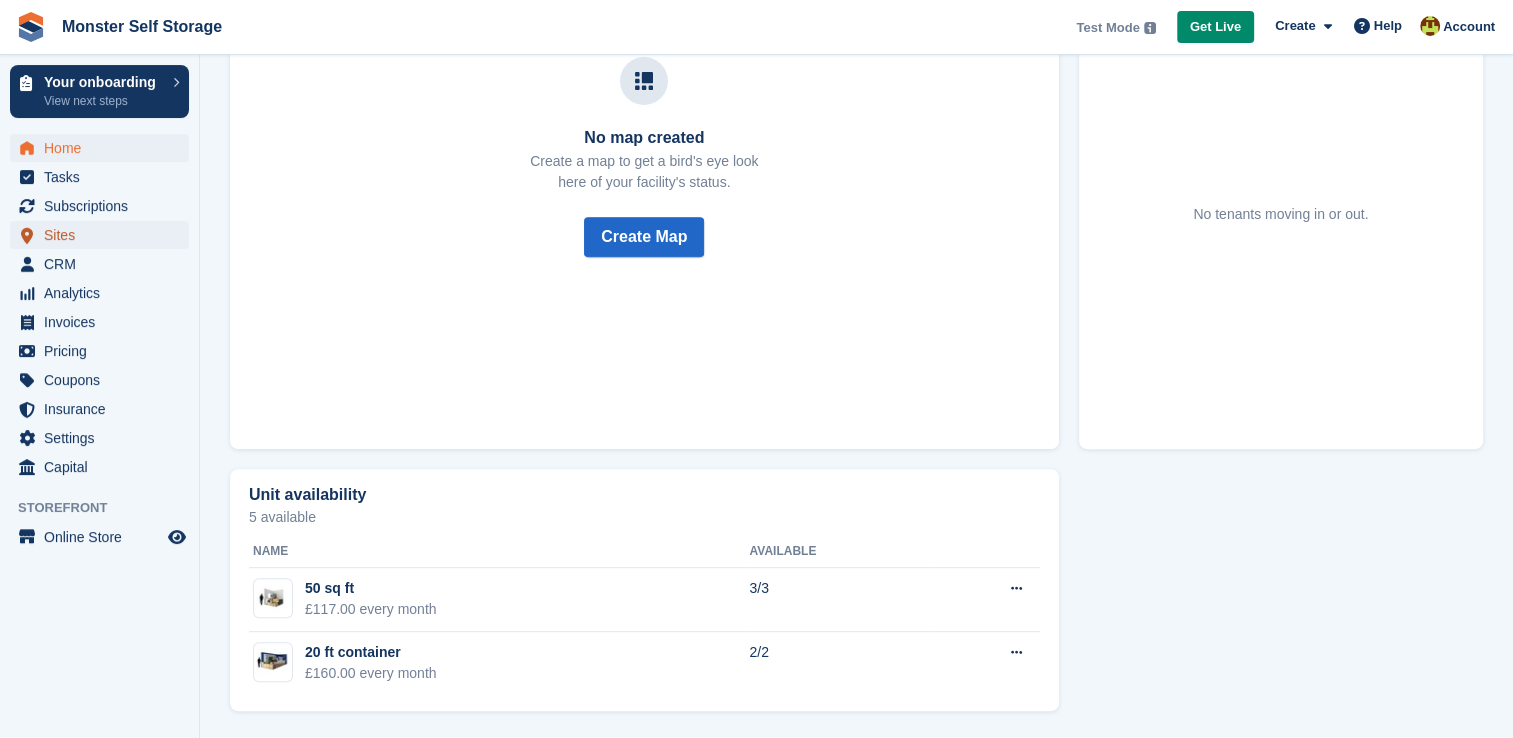 click on "Sites" at bounding box center (104, 235) 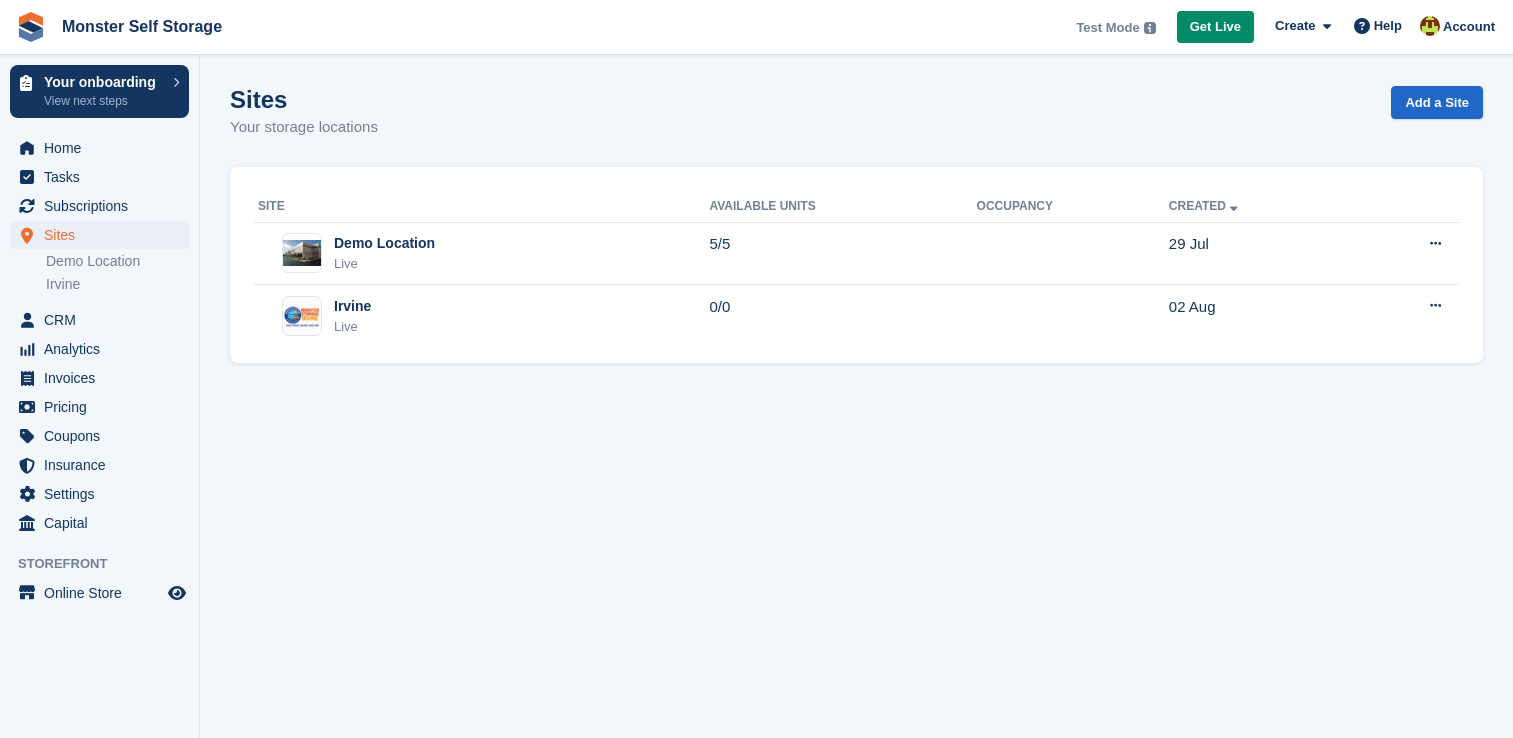 scroll, scrollTop: 0, scrollLeft: 0, axis: both 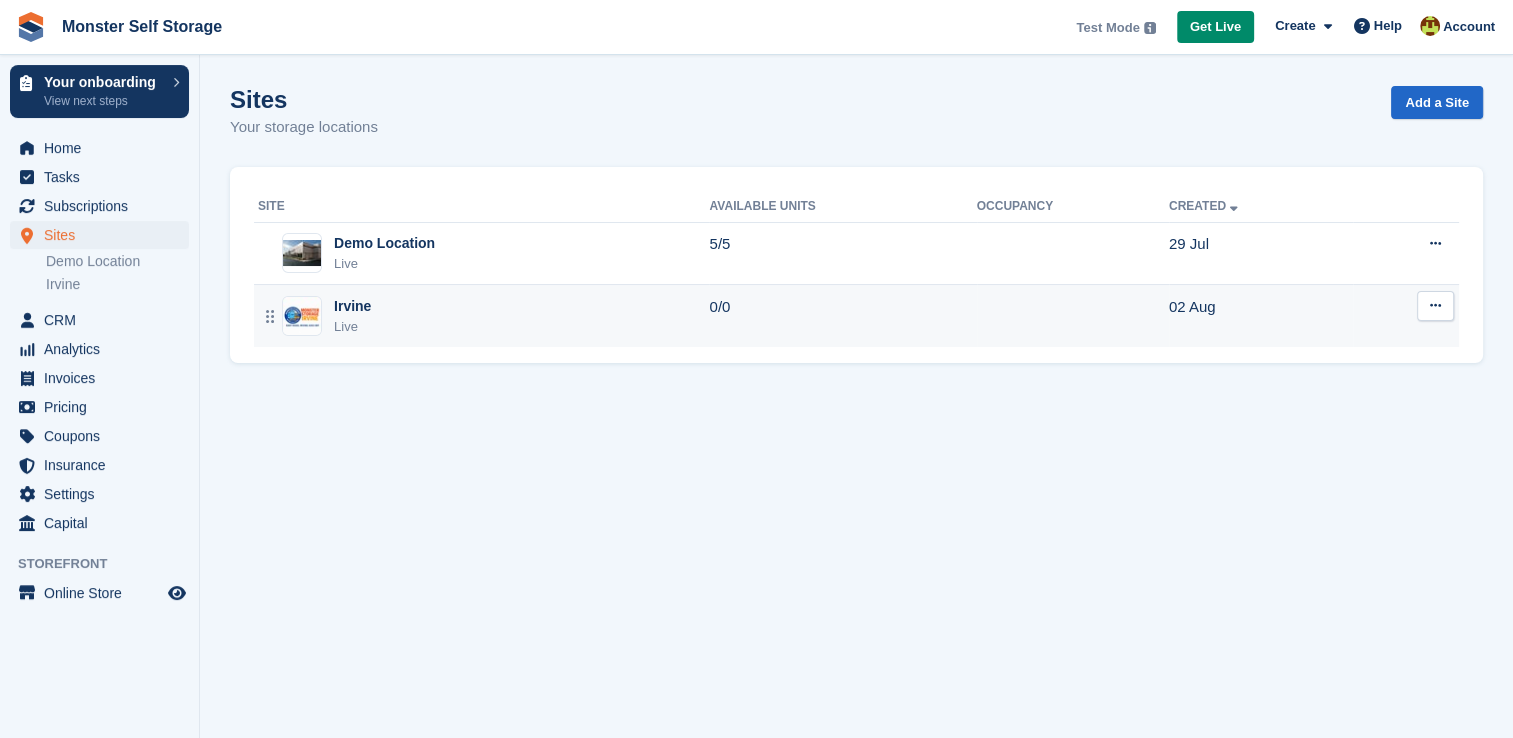 click on "Irvine" at bounding box center [352, 306] 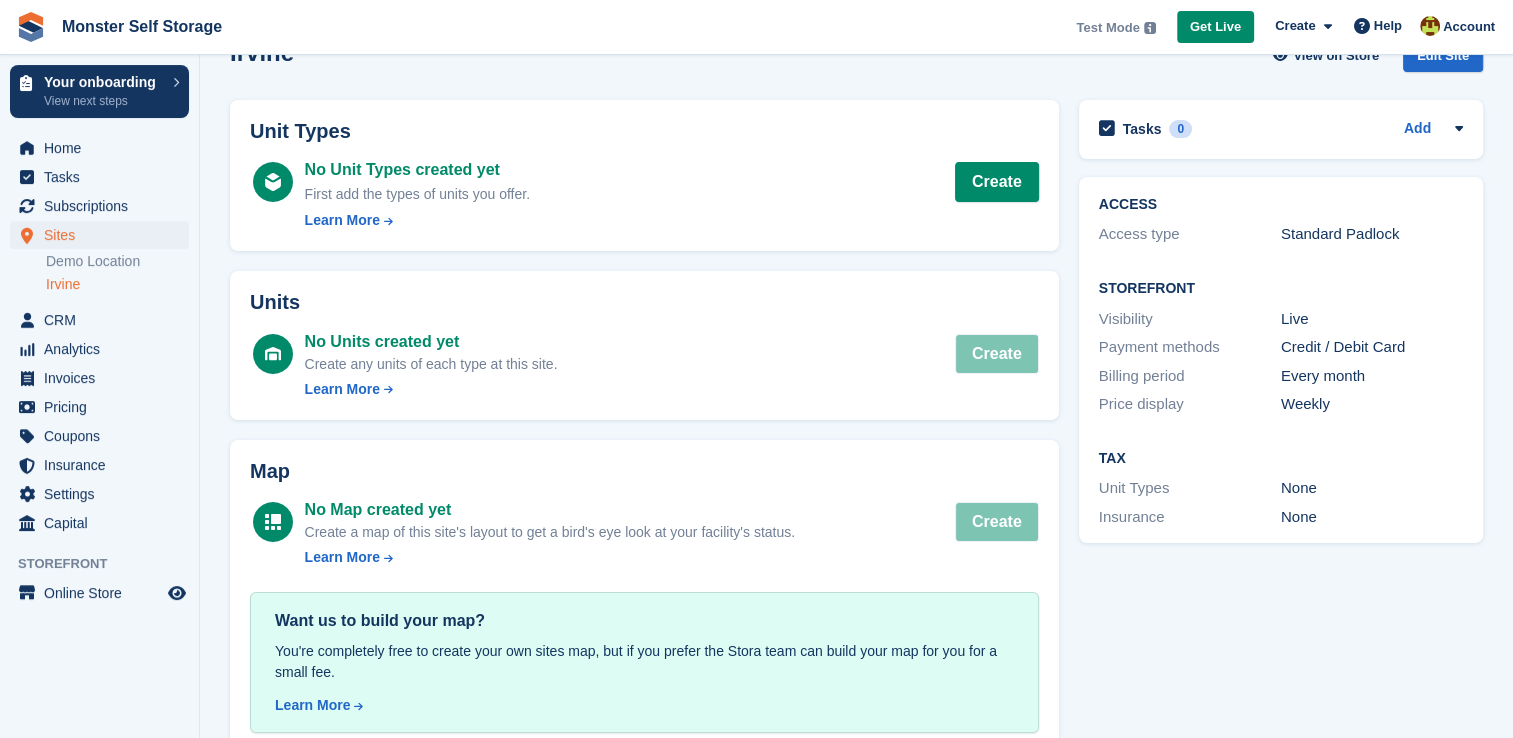 scroll, scrollTop: 0, scrollLeft: 0, axis: both 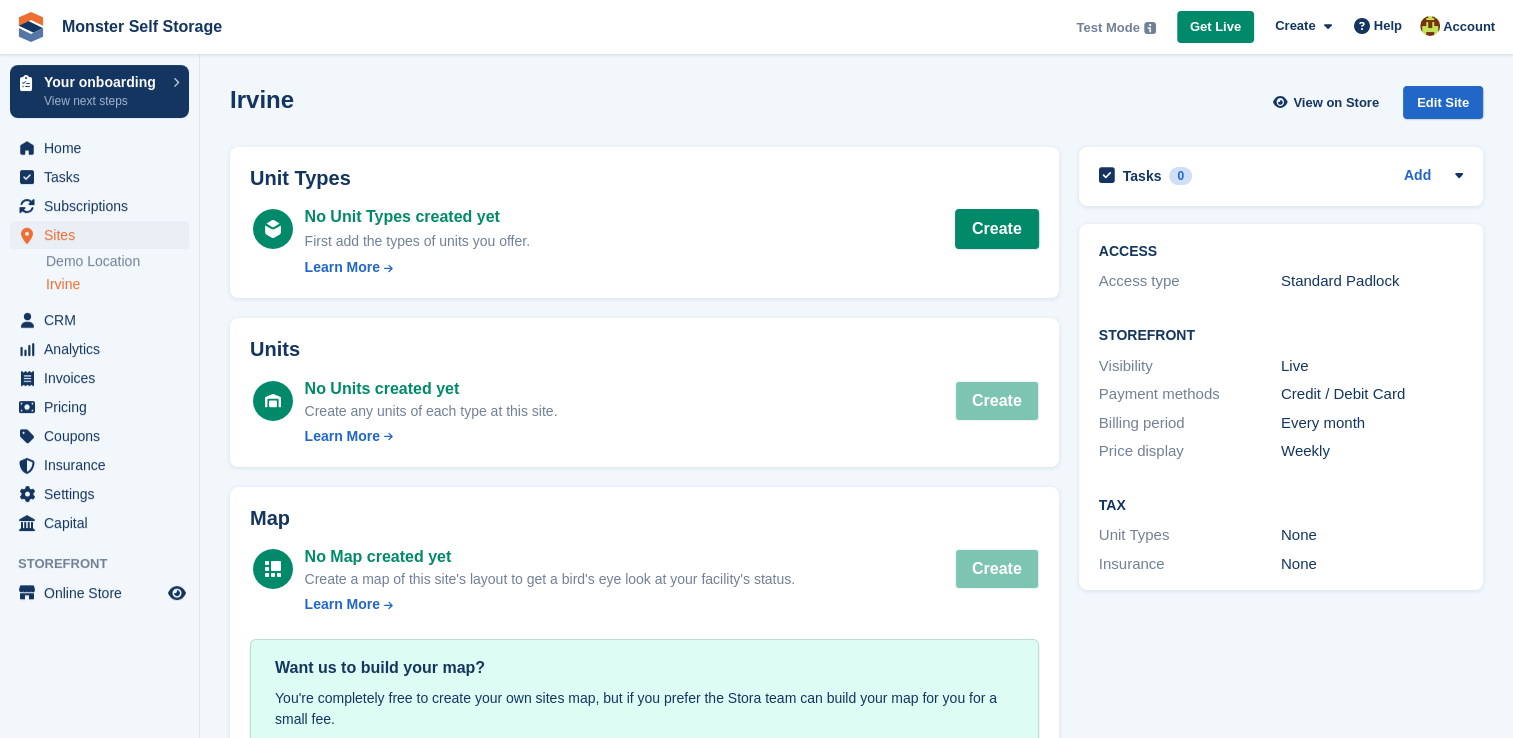 click on "[CITY]
View on Store
Edit Site
Unit Types
No Unit Types created yet
First add the types of units you offer.
Learn More
Create
Units
No Units created yet
Create any units of each type at this site." at bounding box center (856, 413) 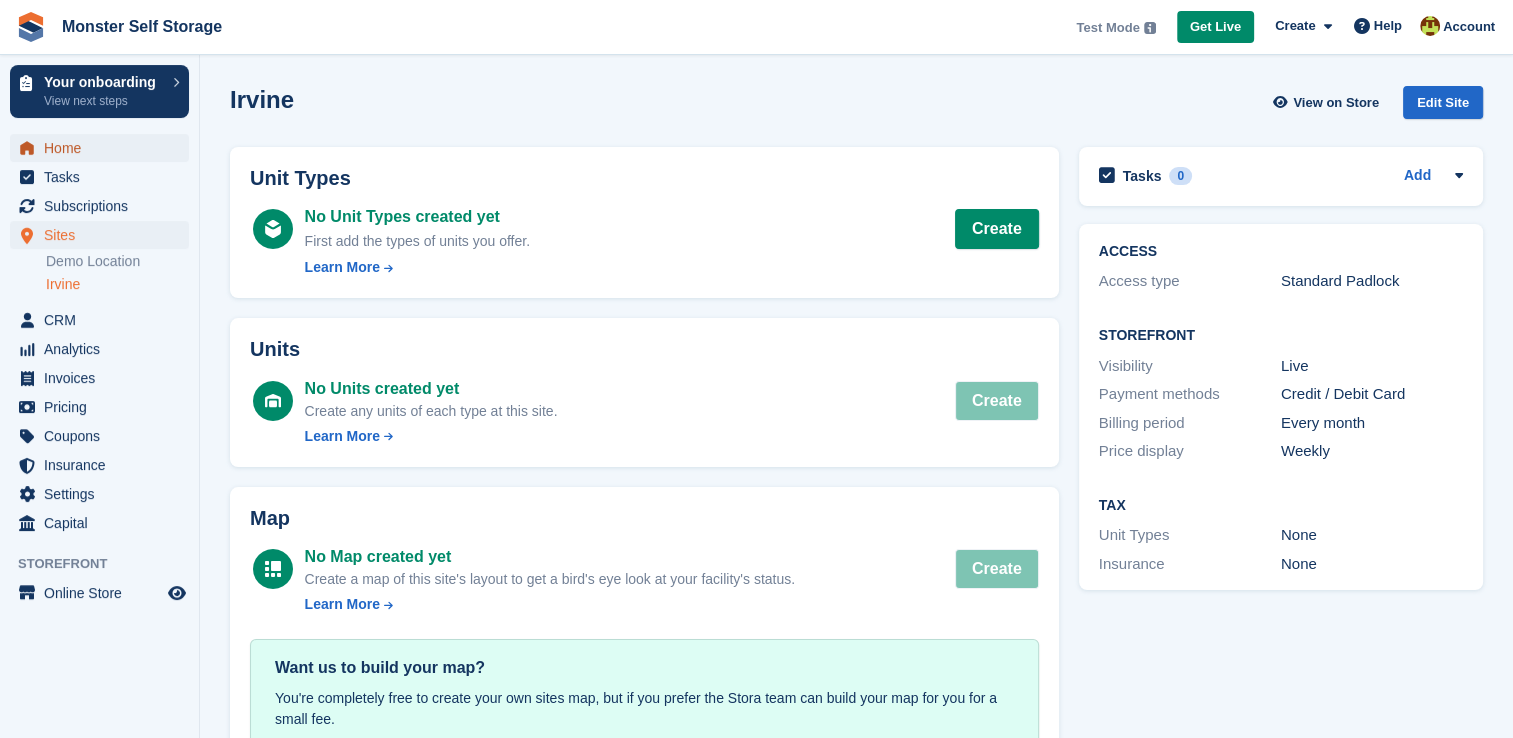 click on "Home" at bounding box center (104, 148) 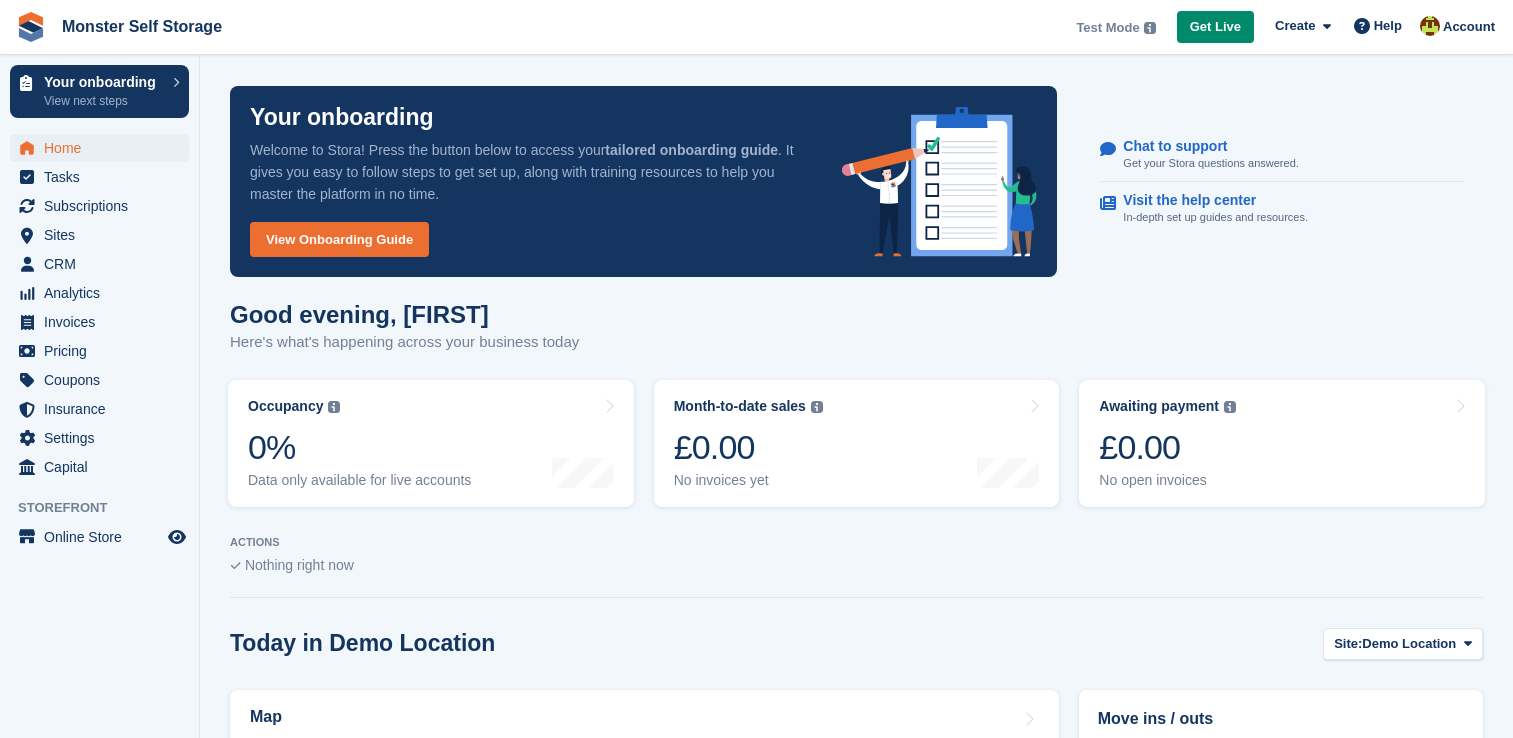 scroll, scrollTop: 0, scrollLeft: 0, axis: both 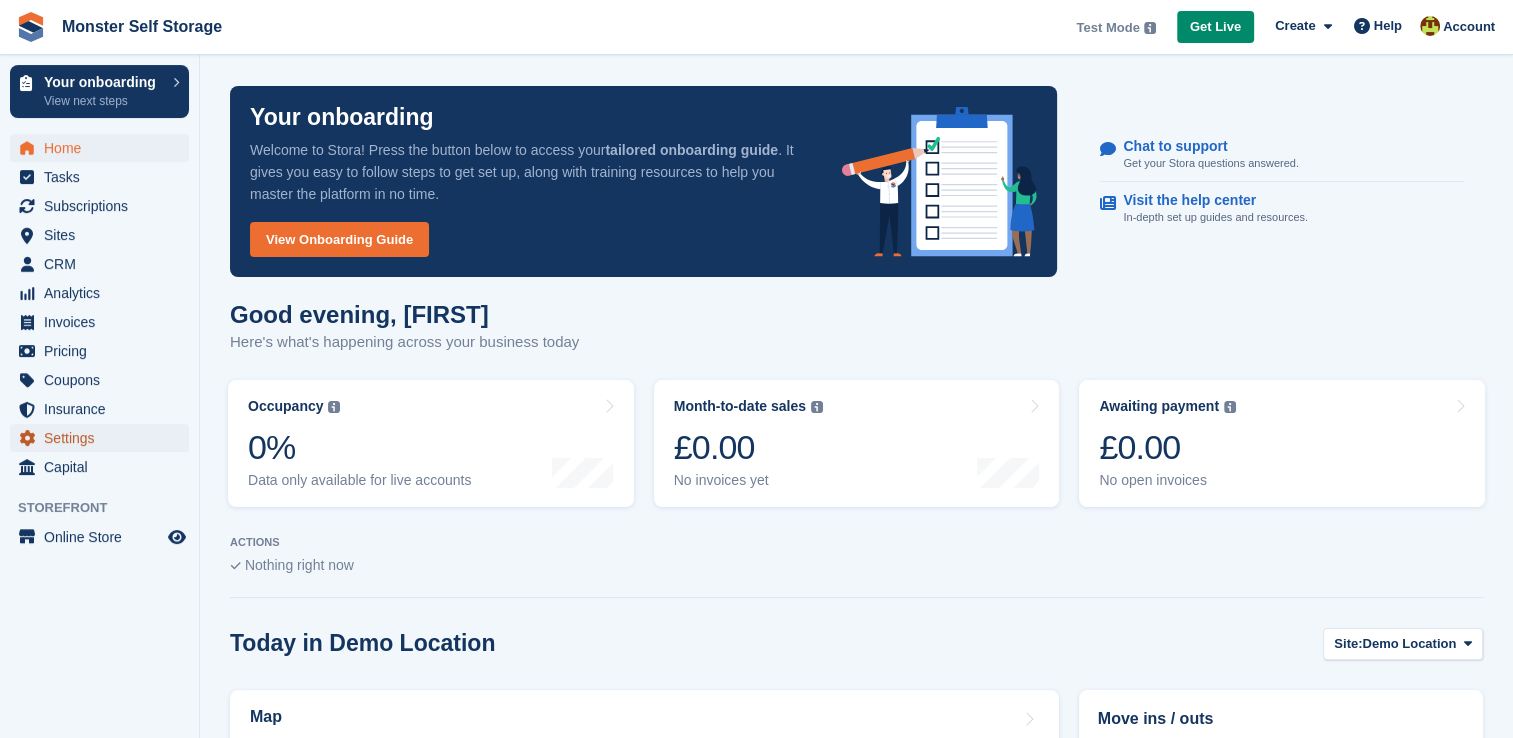 click on "Settings" at bounding box center (104, 438) 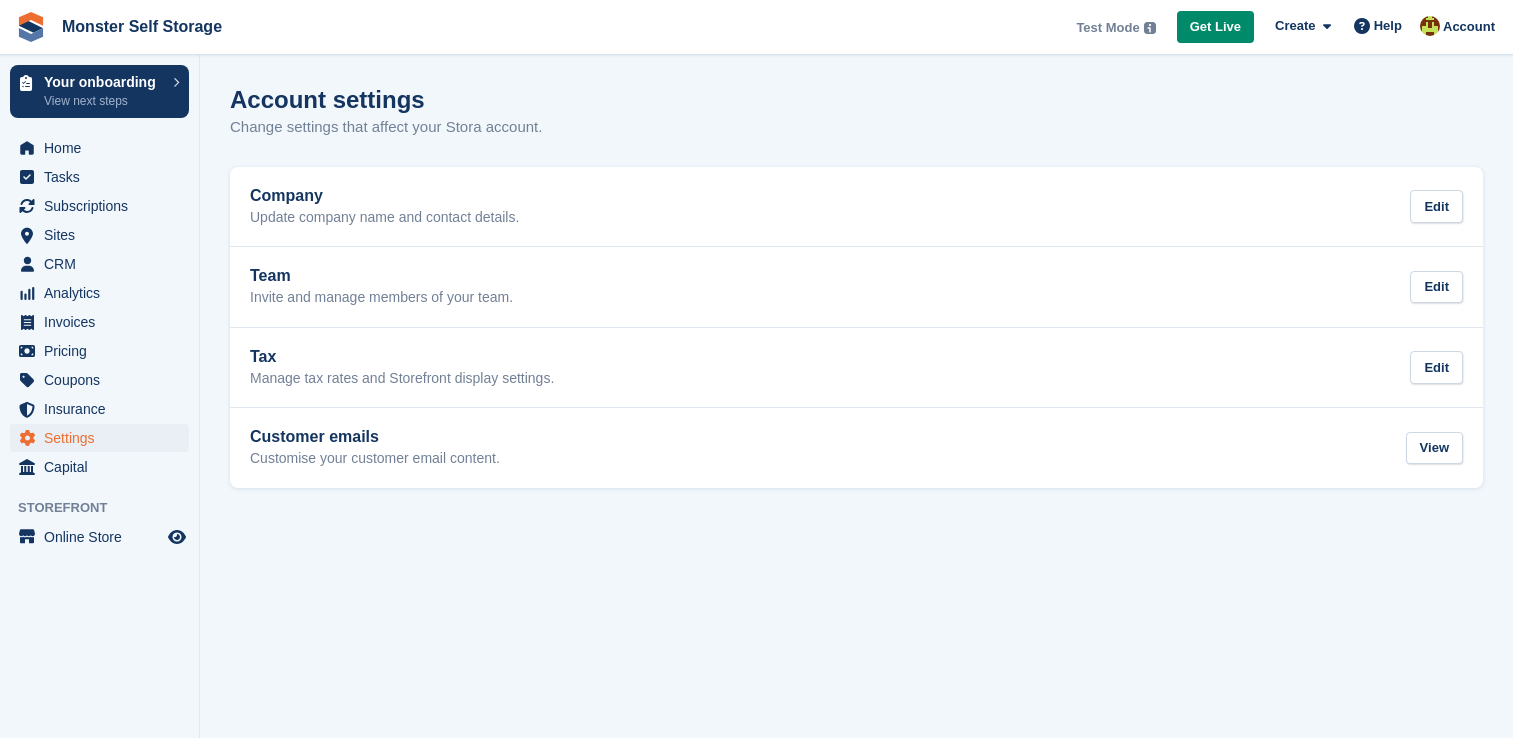scroll, scrollTop: 0, scrollLeft: 0, axis: both 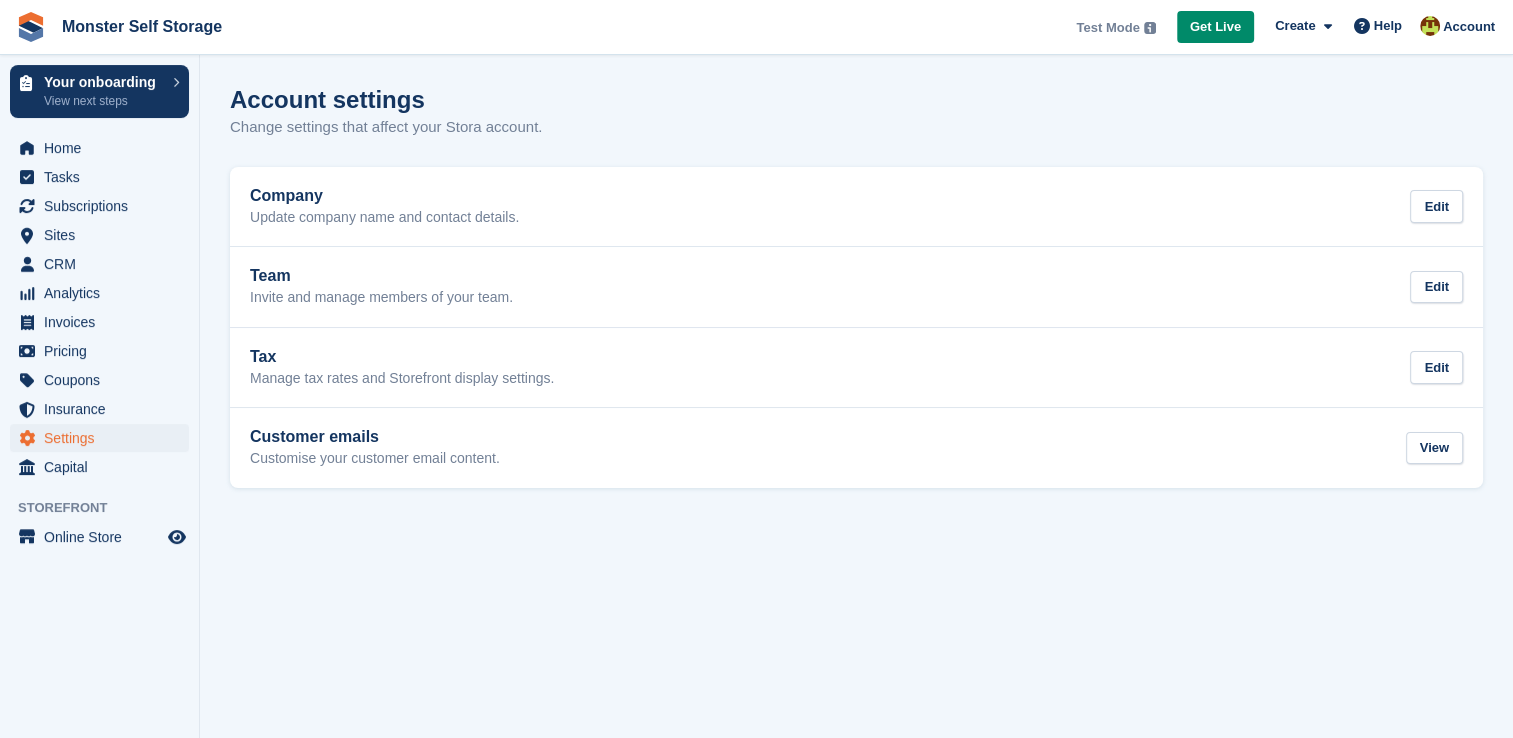 drag, startPoint x: 291, startPoint y: 2, endPoint x: 961, endPoint y: 51, distance: 671.7894 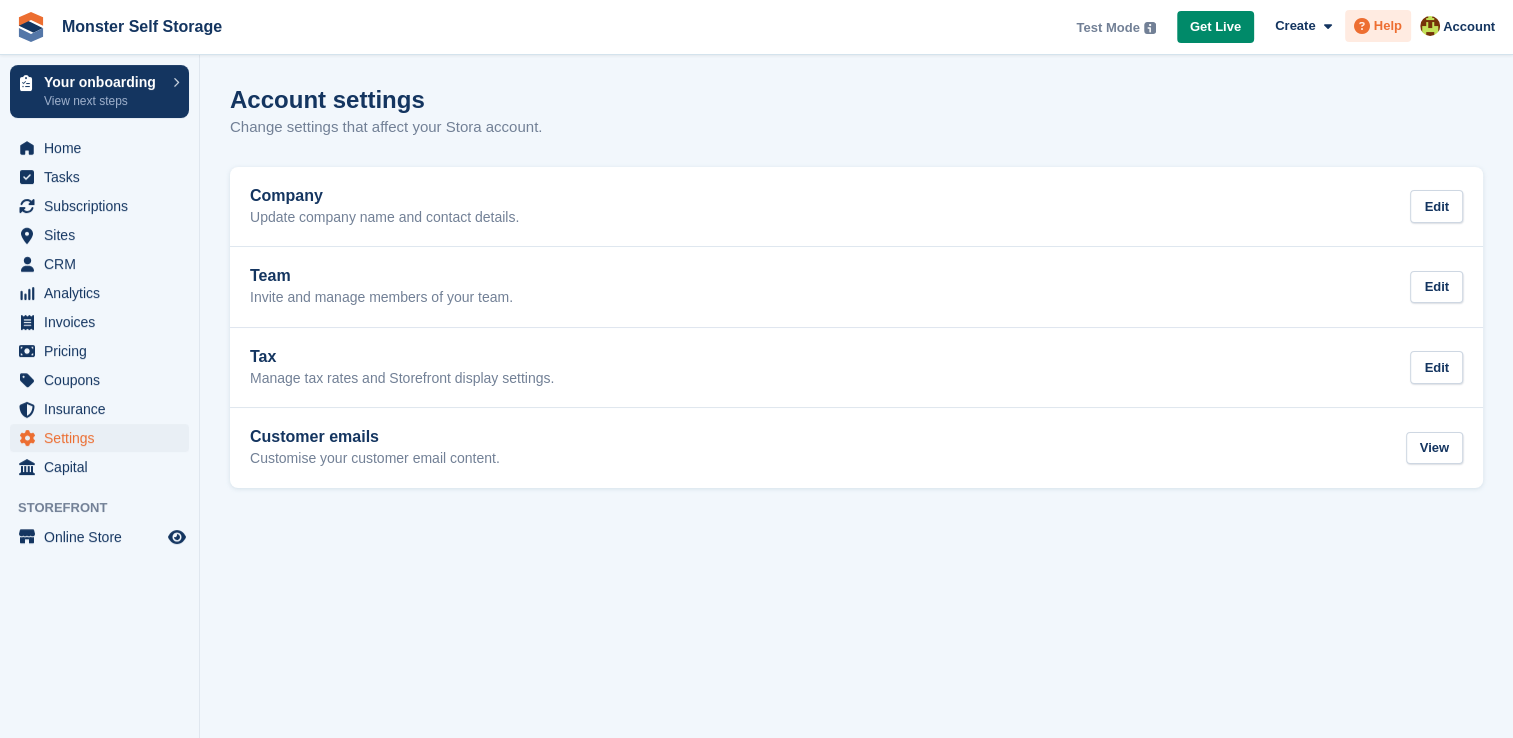 click on "Help" at bounding box center (1388, 26) 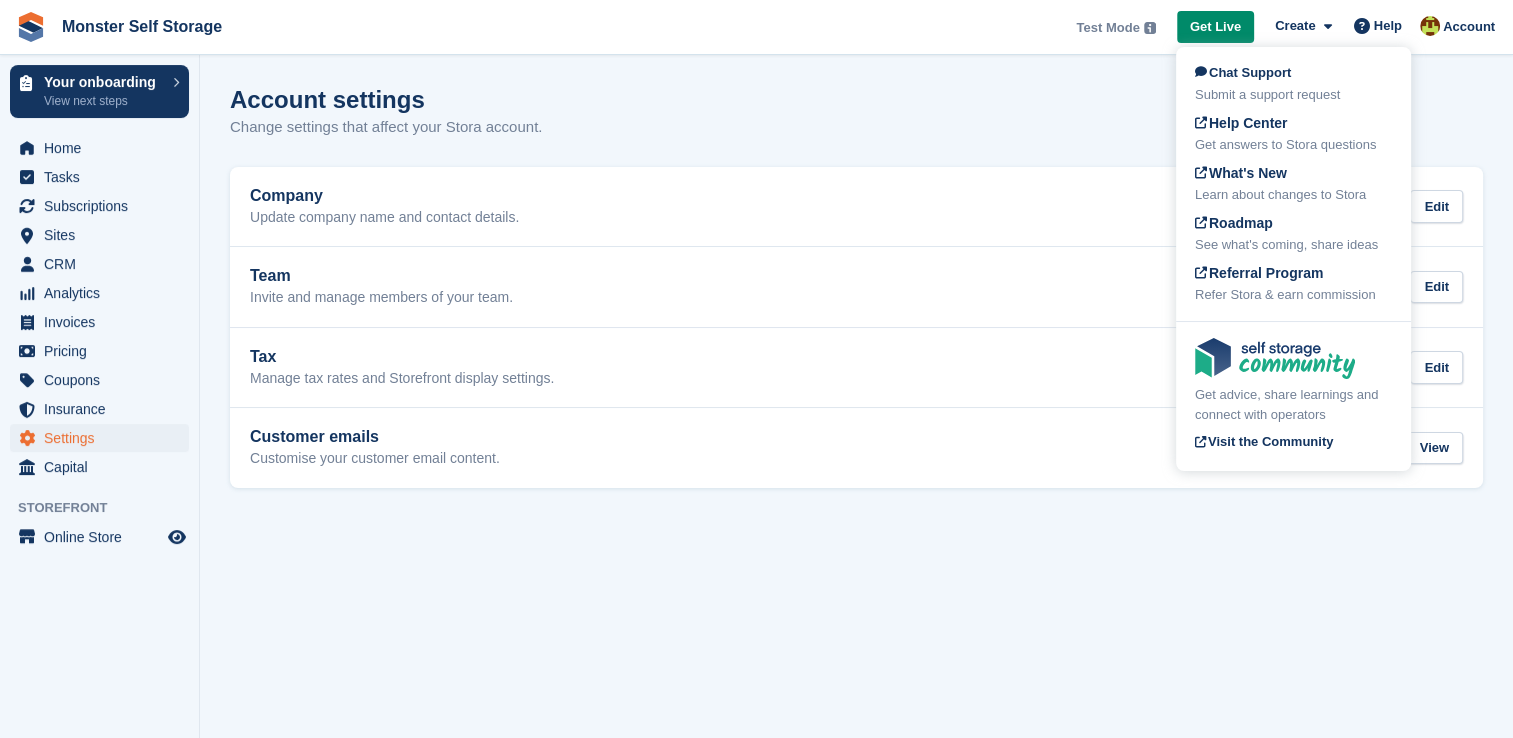 click on "Account settings
Change settings that affect your Stora account." at bounding box center [856, 124] 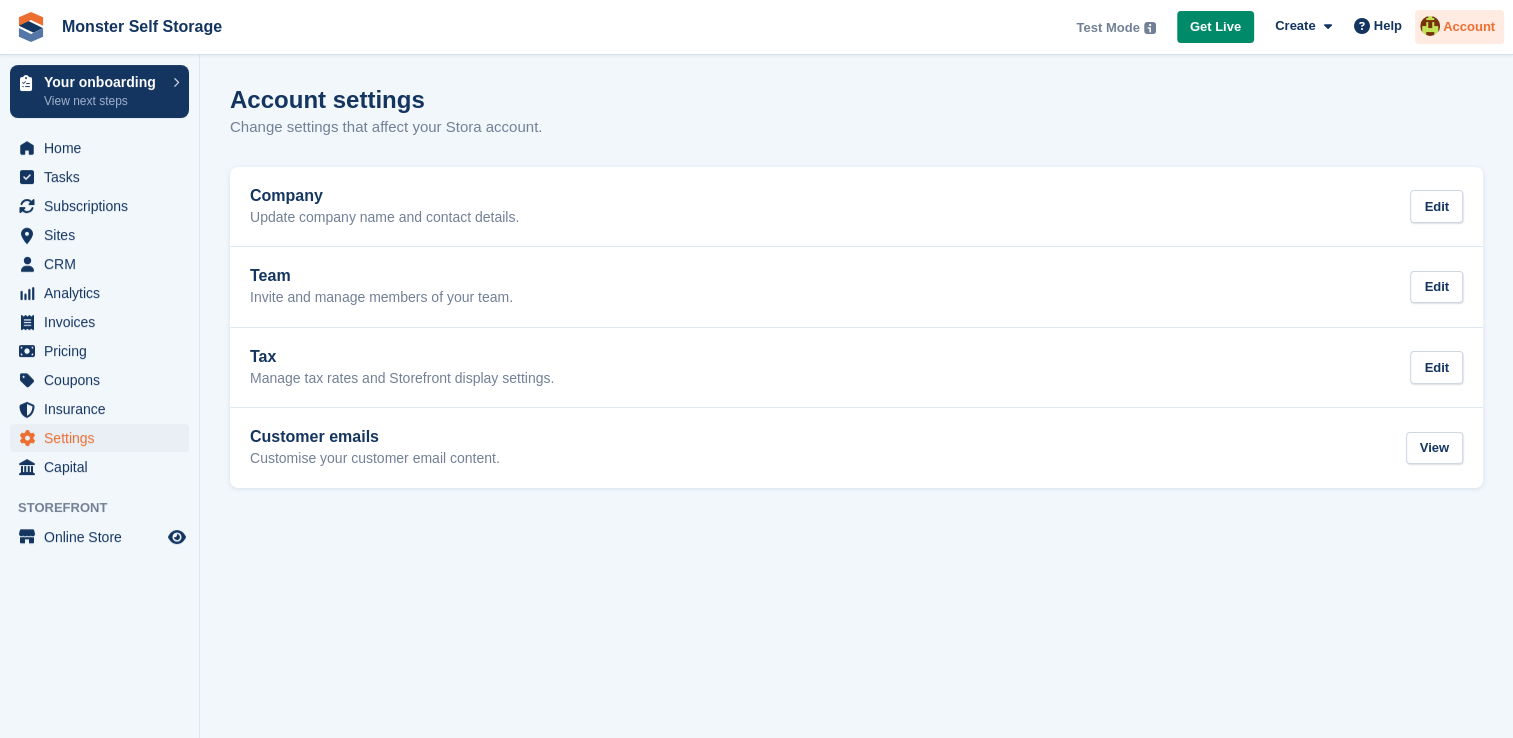 click at bounding box center (1430, 29) 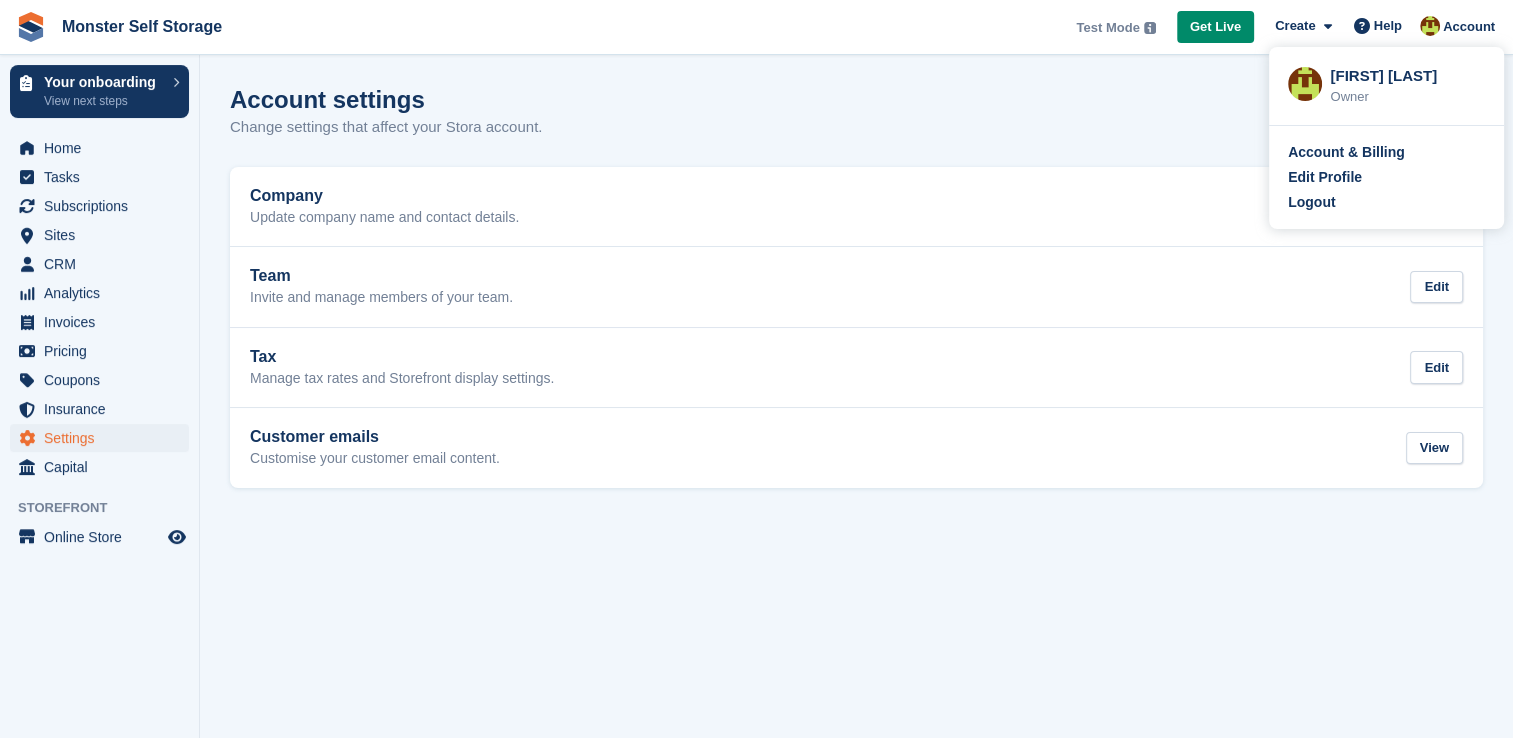 click on "[FIRST] [LAST]" at bounding box center (1407, 74) 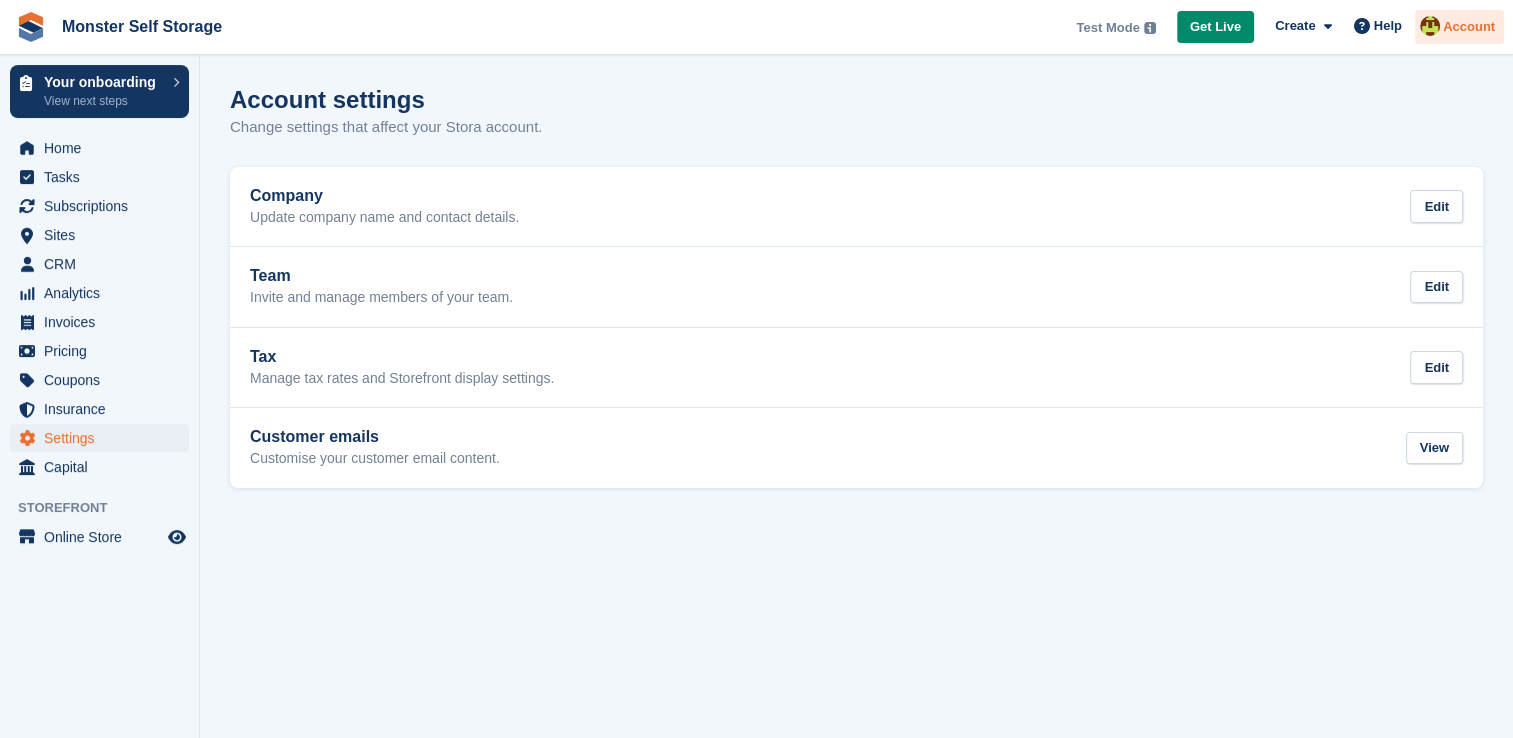 click at bounding box center [1430, 29] 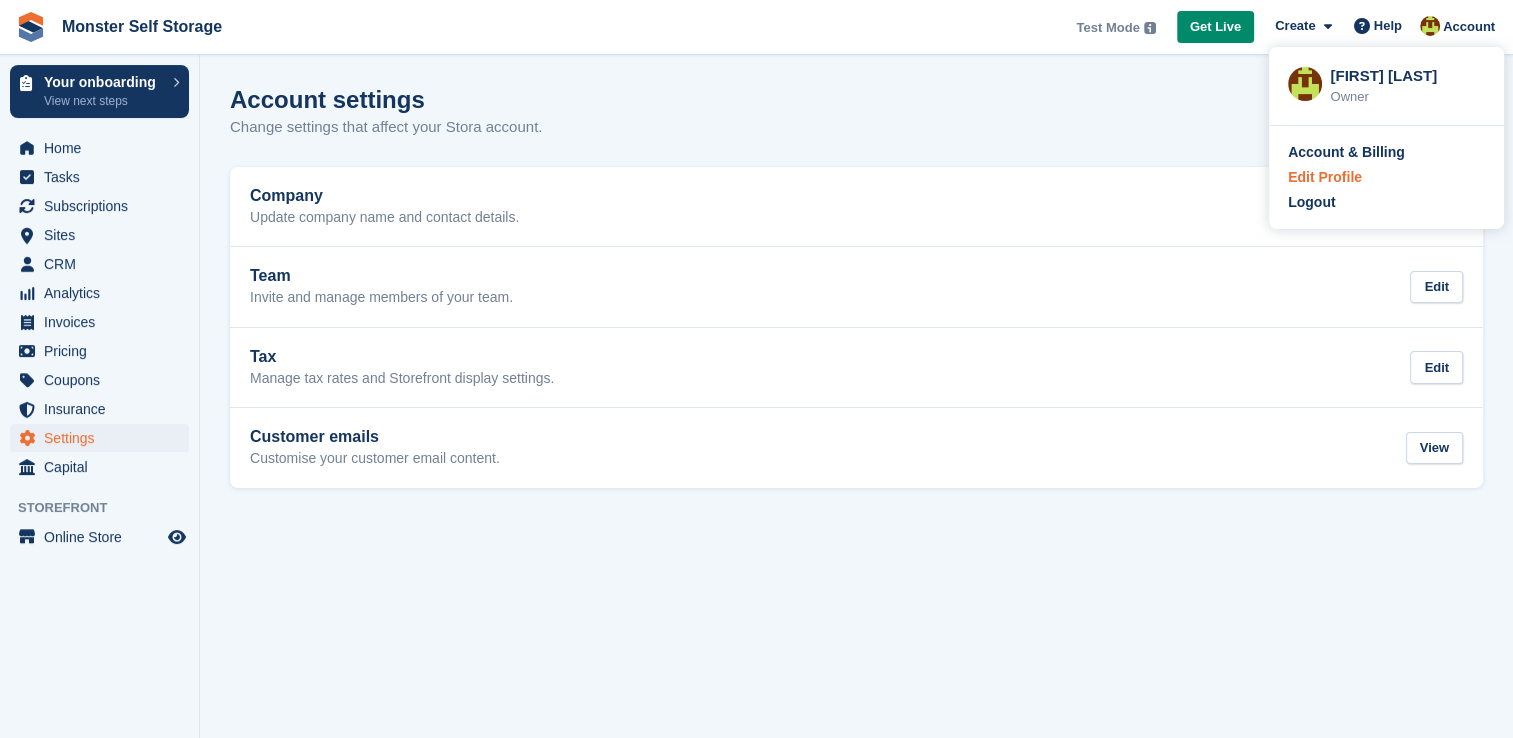 click on "Edit Profile" at bounding box center [1325, 177] 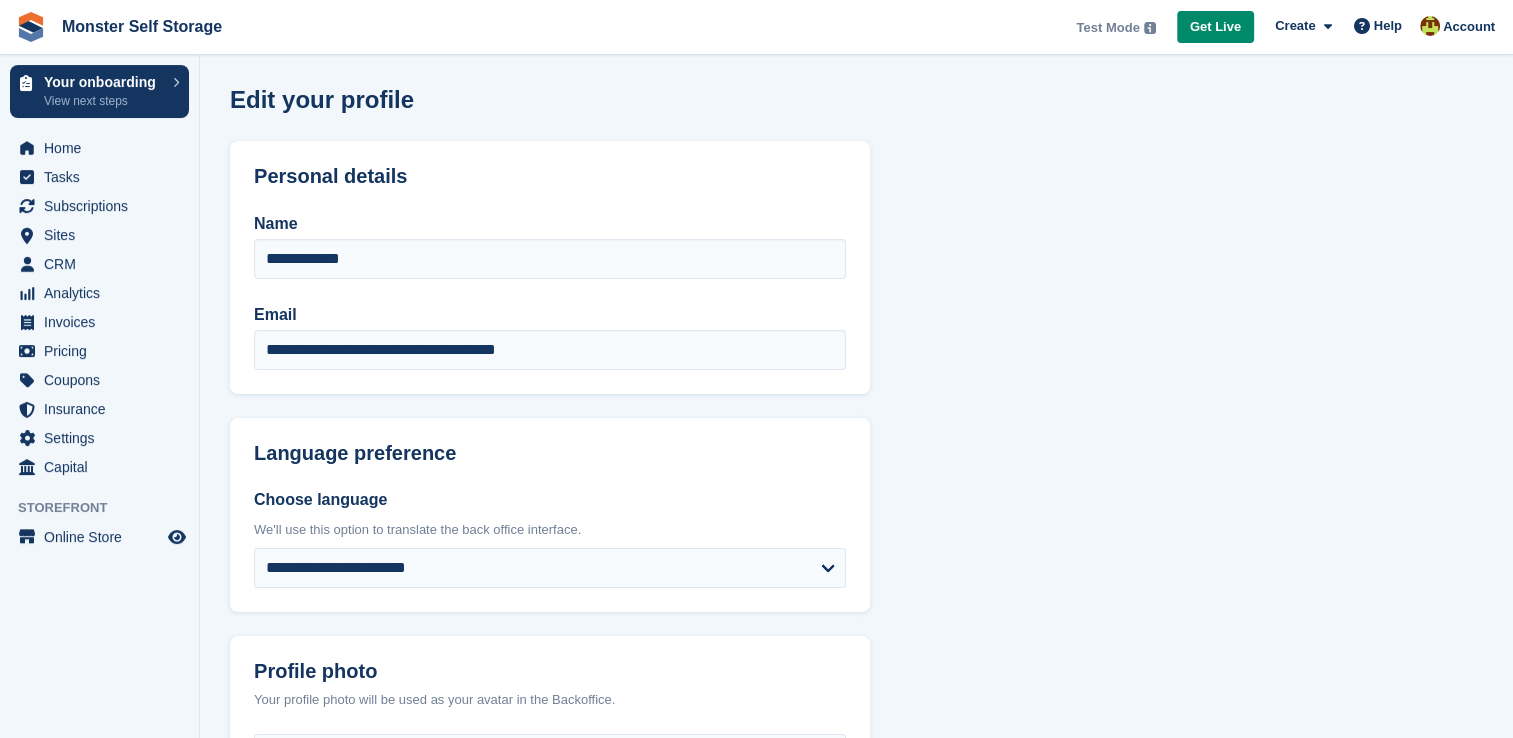 click on "**********" at bounding box center (856, 751) 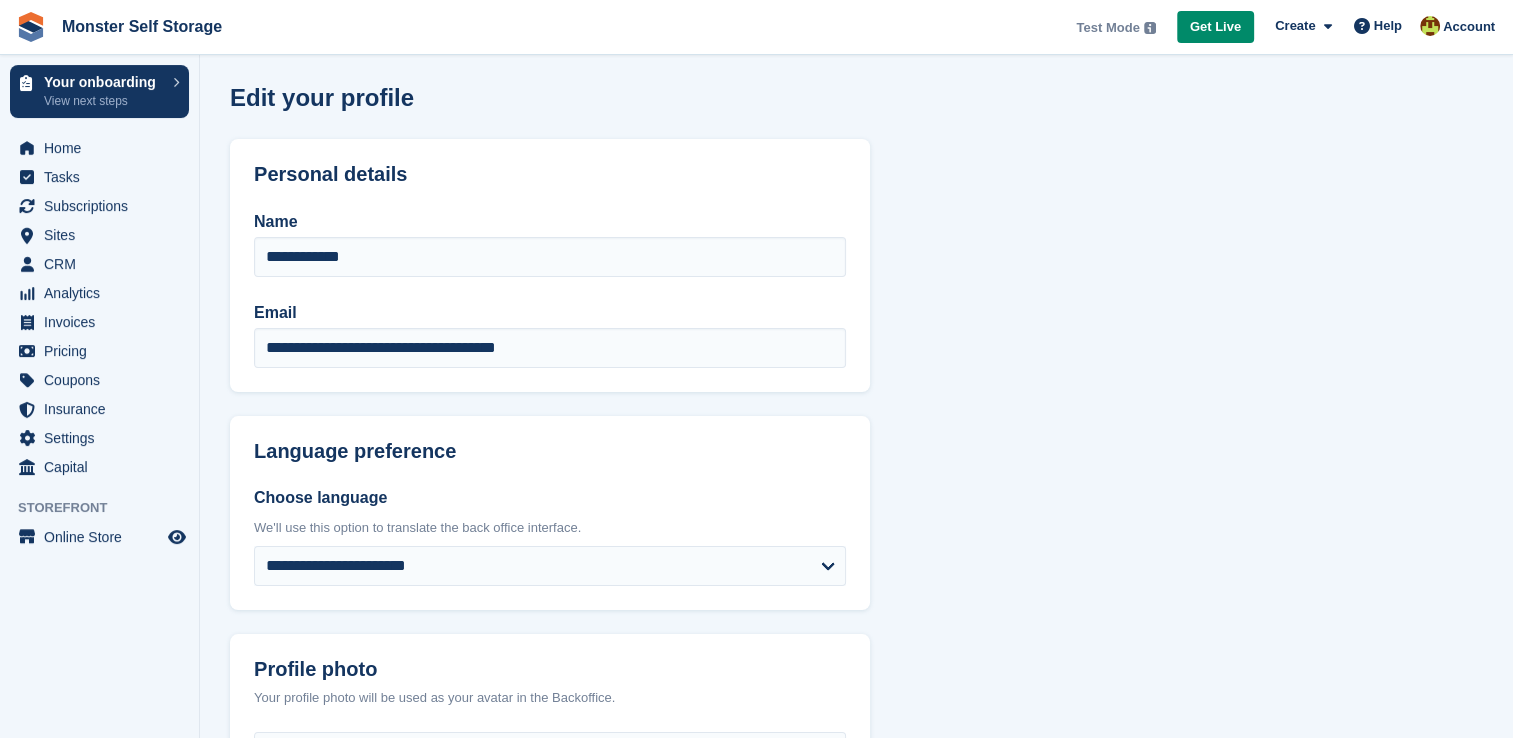 scroll, scrollTop: 0, scrollLeft: 0, axis: both 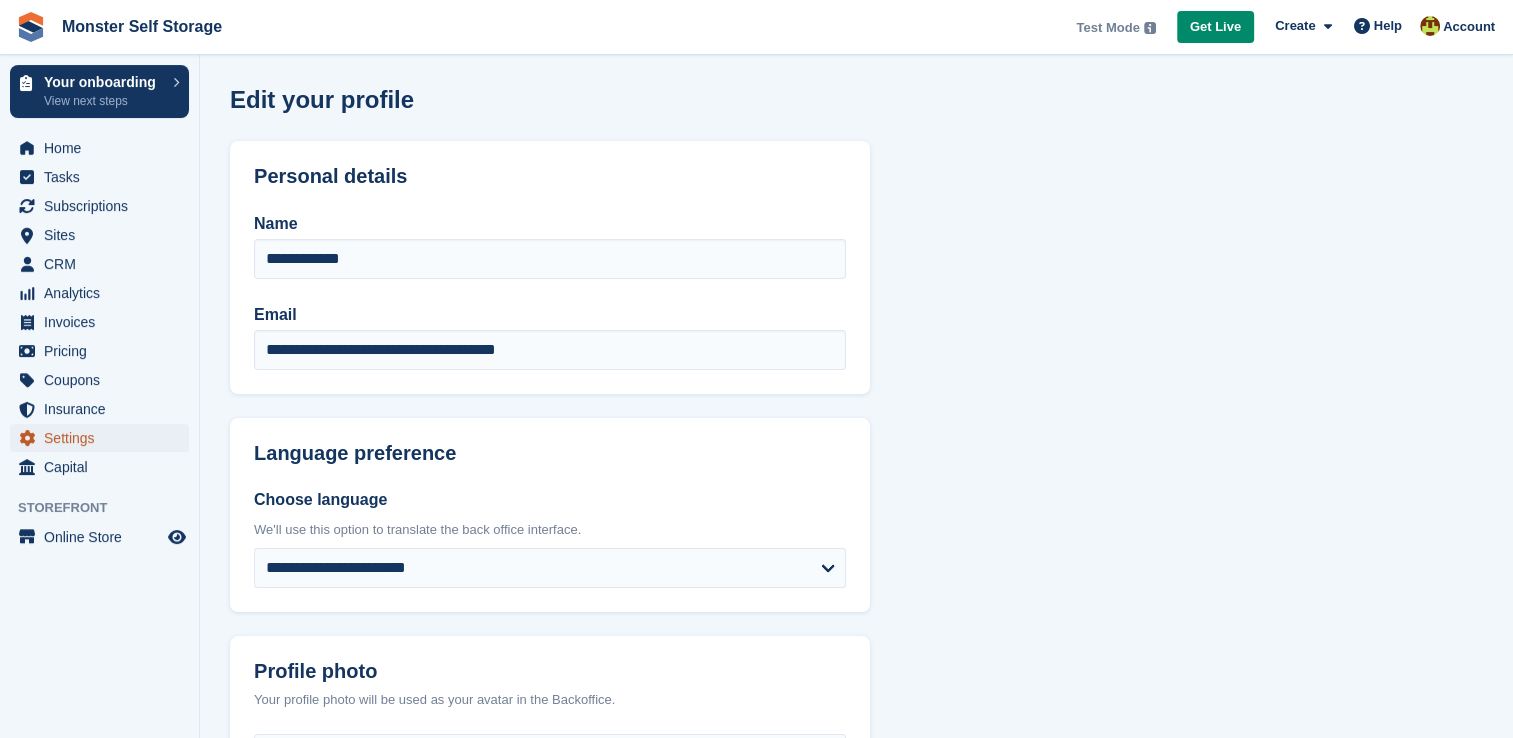 click on "Settings" at bounding box center (104, 438) 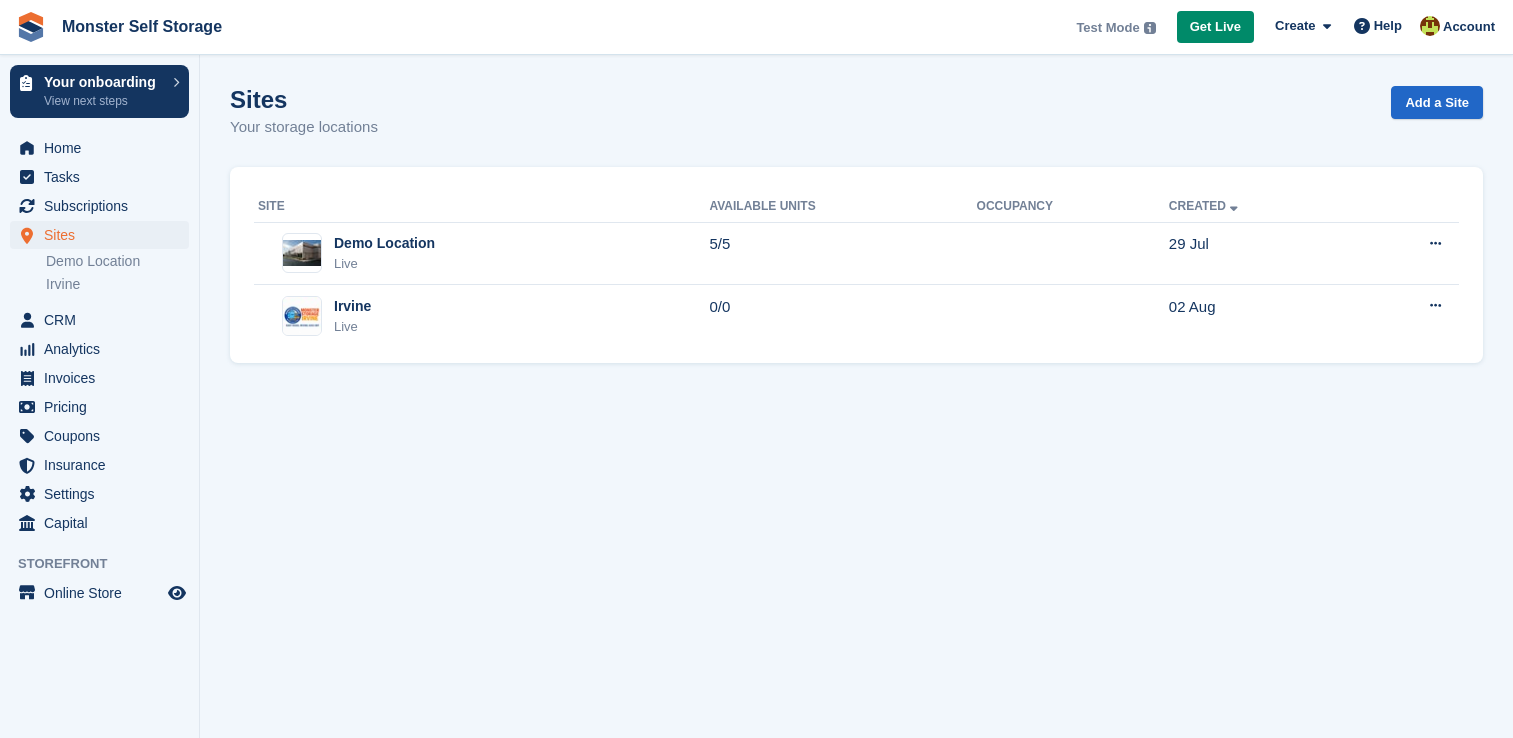 scroll, scrollTop: 0, scrollLeft: 0, axis: both 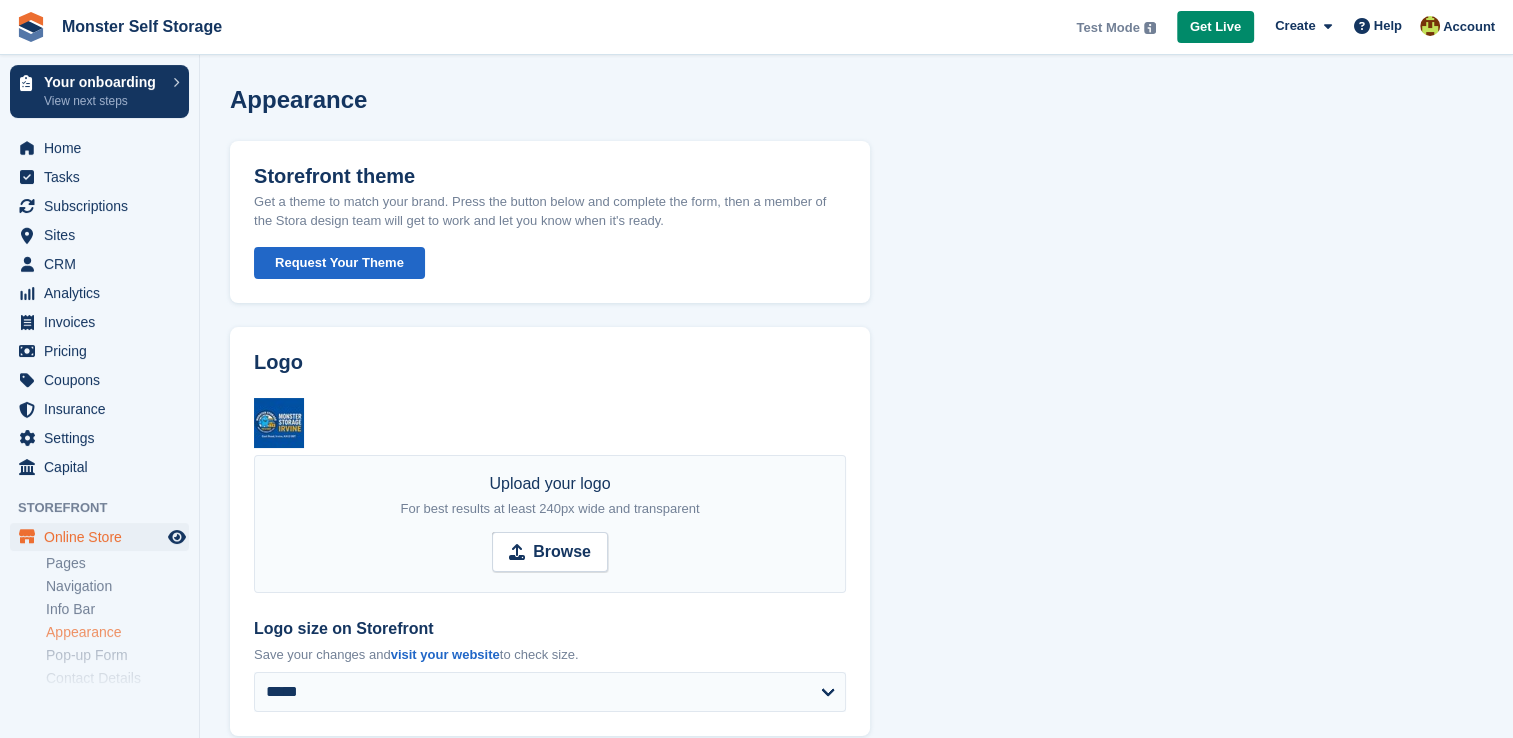 click on "**********" at bounding box center (856, 1114) 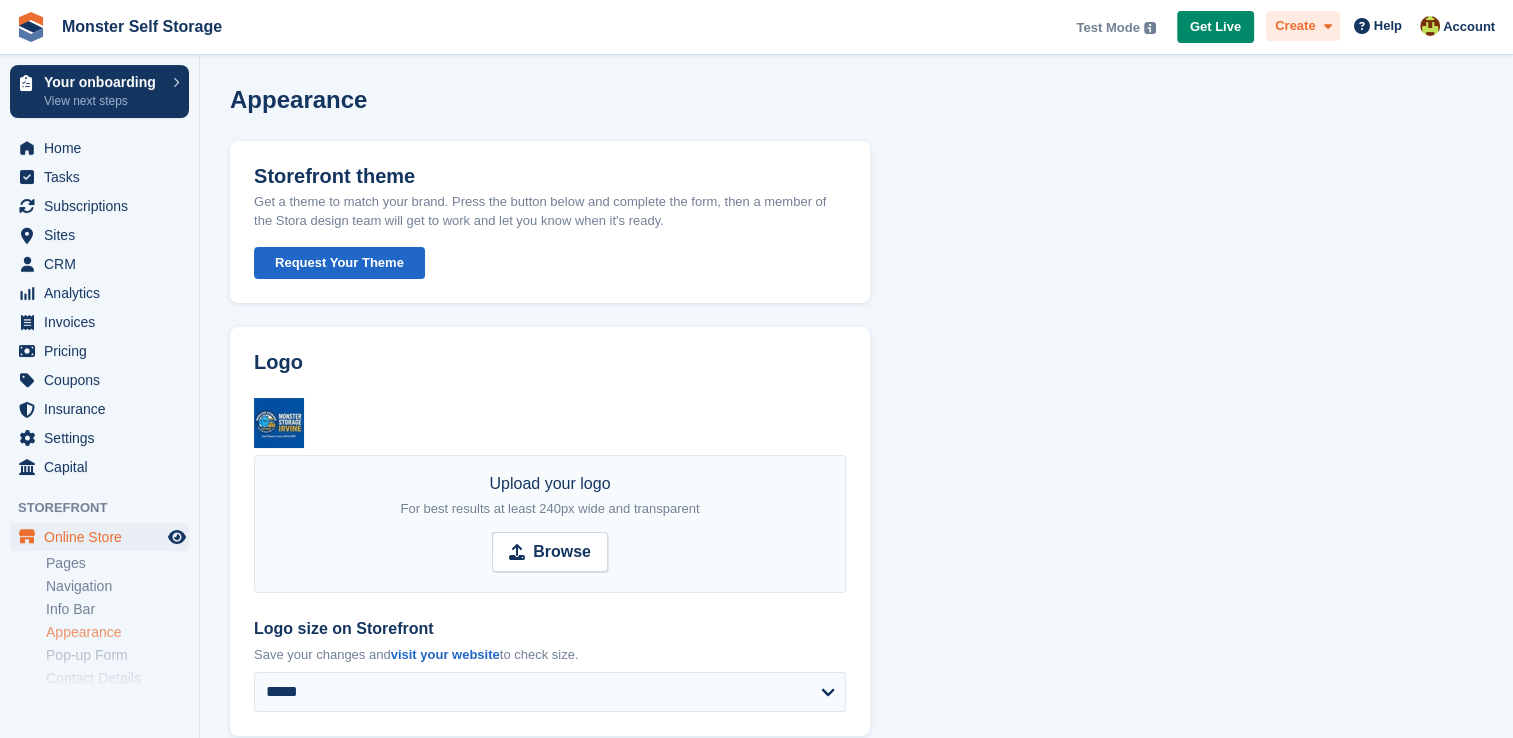 click at bounding box center [1327, 26] 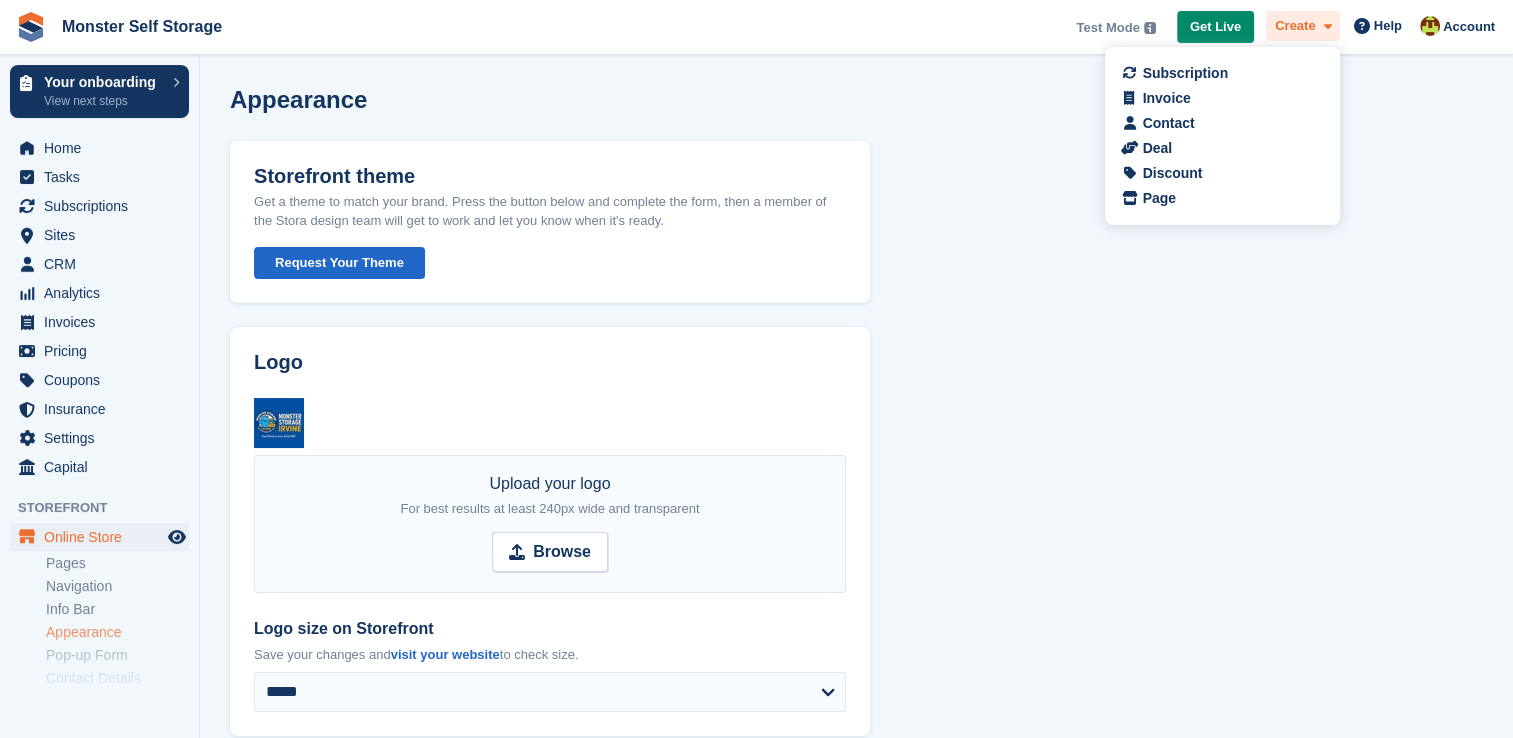 click on "Create" at bounding box center [1295, 26] 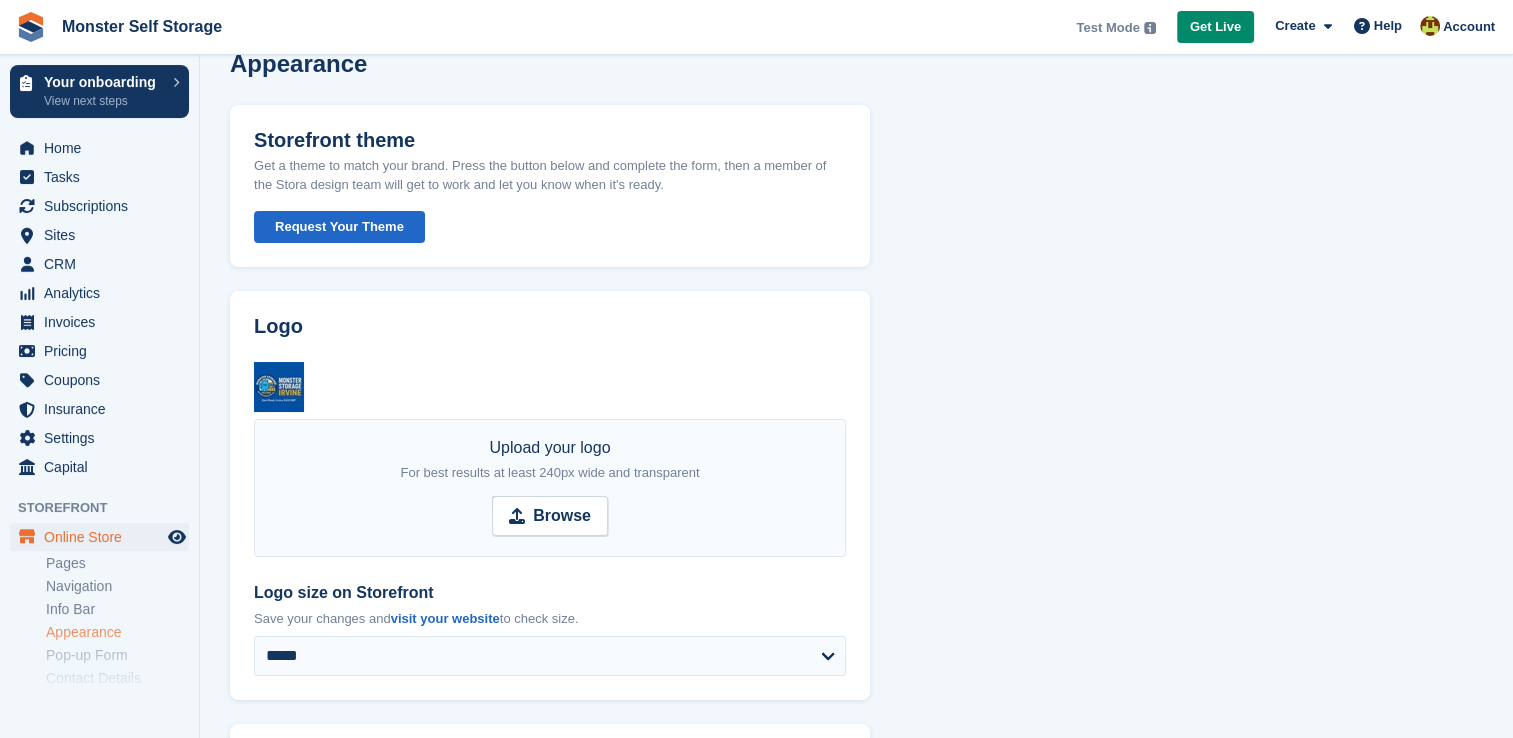 scroll, scrollTop: 40, scrollLeft: 0, axis: vertical 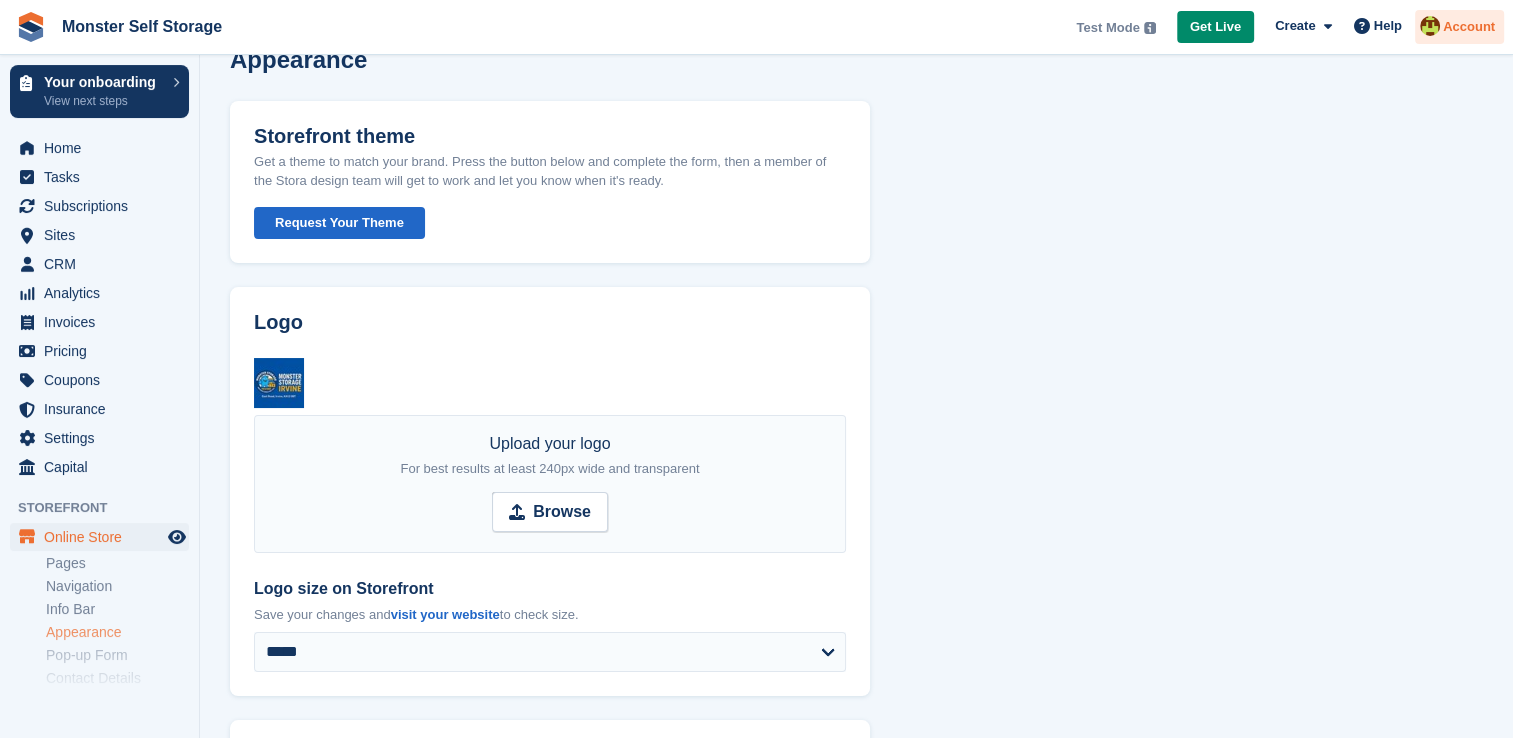 click on "Account" at bounding box center (1469, 27) 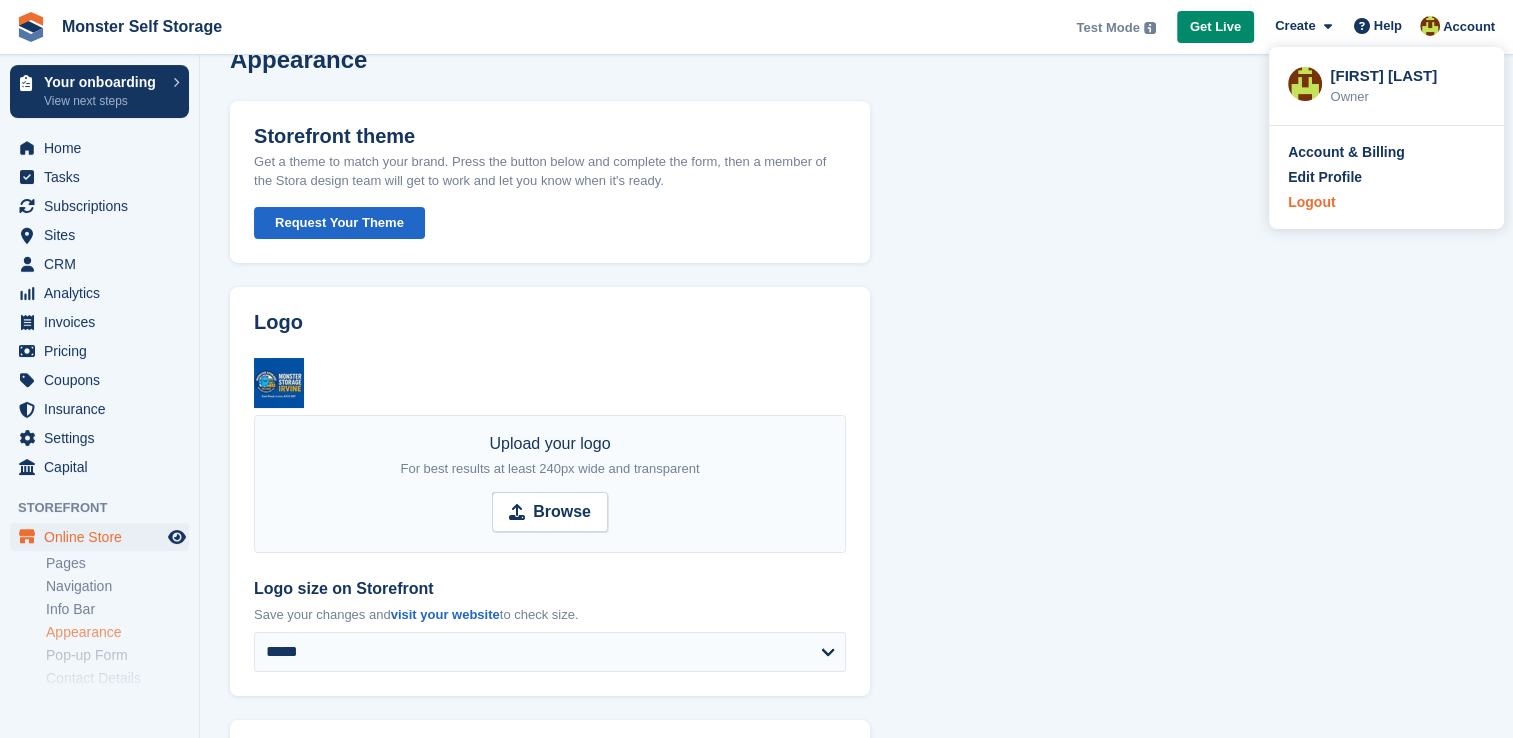 click on "Logout" at bounding box center (1311, 202) 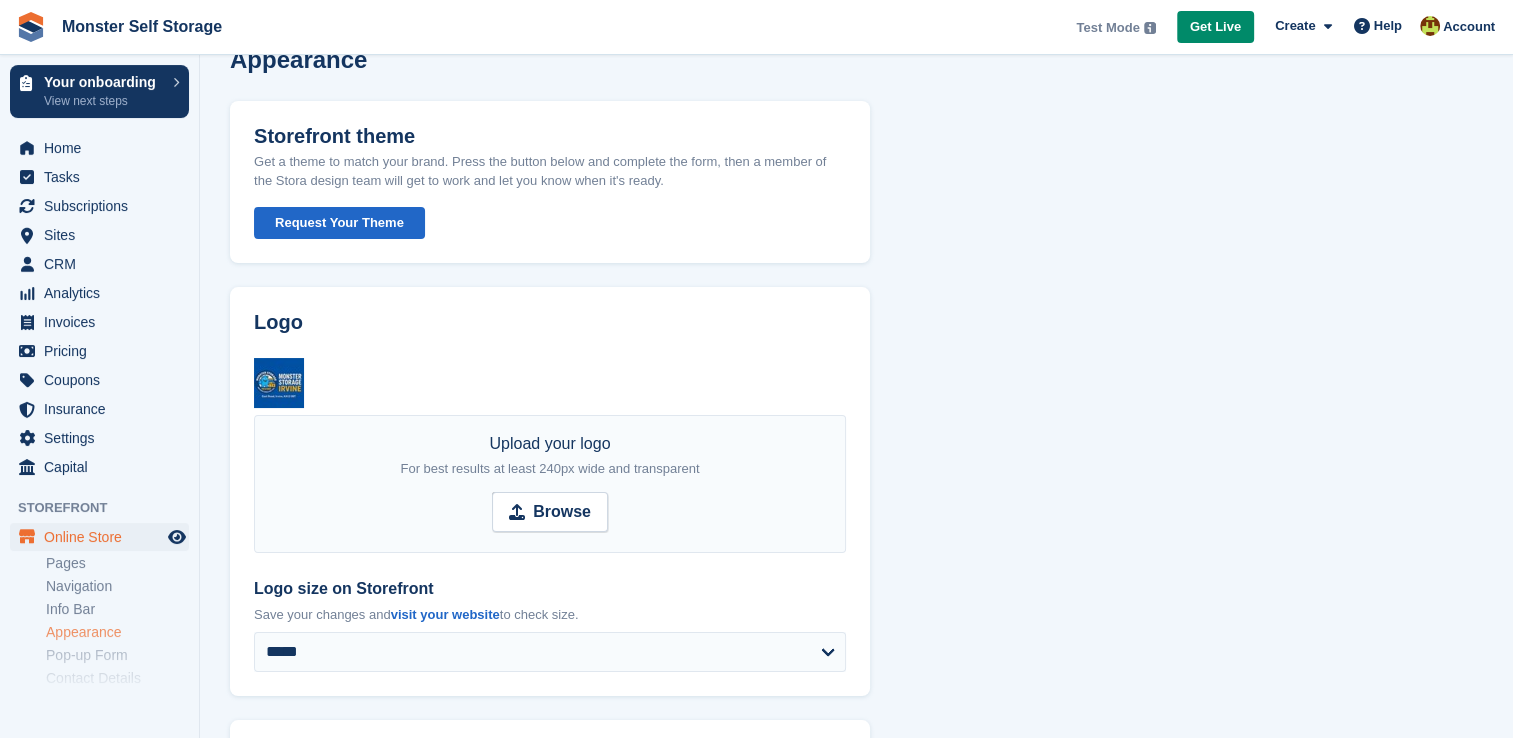 scroll, scrollTop: 0, scrollLeft: 0, axis: both 